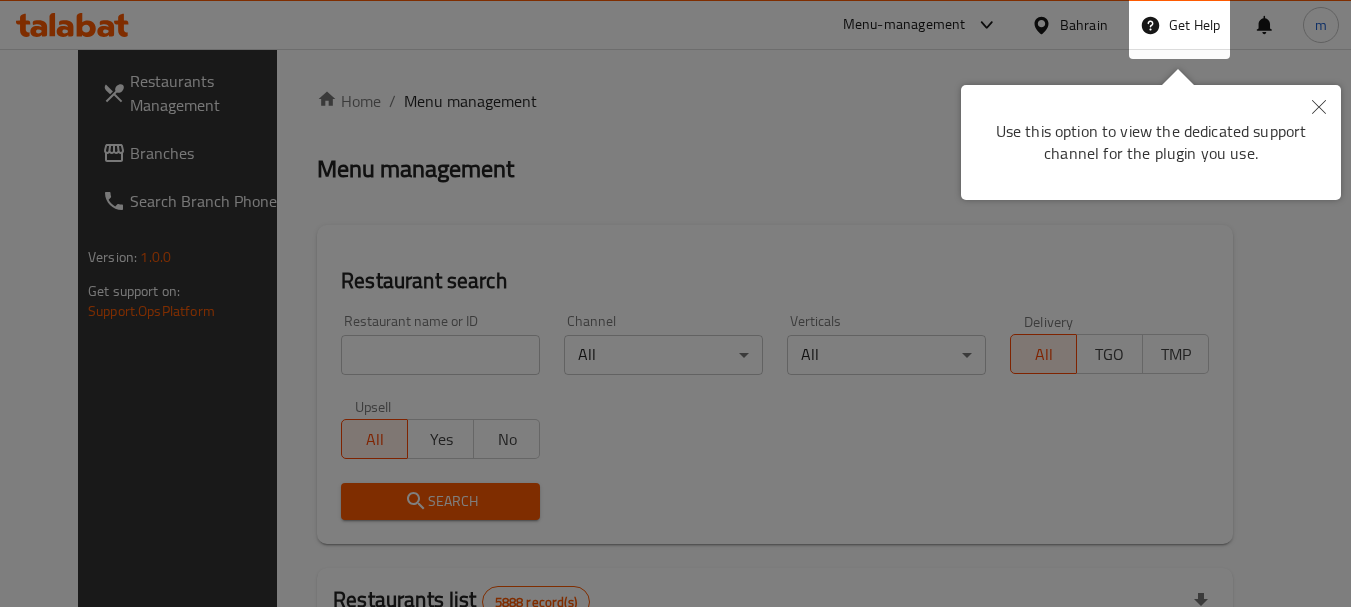 scroll, scrollTop: 0, scrollLeft: 0, axis: both 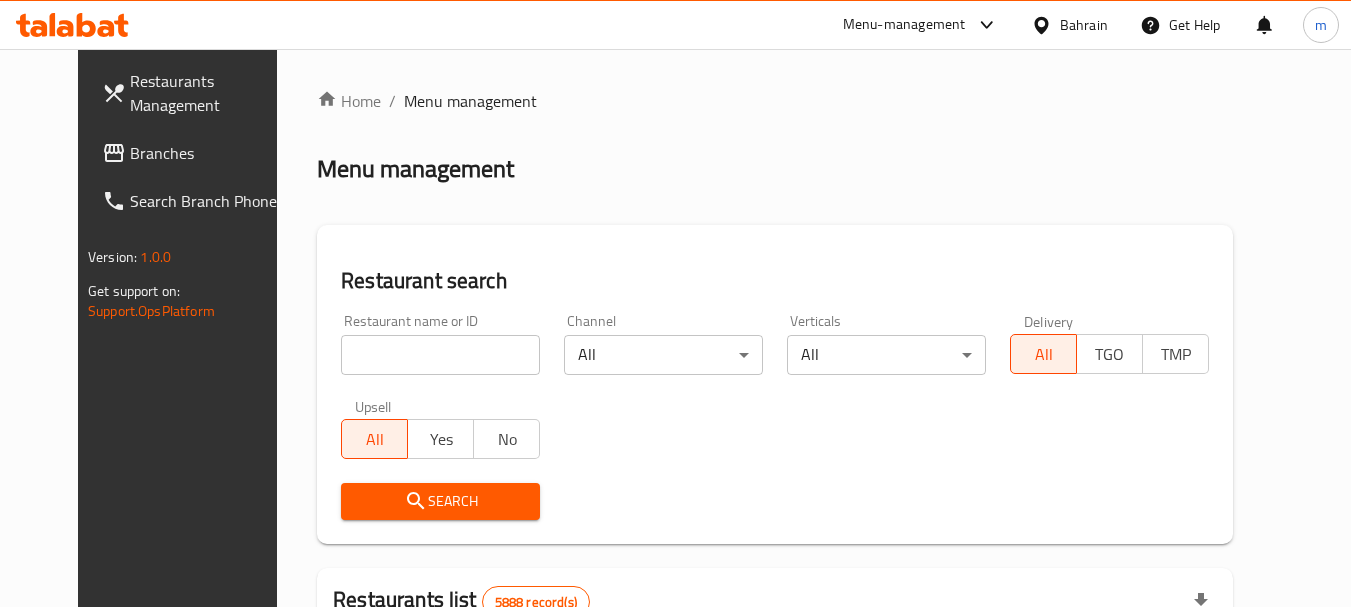 click on "Bahrain" at bounding box center (1084, 25) 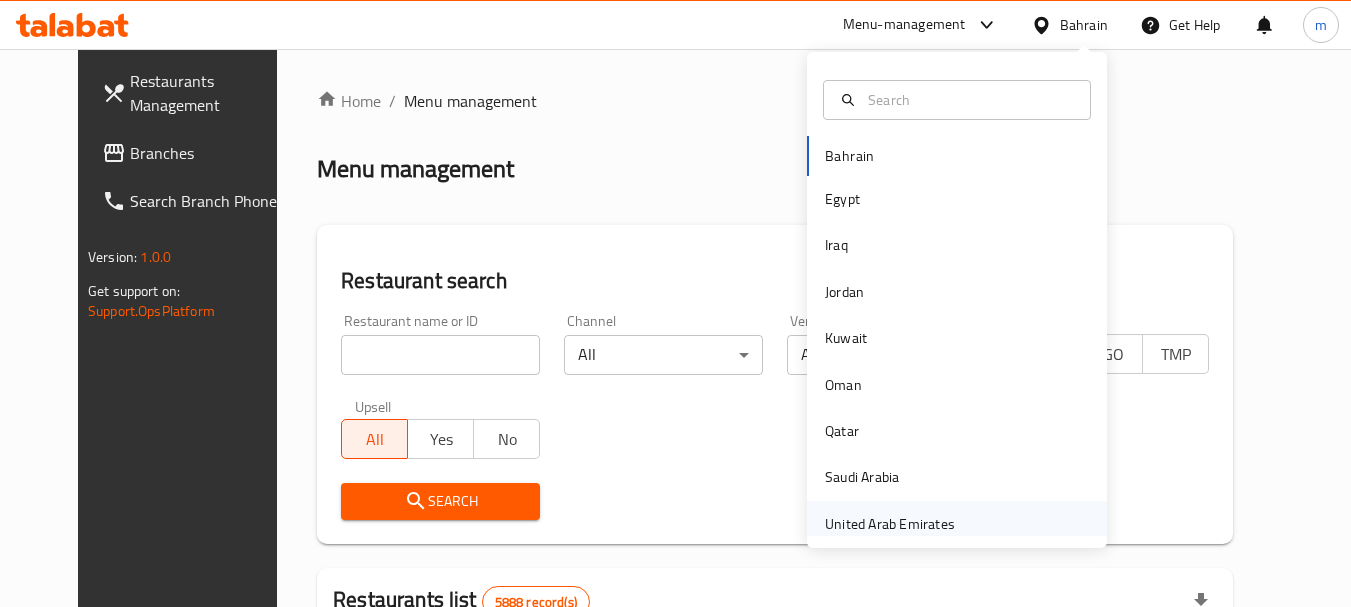 click on "United Arab Emirates" at bounding box center (890, 524) 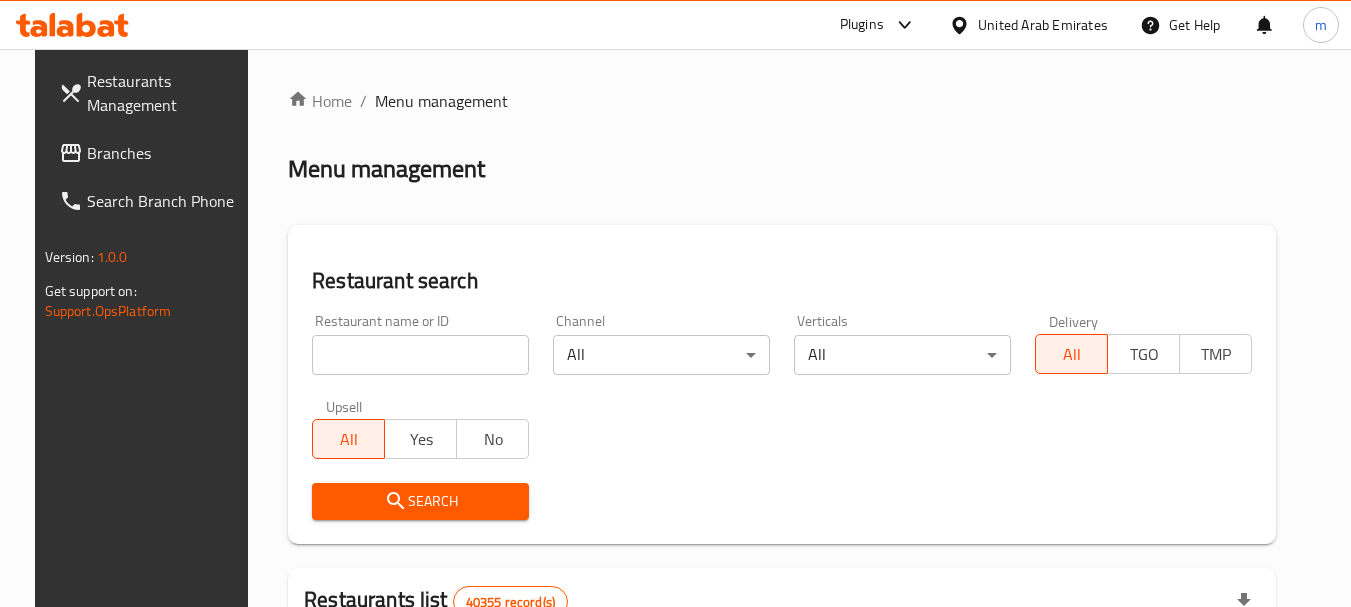 drag, startPoint x: 91, startPoint y: 155, endPoint x: 100, endPoint y: 147, distance: 12.0415945 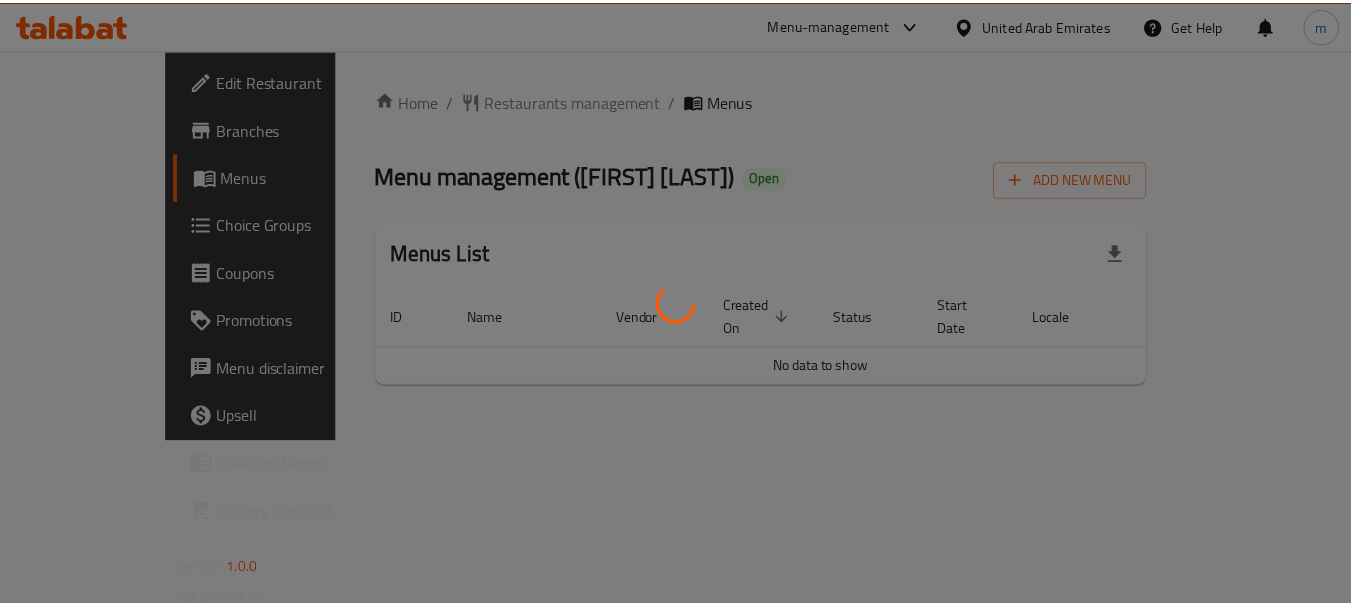 scroll, scrollTop: 0, scrollLeft: 0, axis: both 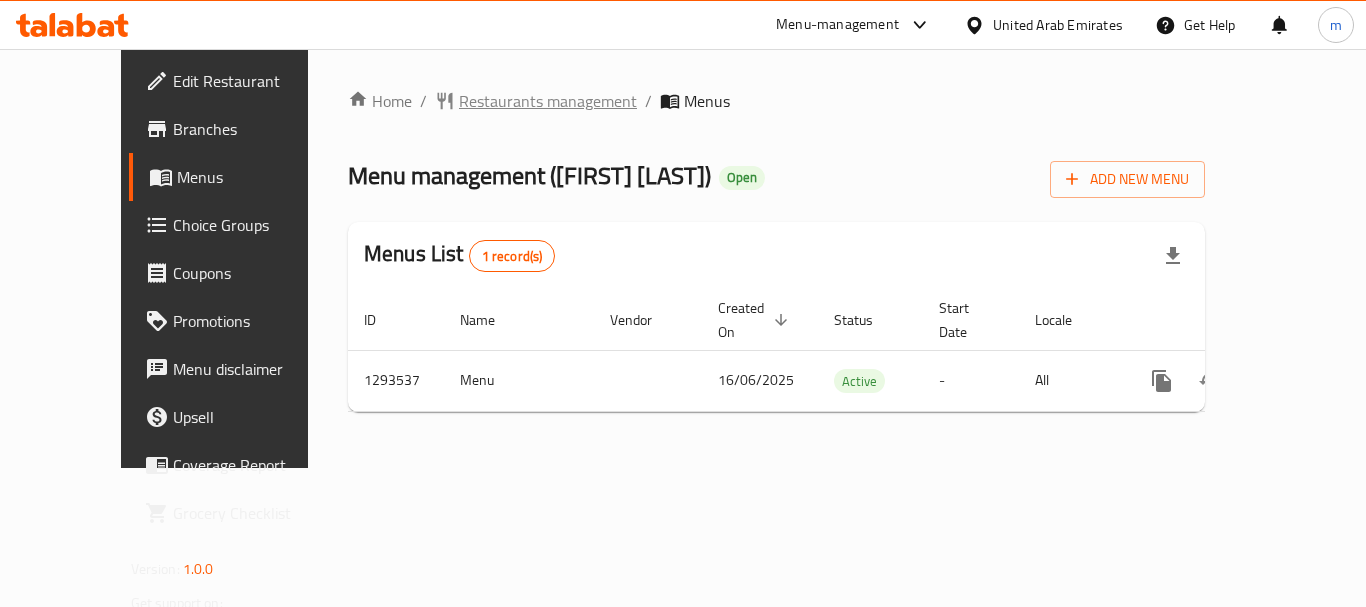 click on "Restaurants management" at bounding box center [548, 101] 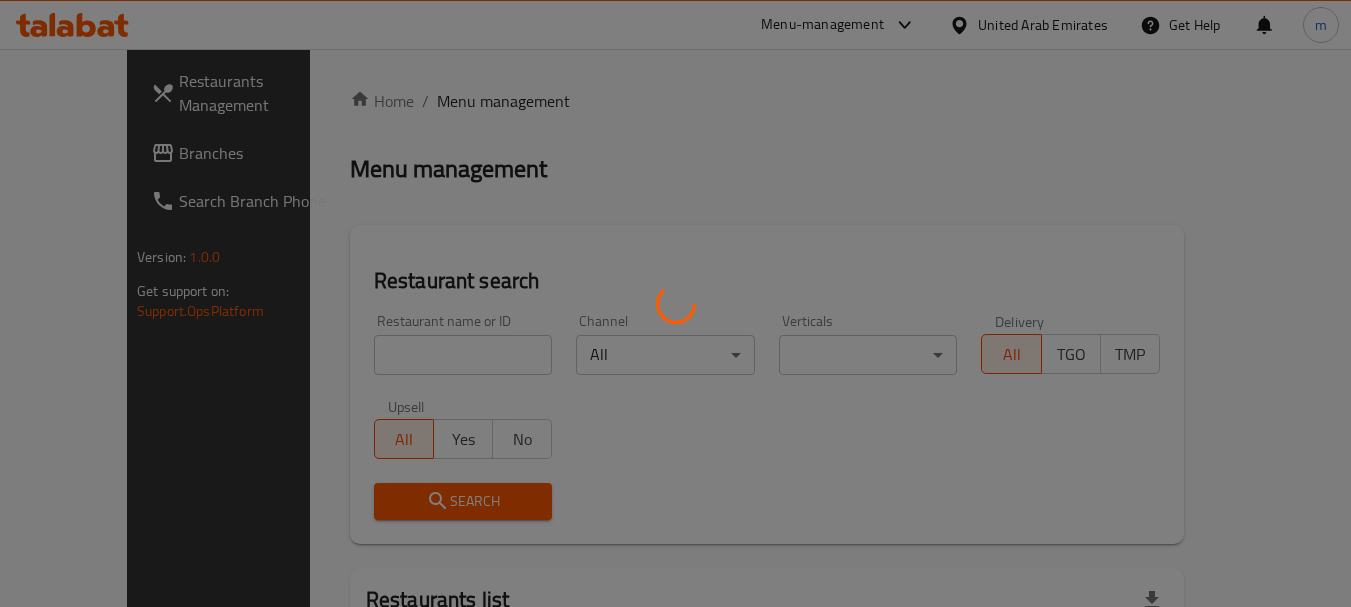 click at bounding box center (675, 303) 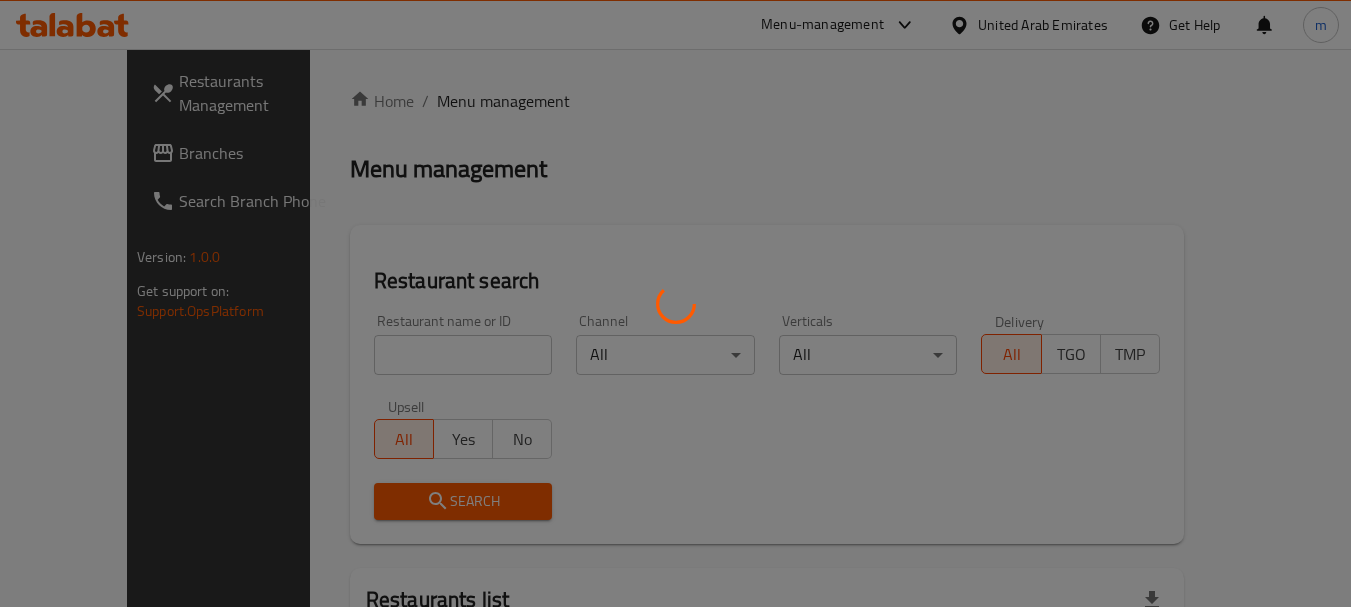 click at bounding box center [675, 303] 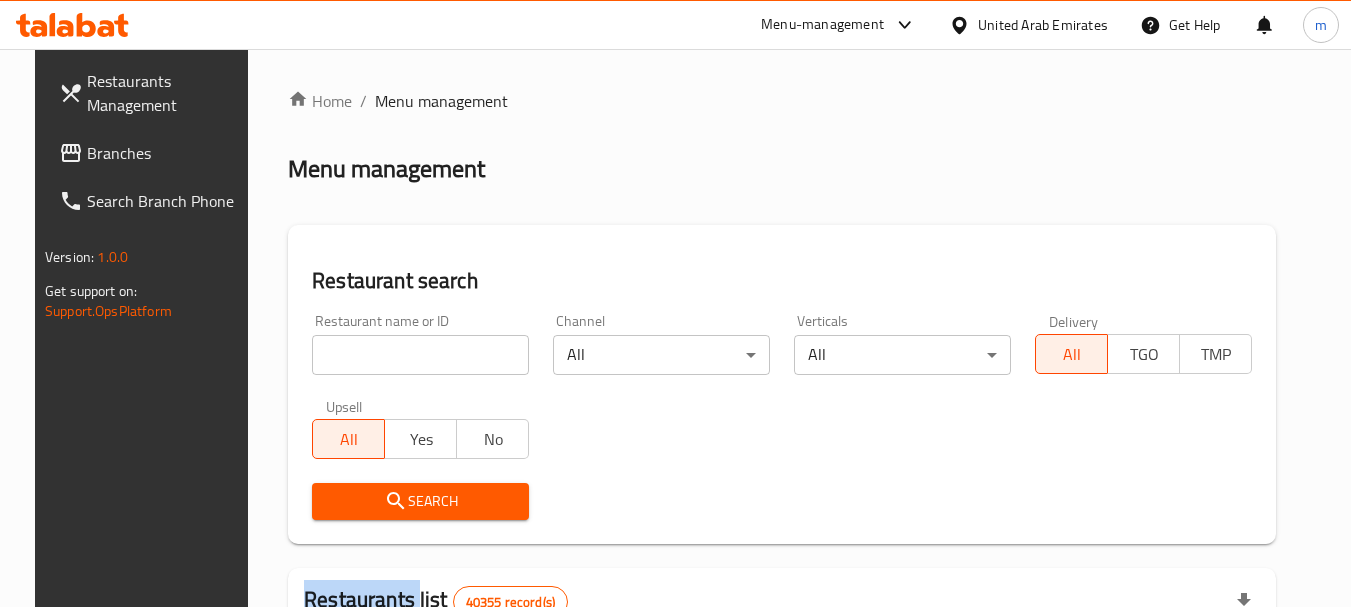 click on "Home / Menu management Menu management Restaurant search Restaurant name or ID Restaurant name or ID Channel All ​ Verticals All ​ Delivery All TGO TMP Upsell All Yes No   Search Restaurants list   40355 record(s) ID sorted ascending Name (En) Name (Ar) Ref. Name Logo Branches Open Busy Closed POS group Status Action 328 Johnny Rockets جوني روكيتس 37 0 1 0 OPEN 330 French Connection فرنش كونكشن 1 0 0 0 INACTIVE 339 Arz Lebanon أرز لبنان Al Karama,Al Barsha & Mirdif 9 1 0 2 OPEN 340 Mega Wraps ميجا رابس 3 0 0 0 INACTIVE 342 Sandella's Flatbread Cafe سانديلاز فلات براد 7 0 0 0 INACTIVE 343 Dragon Hut كوخ التنين 1 0 0 0 INACTIVE 348 Thai Kitchen المطبخ التايلندى 1 0 0 0 INACTIVE 349 Mughal  موغل 1 0 0 0 HIDDEN 350 HOT N COOL (Old) هوت و كول 1 0 0 0 INACTIVE 355 Al Habasha  الحبشة 11 1 0 0 HIDDEN Rows per page: 10 1-10 of 40355" at bounding box center [782, 717] 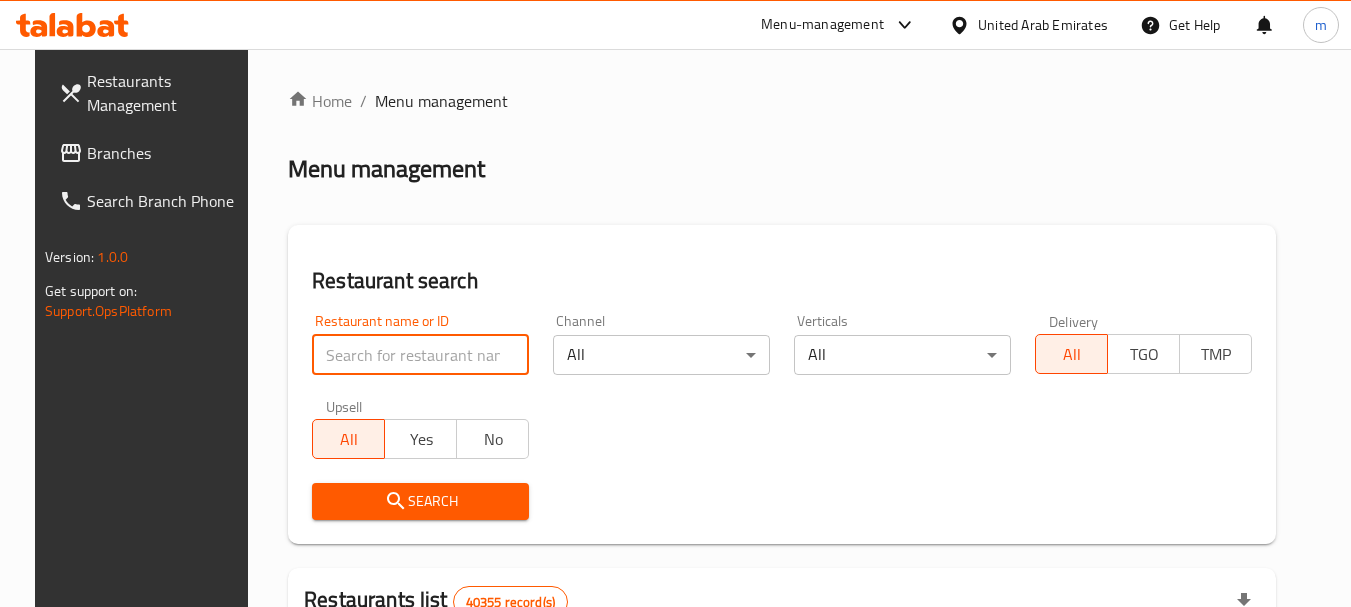 click at bounding box center (420, 355) 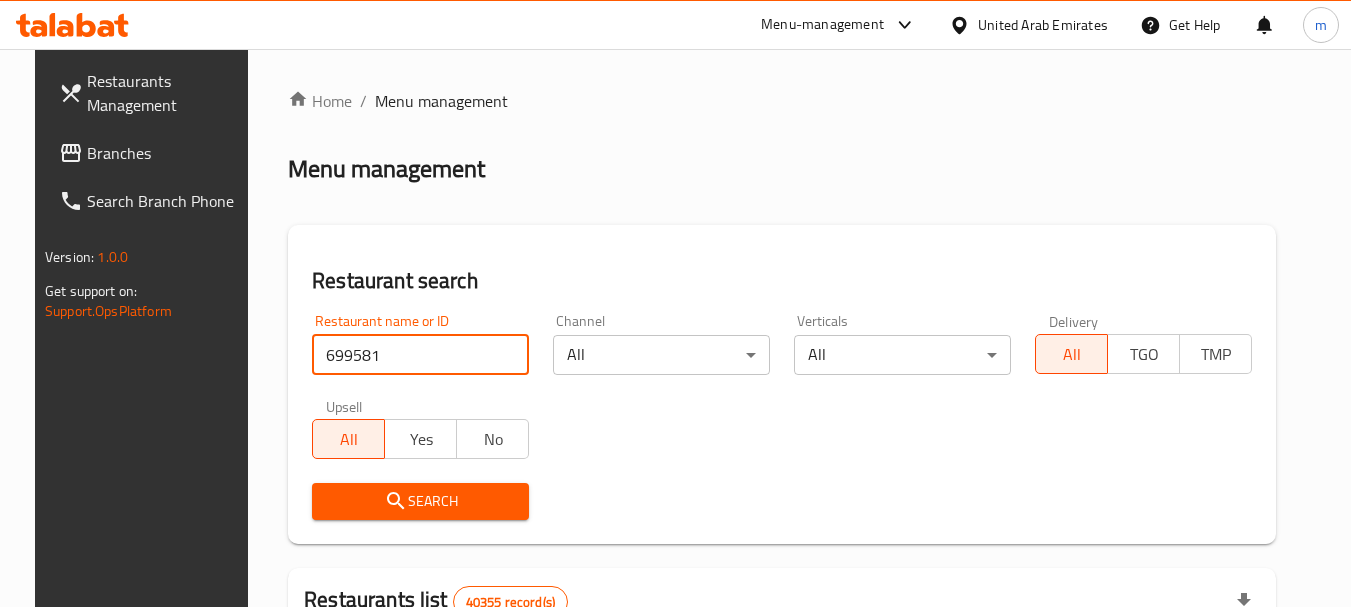 type on "699581" 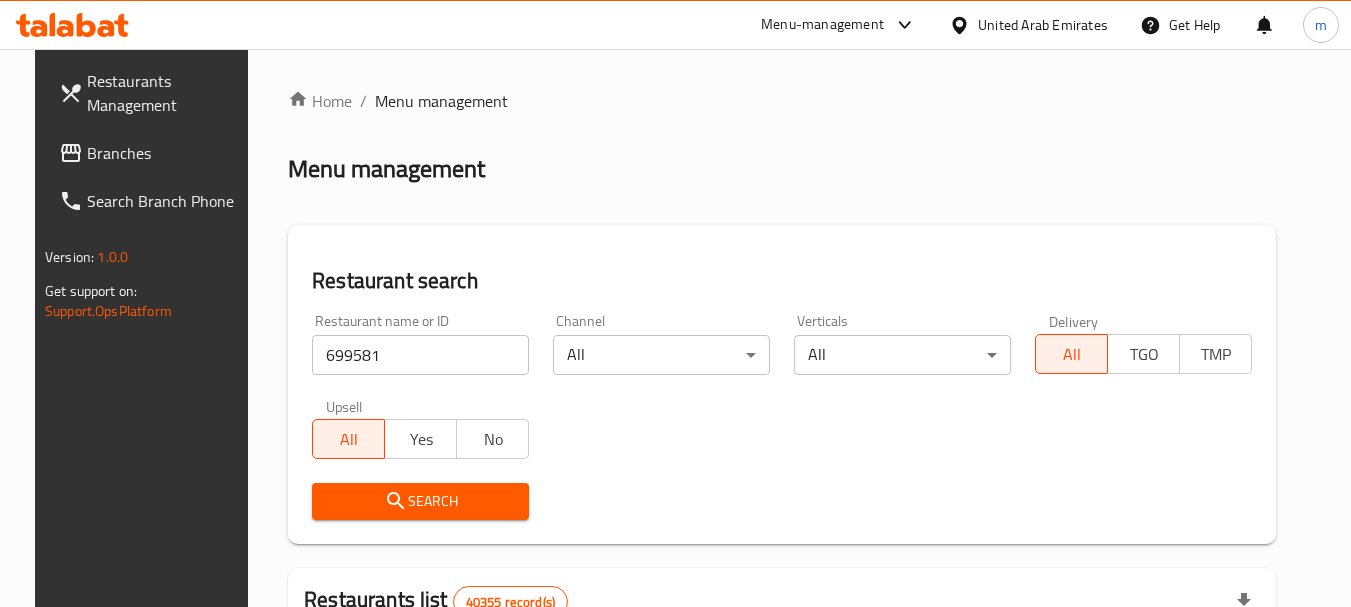 click on "Search" at bounding box center [420, 501] 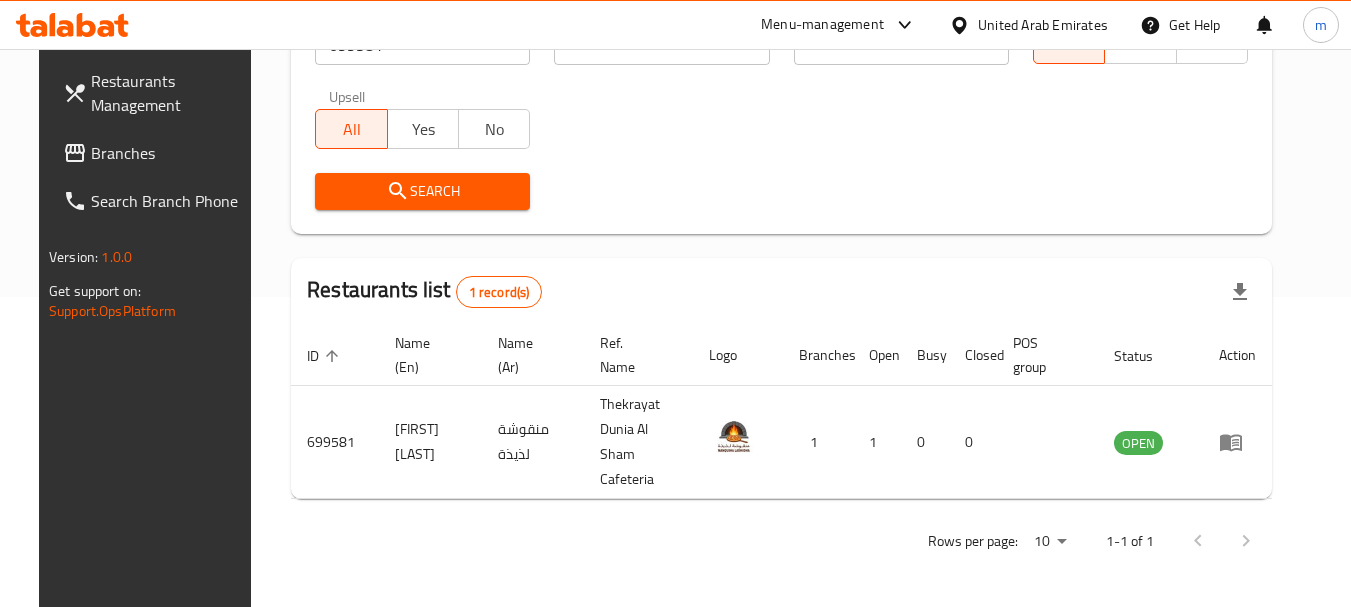 scroll, scrollTop: 285, scrollLeft: 0, axis: vertical 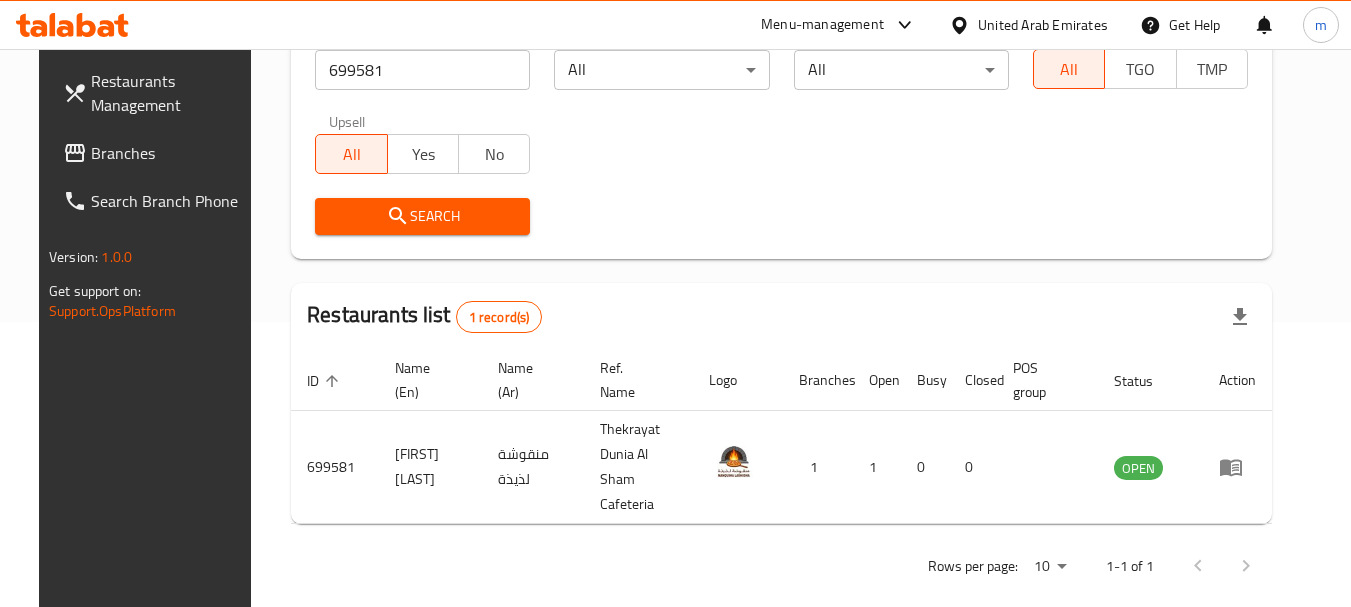 click on "United Arab Emirates" at bounding box center (1043, 25) 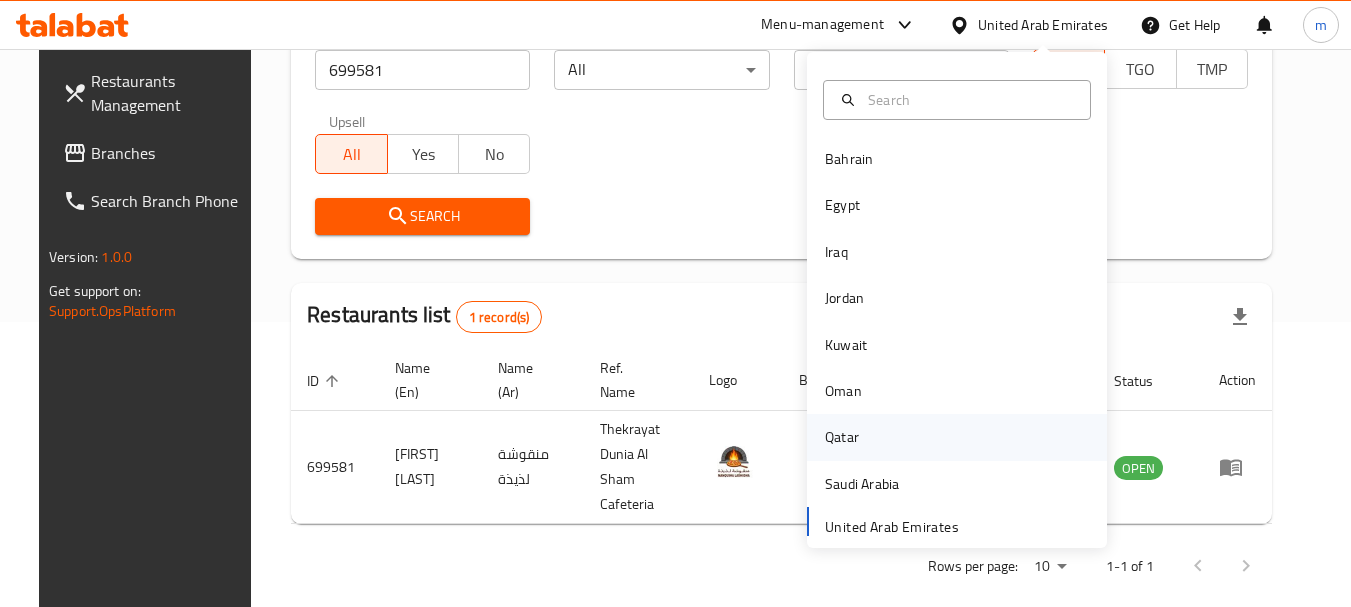 click on "Qatar" at bounding box center (842, 437) 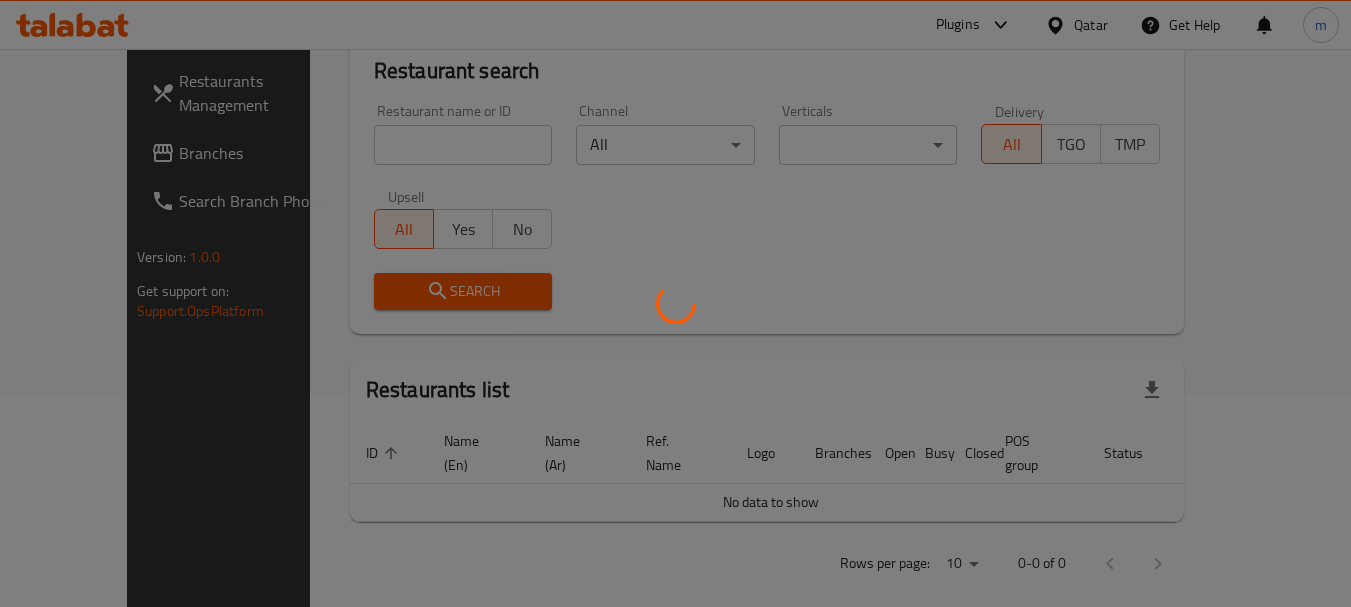 scroll, scrollTop: 285, scrollLeft: 0, axis: vertical 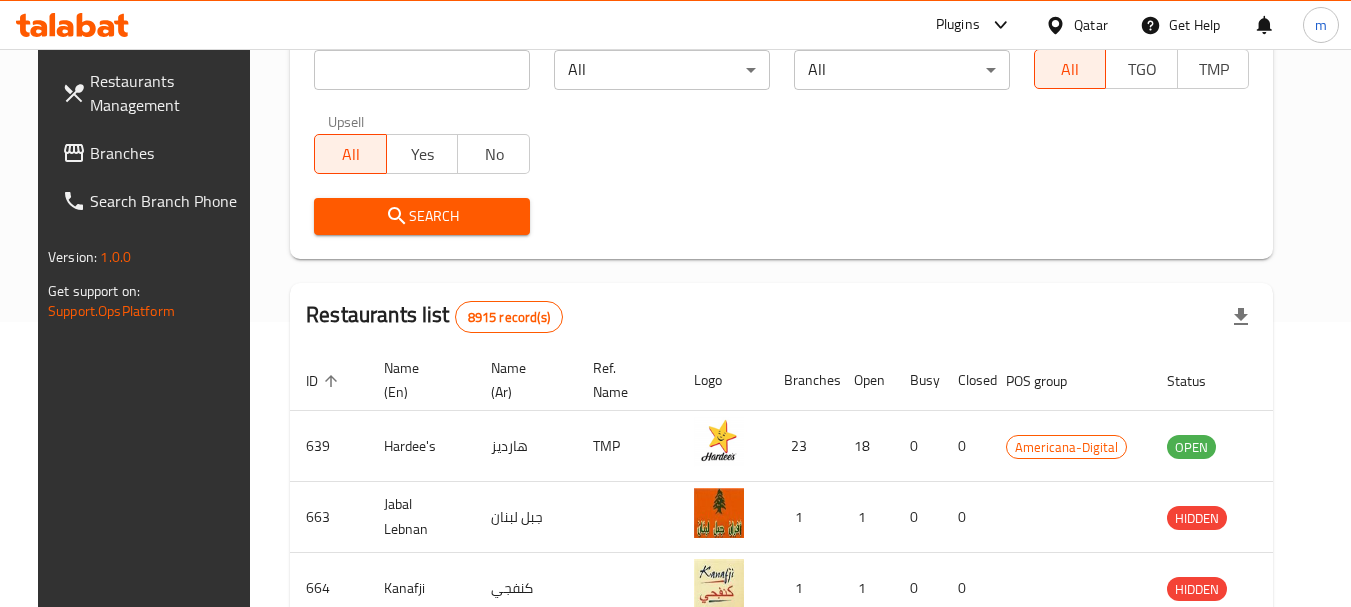 drag, startPoint x: 65, startPoint y: 148, endPoint x: 84, endPoint y: 131, distance: 25.495098 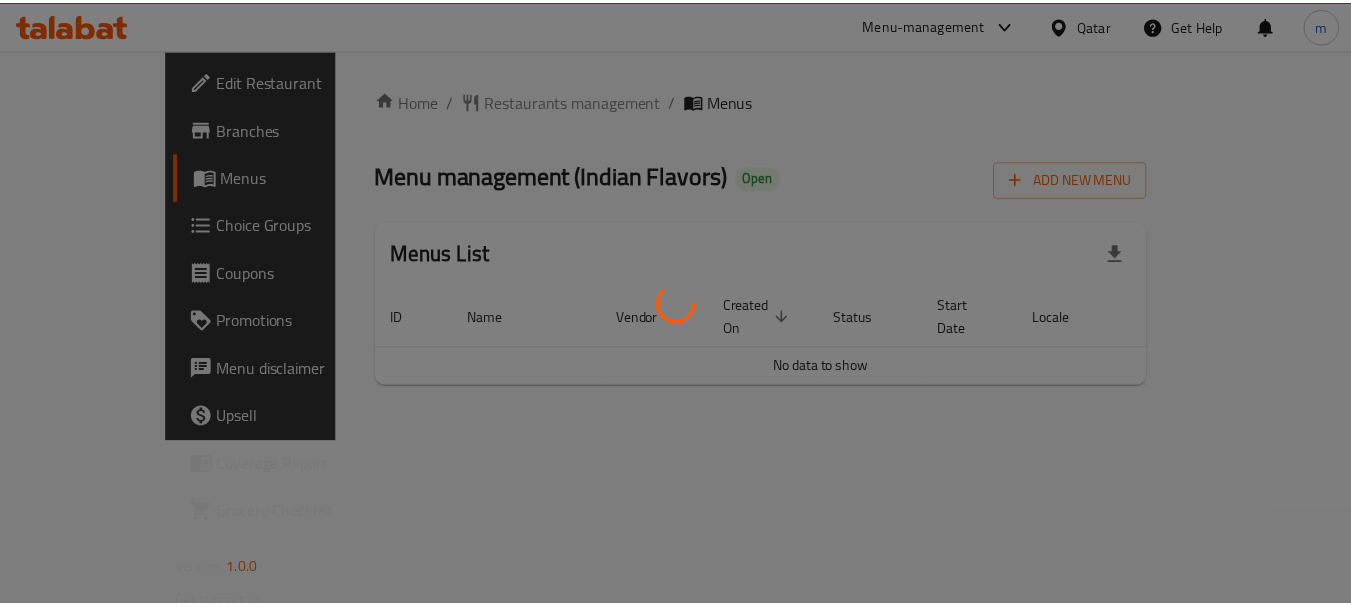 scroll, scrollTop: 0, scrollLeft: 0, axis: both 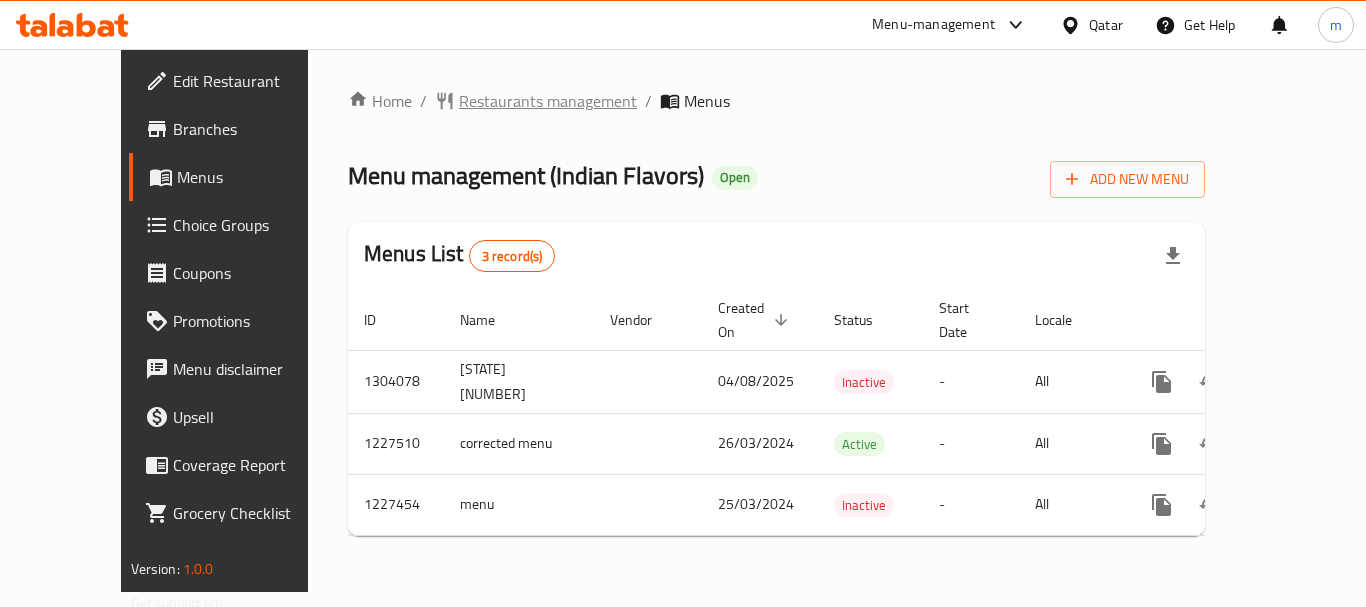 click on "Restaurants management" at bounding box center [548, 101] 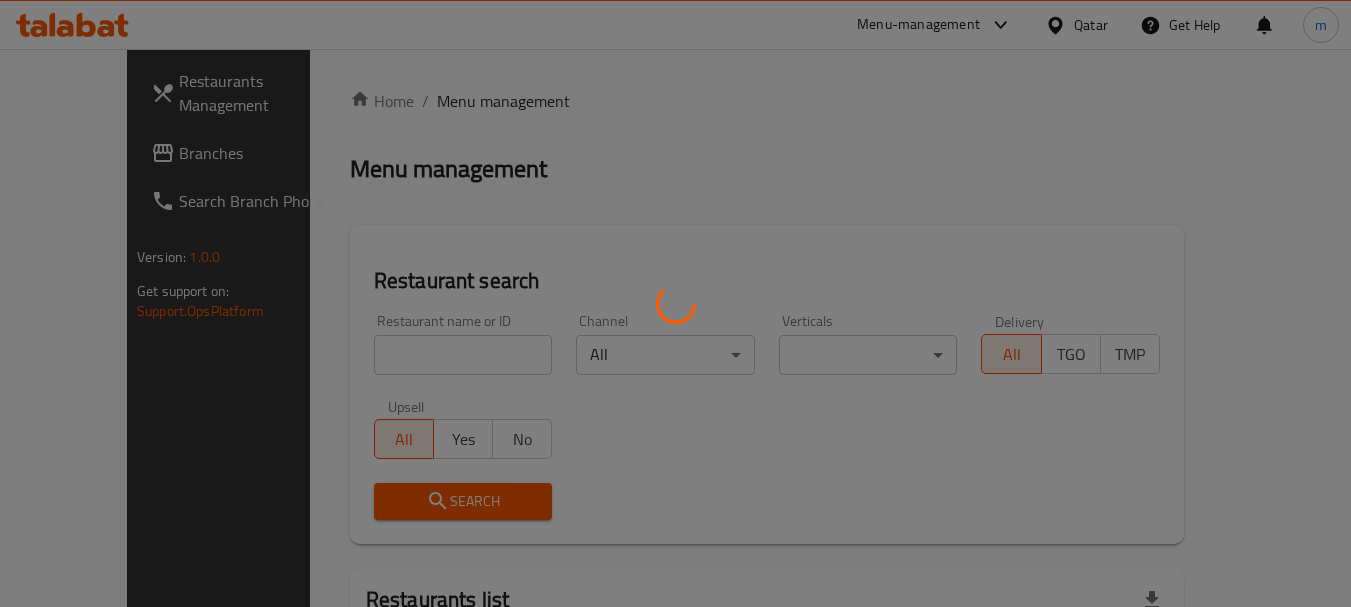 click at bounding box center (675, 303) 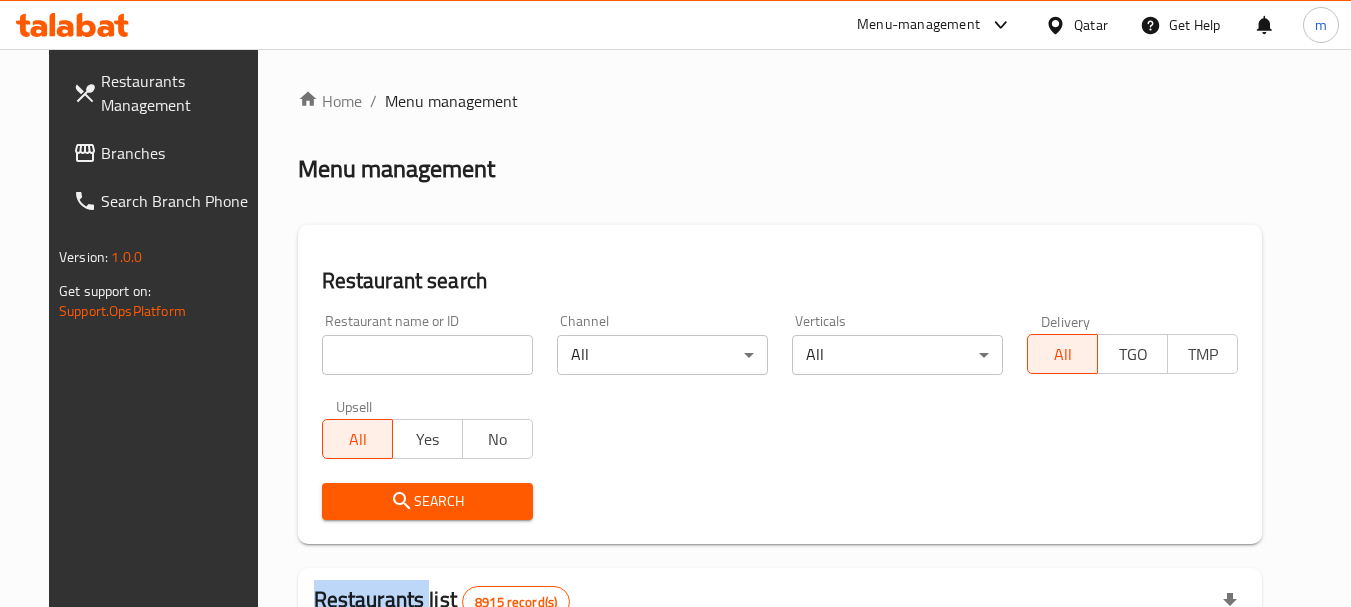 click at bounding box center [675, 303] 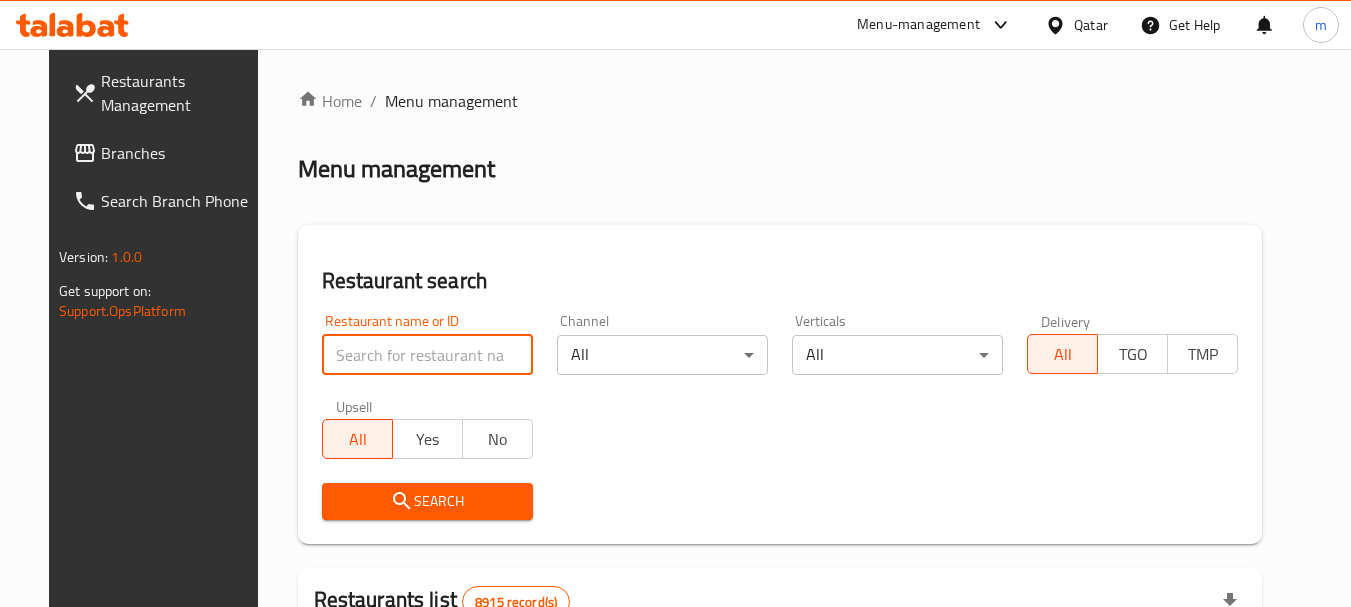click at bounding box center [427, 355] 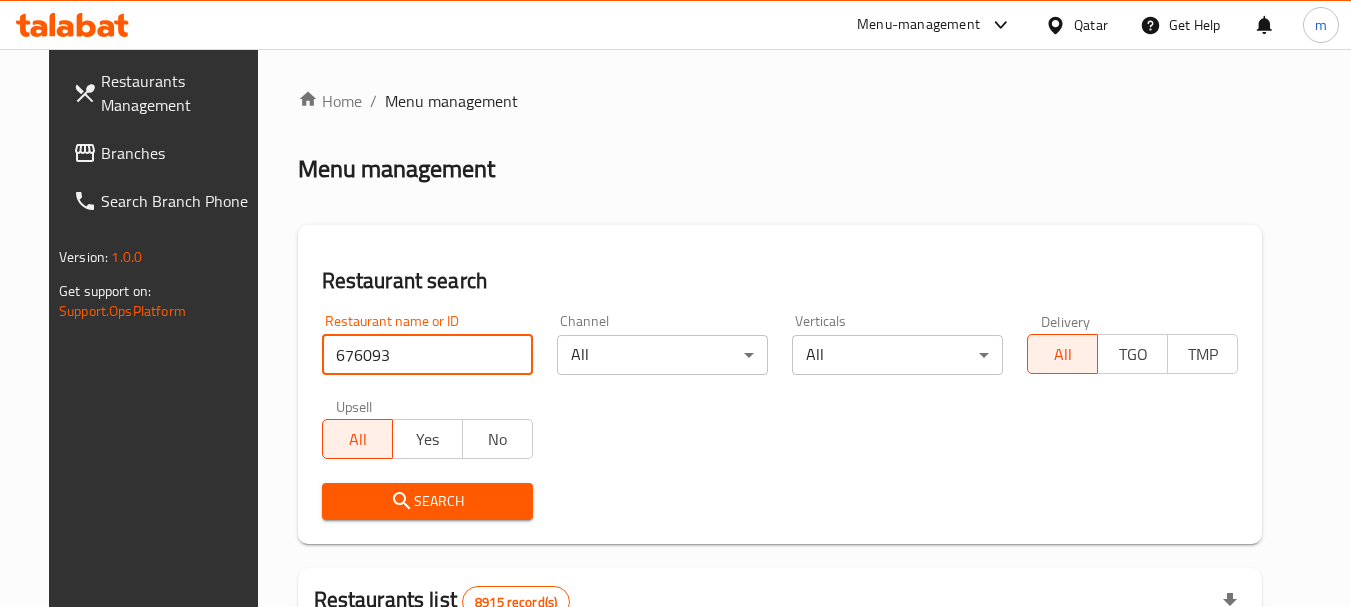 type on "676093" 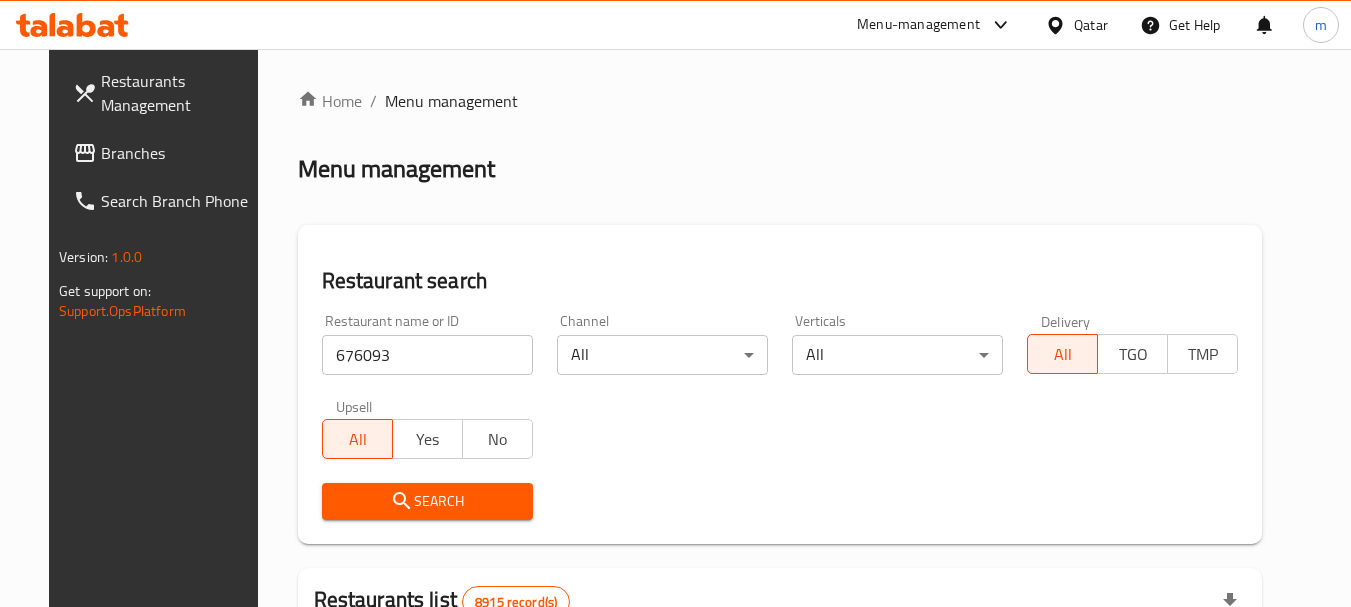 drag, startPoint x: 393, startPoint y: 498, endPoint x: 432, endPoint y: 485, distance: 41.109608 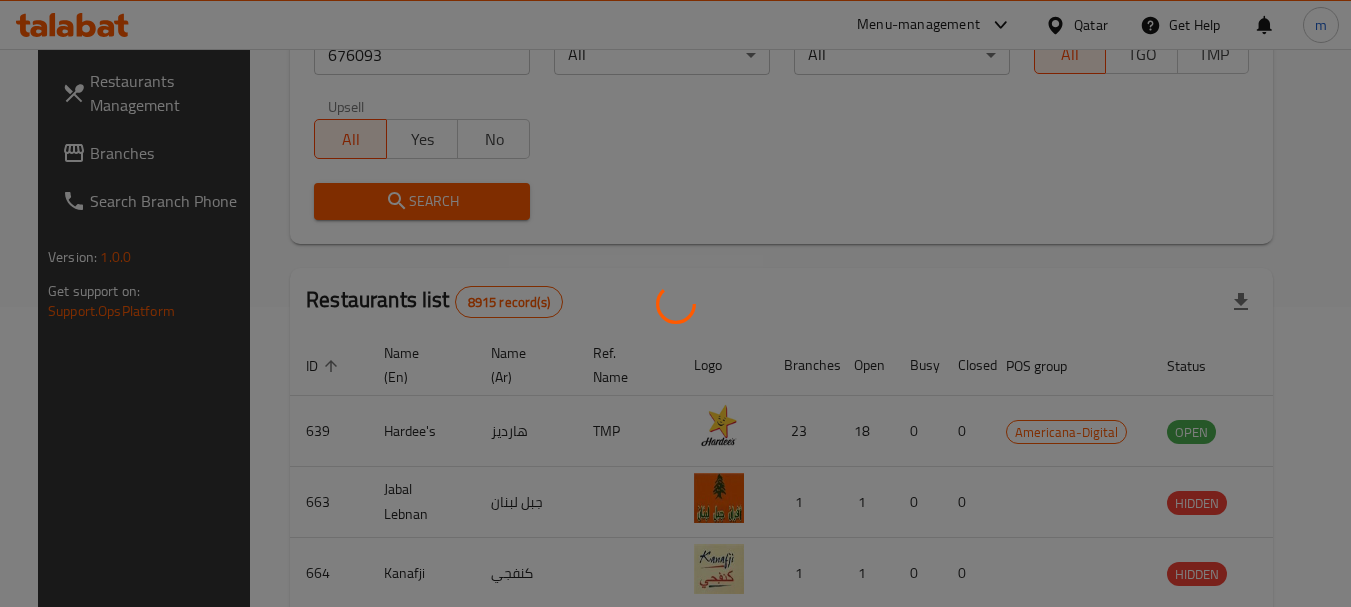 scroll, scrollTop: 268, scrollLeft: 0, axis: vertical 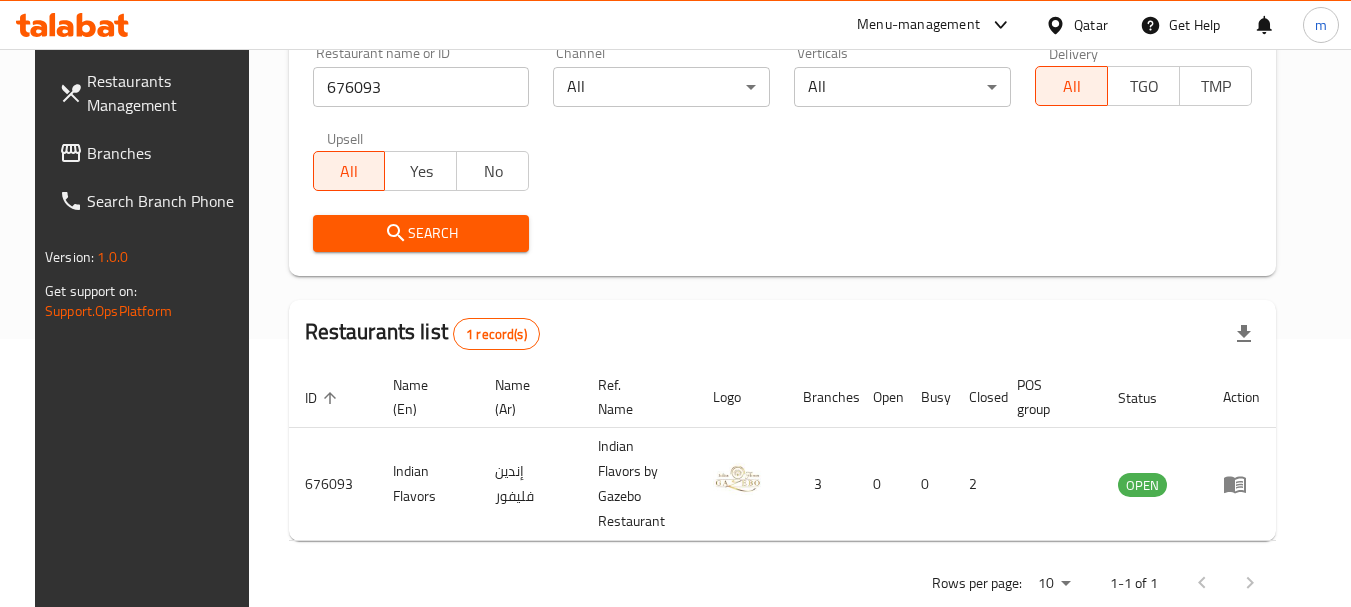 click on "Branches" at bounding box center (152, 153) 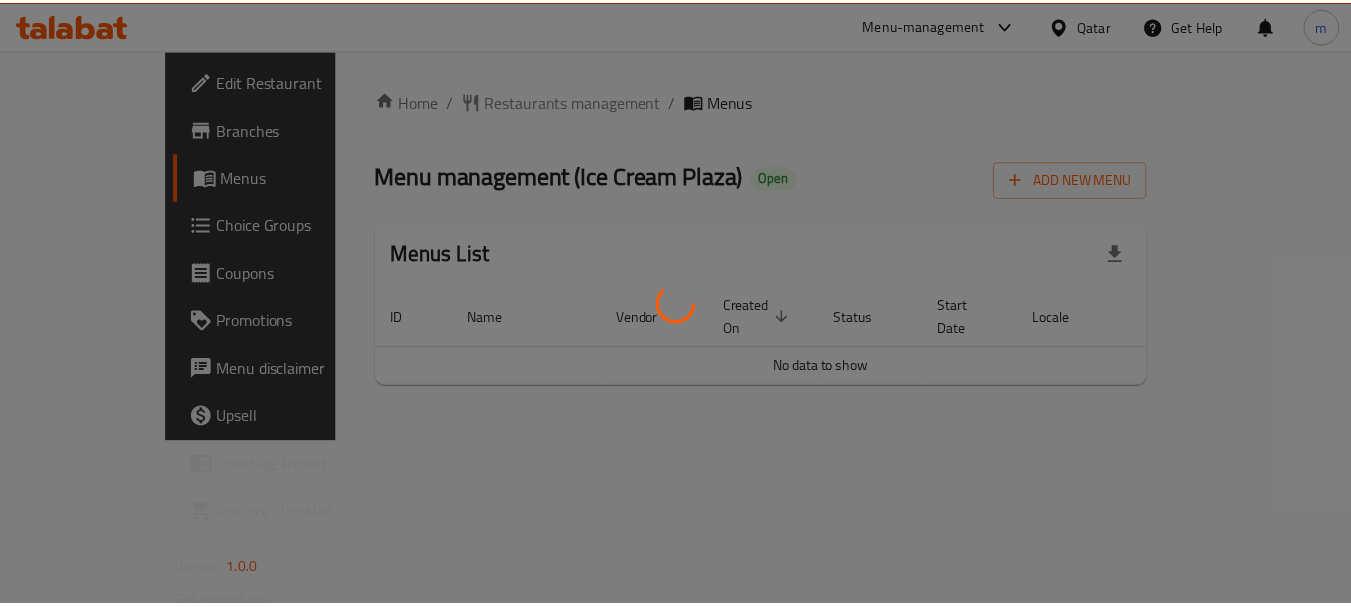 scroll, scrollTop: 0, scrollLeft: 0, axis: both 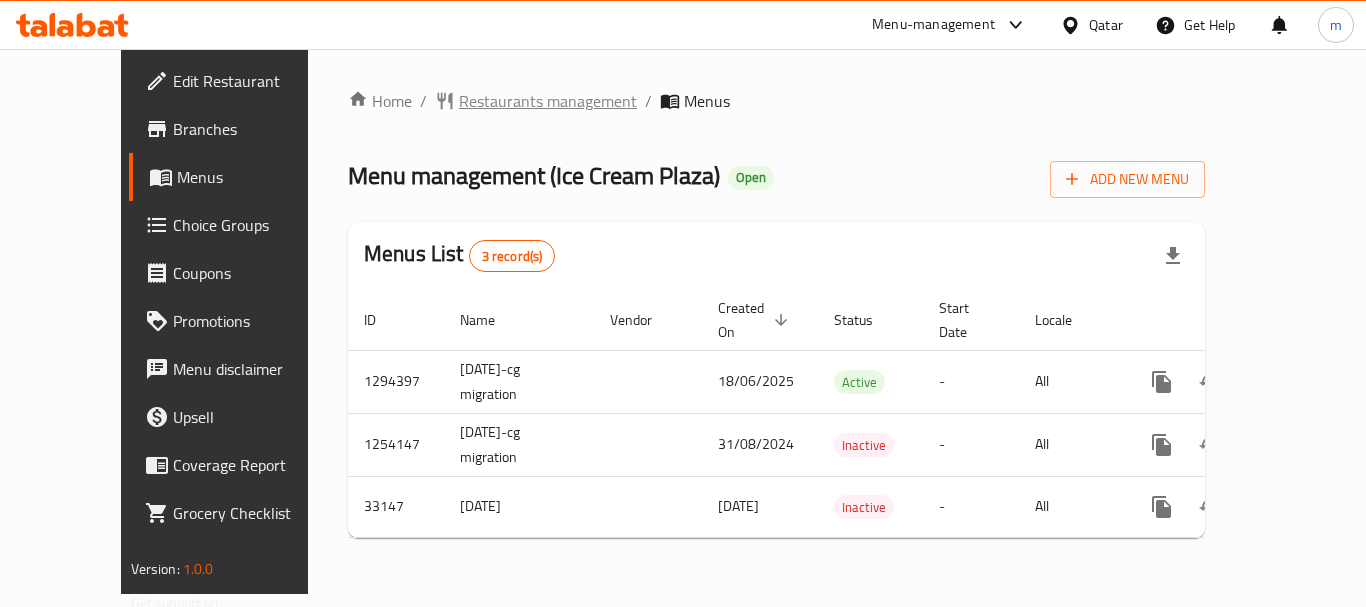 click on "Restaurants management" at bounding box center [548, 101] 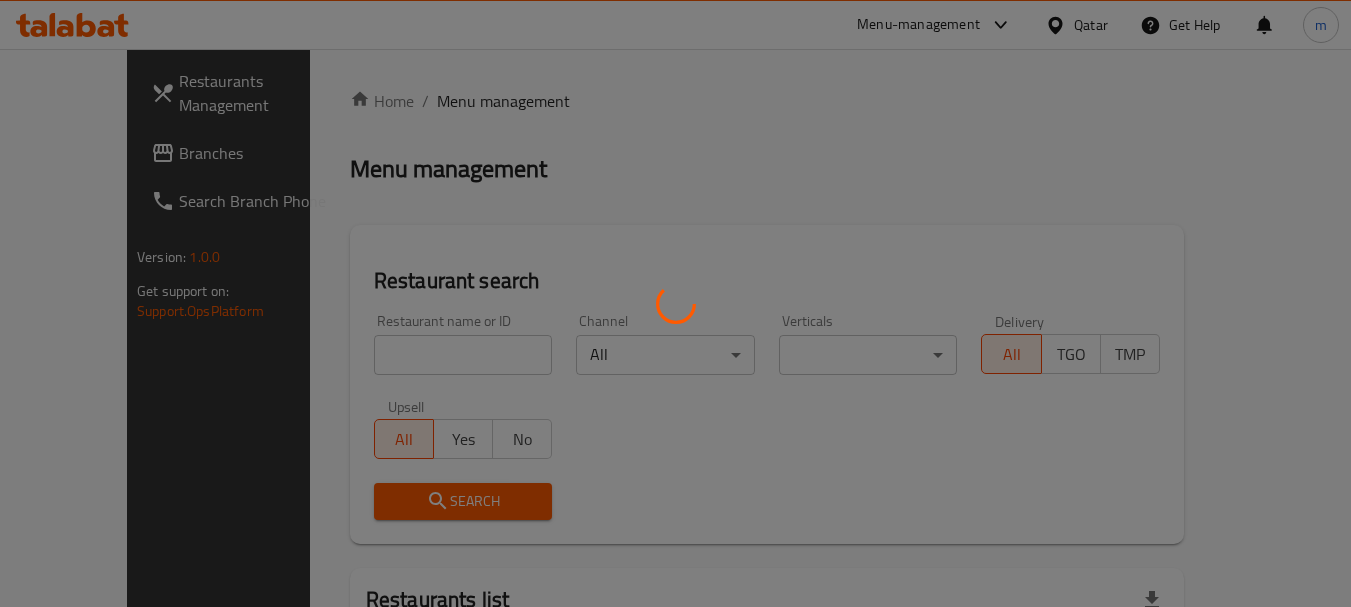 click at bounding box center (675, 303) 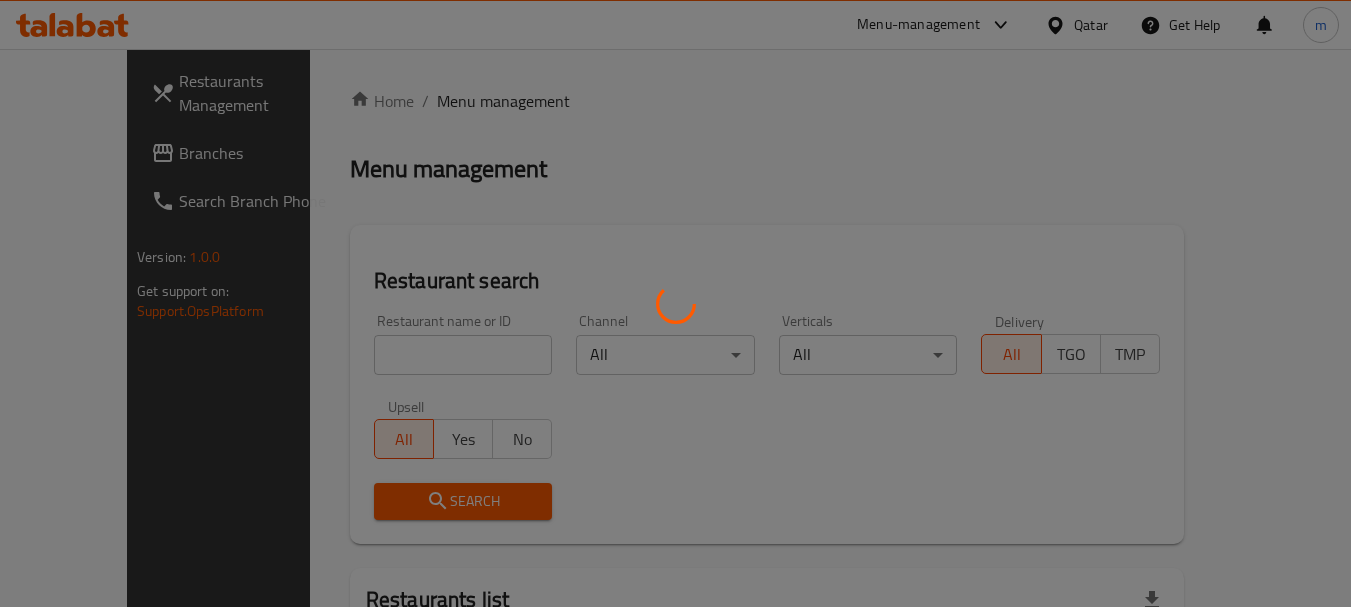 click at bounding box center [675, 303] 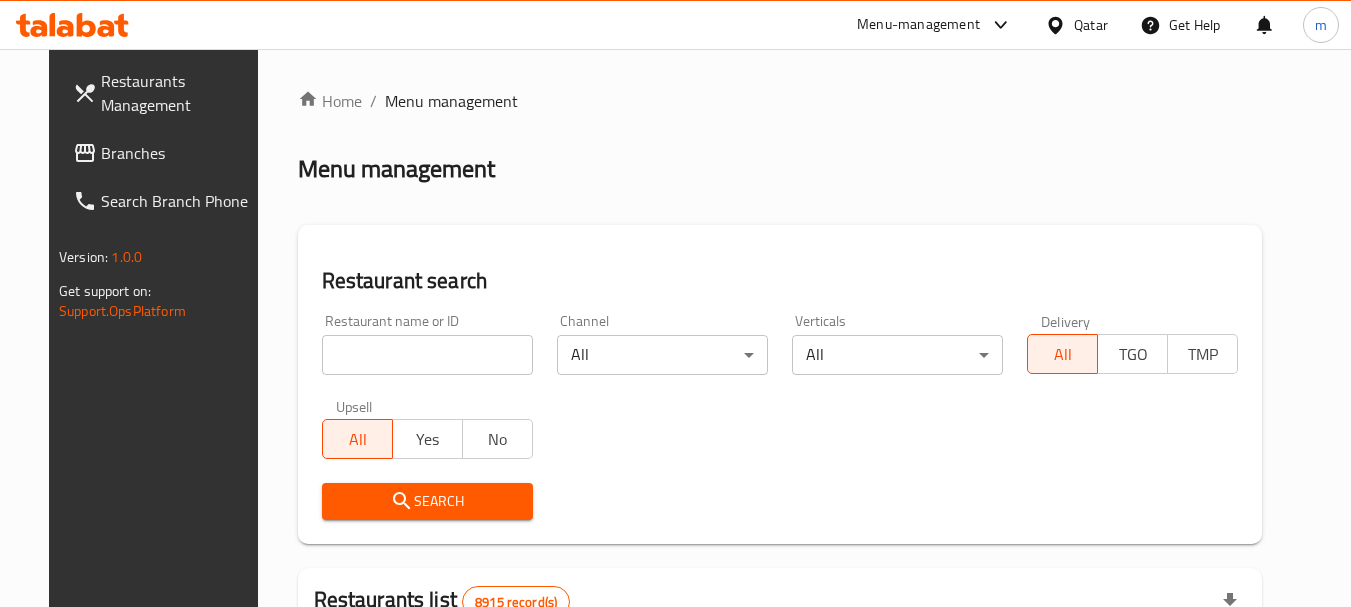 click at bounding box center (675, 303) 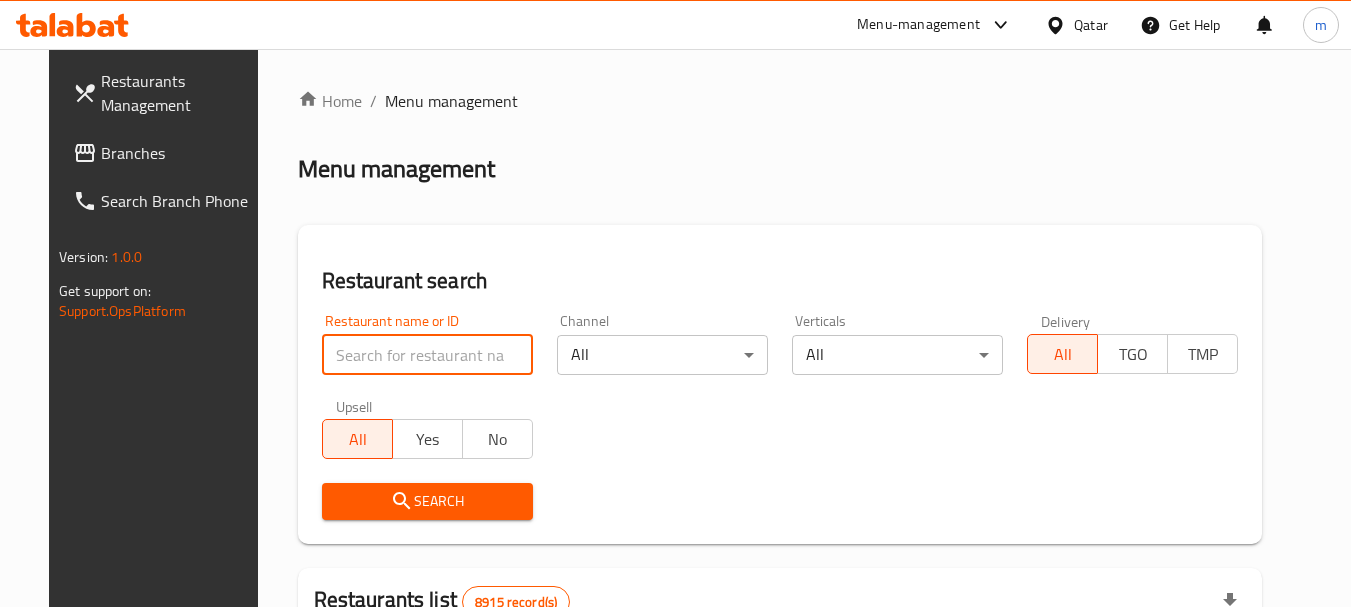 click at bounding box center [427, 355] 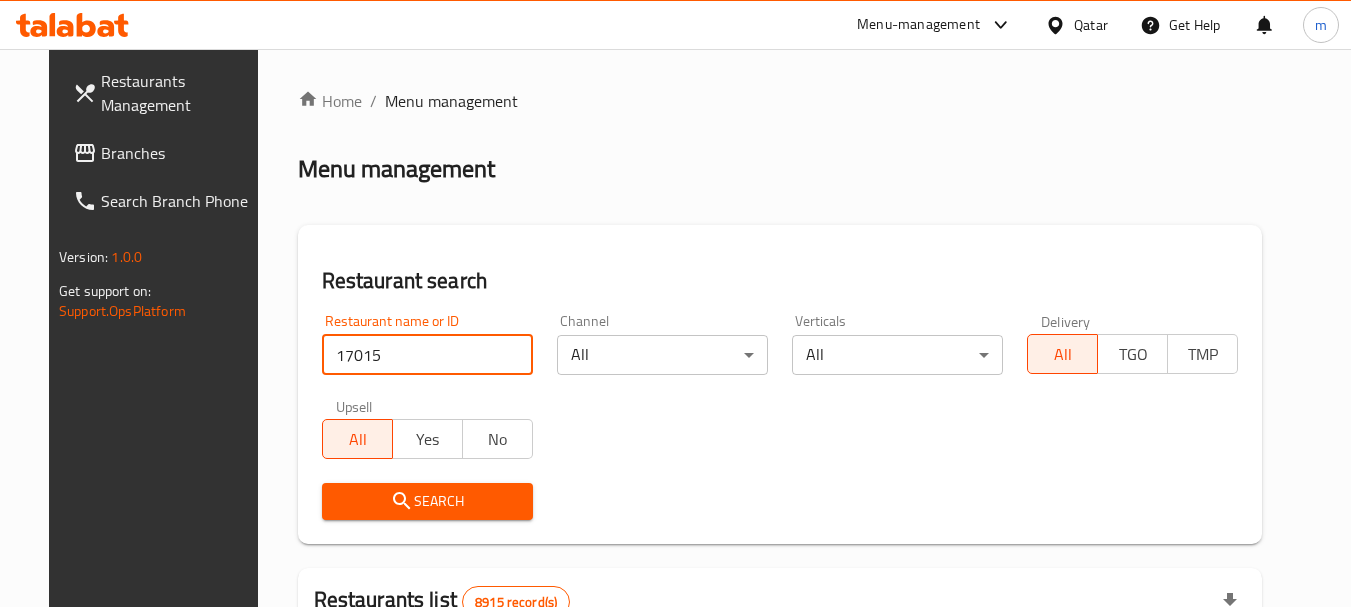 type on "17015" 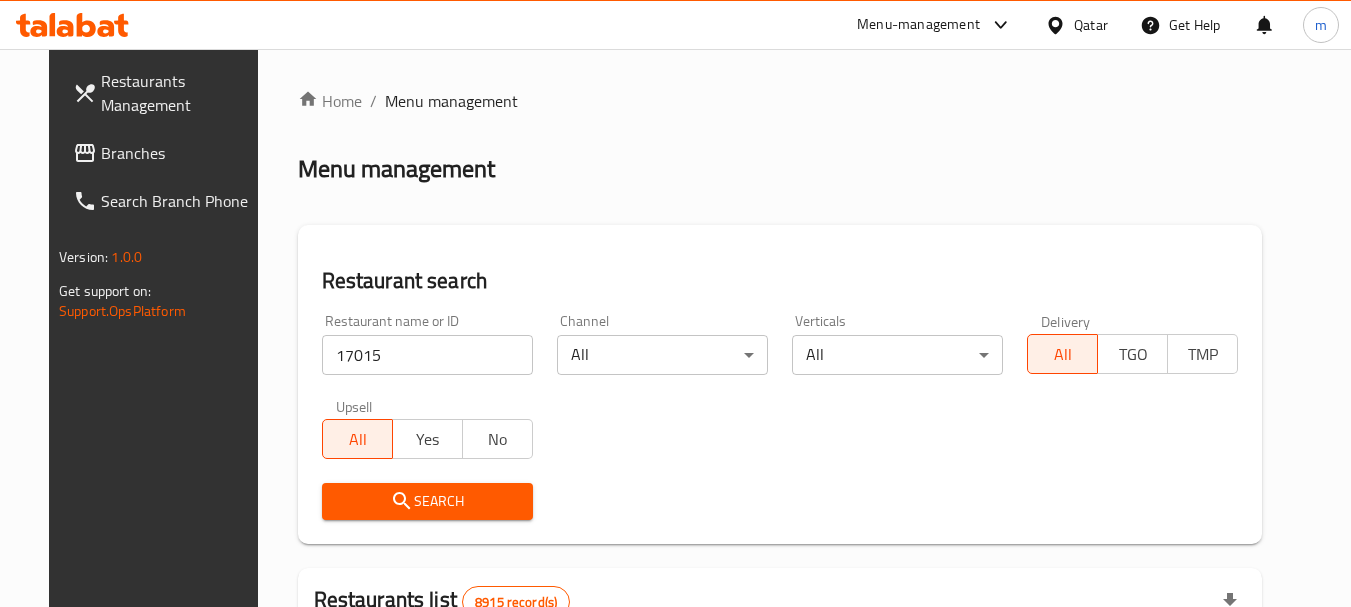 drag, startPoint x: 365, startPoint y: 492, endPoint x: 734, endPoint y: 451, distance: 371.27078 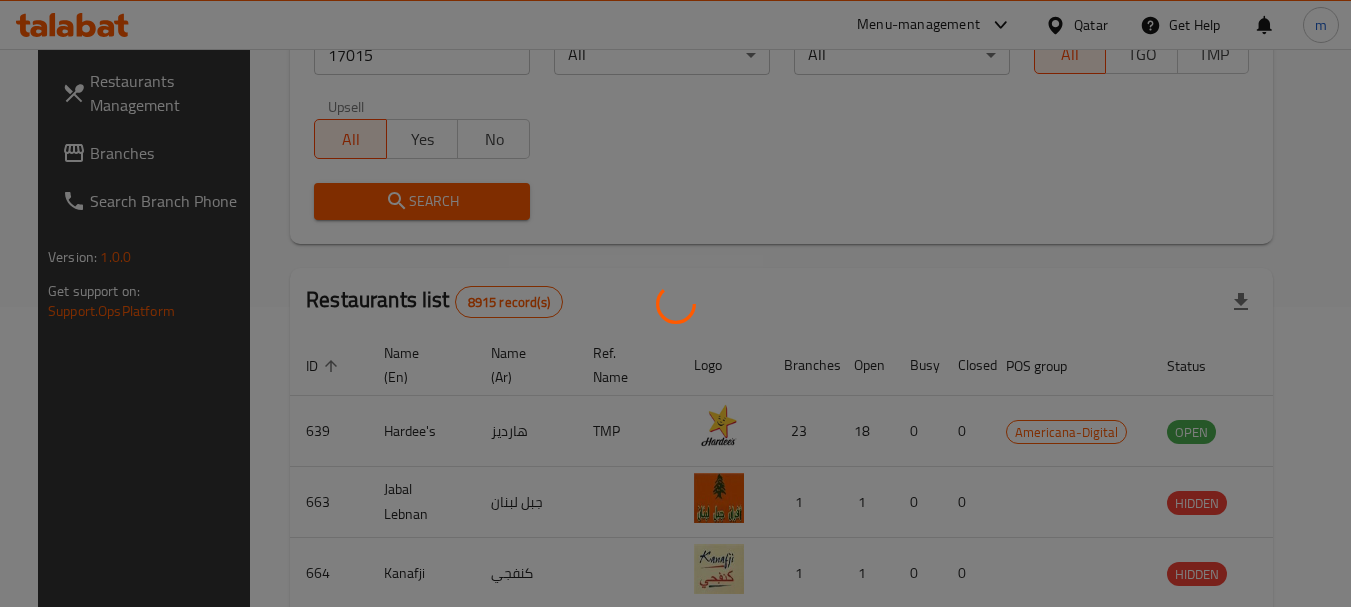 scroll, scrollTop: 268, scrollLeft: 0, axis: vertical 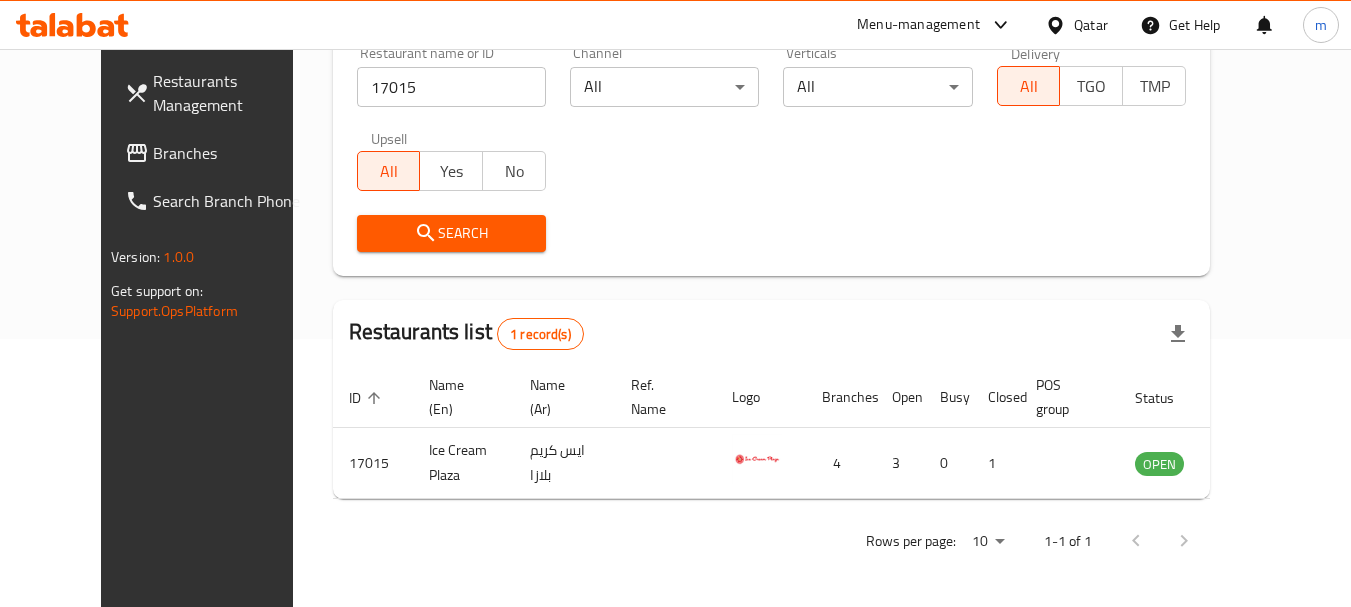 click on "Qatar" at bounding box center (1091, 25) 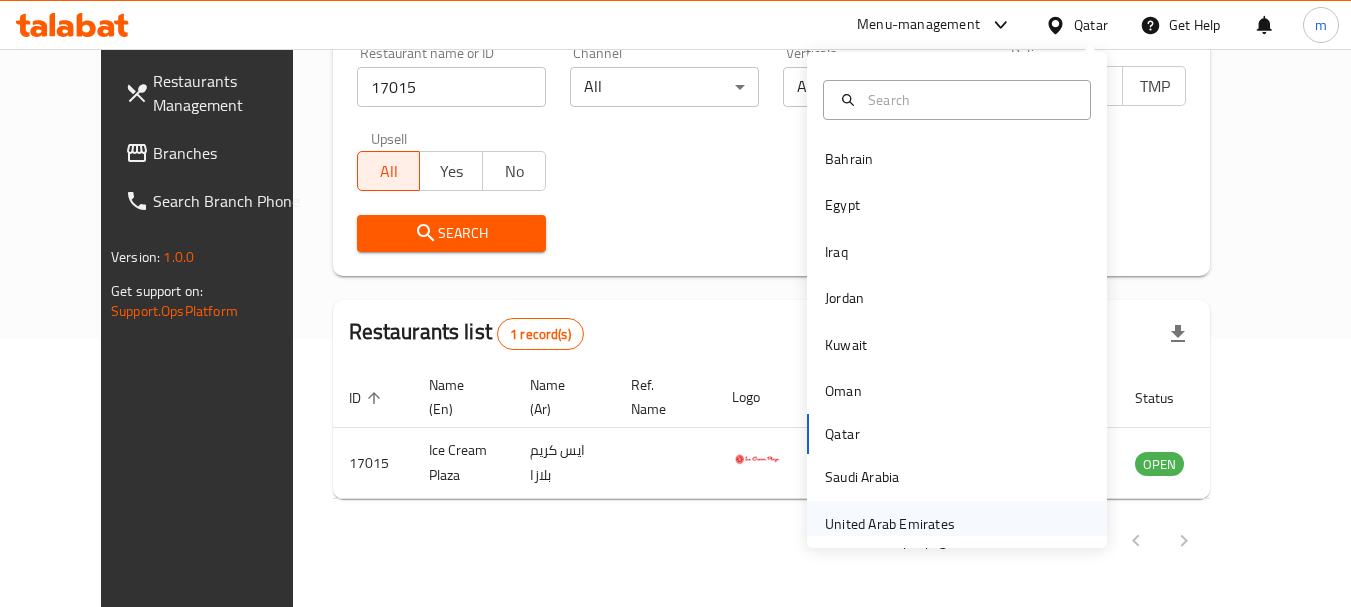 click on "United Arab Emirates" at bounding box center (890, 524) 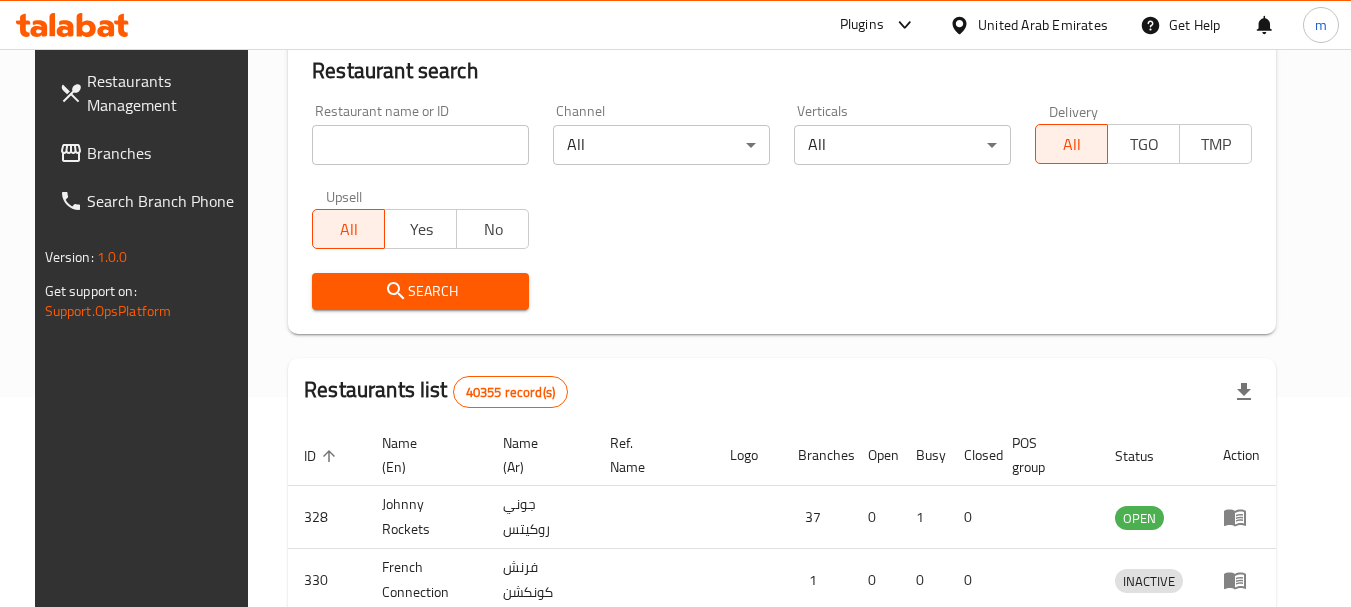 scroll, scrollTop: 268, scrollLeft: 0, axis: vertical 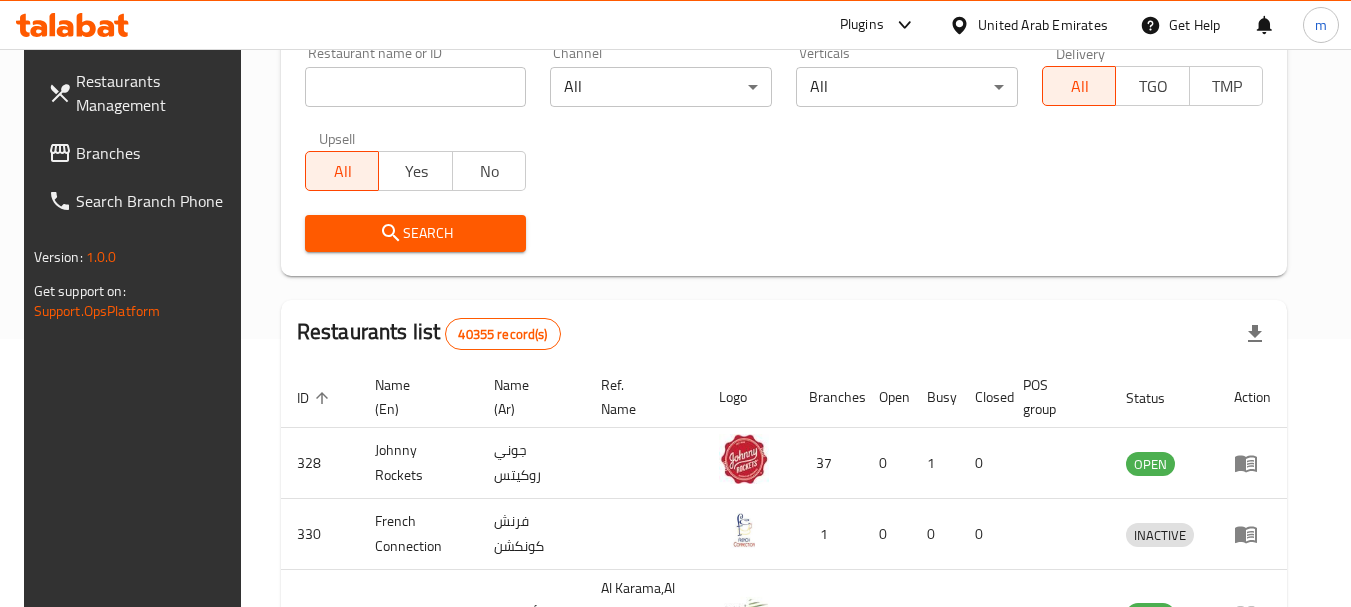 click on "Branches" at bounding box center (141, 153) 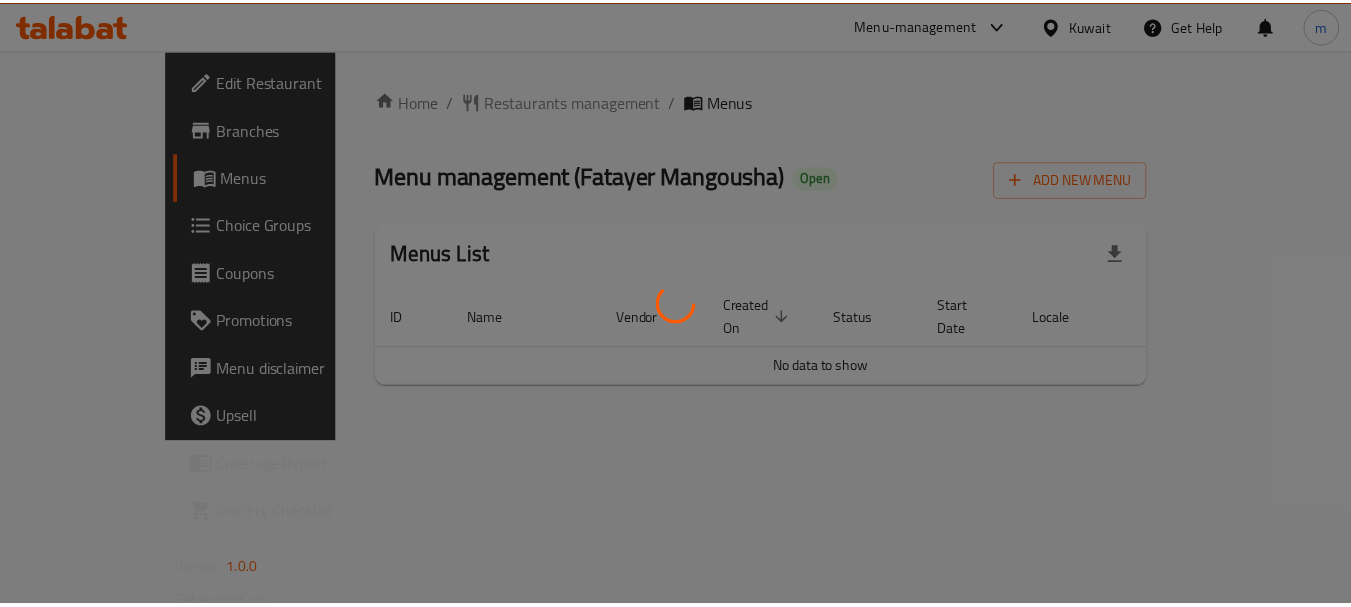 scroll, scrollTop: 0, scrollLeft: 0, axis: both 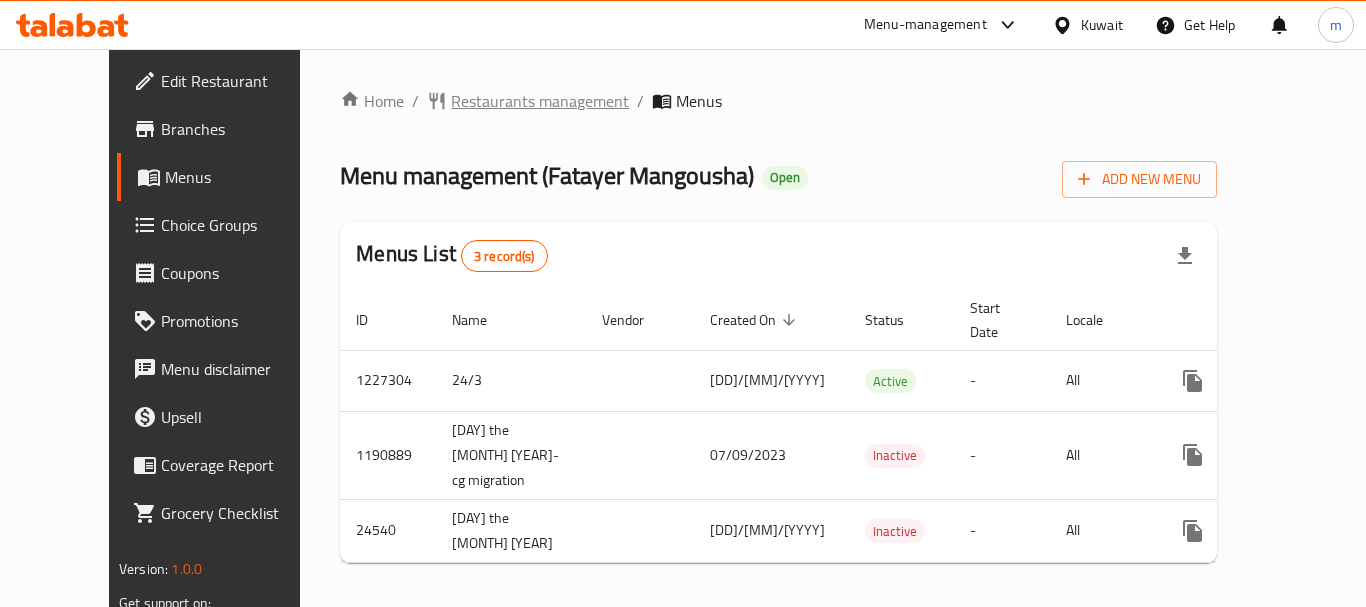 click on "Restaurants management" at bounding box center (540, 101) 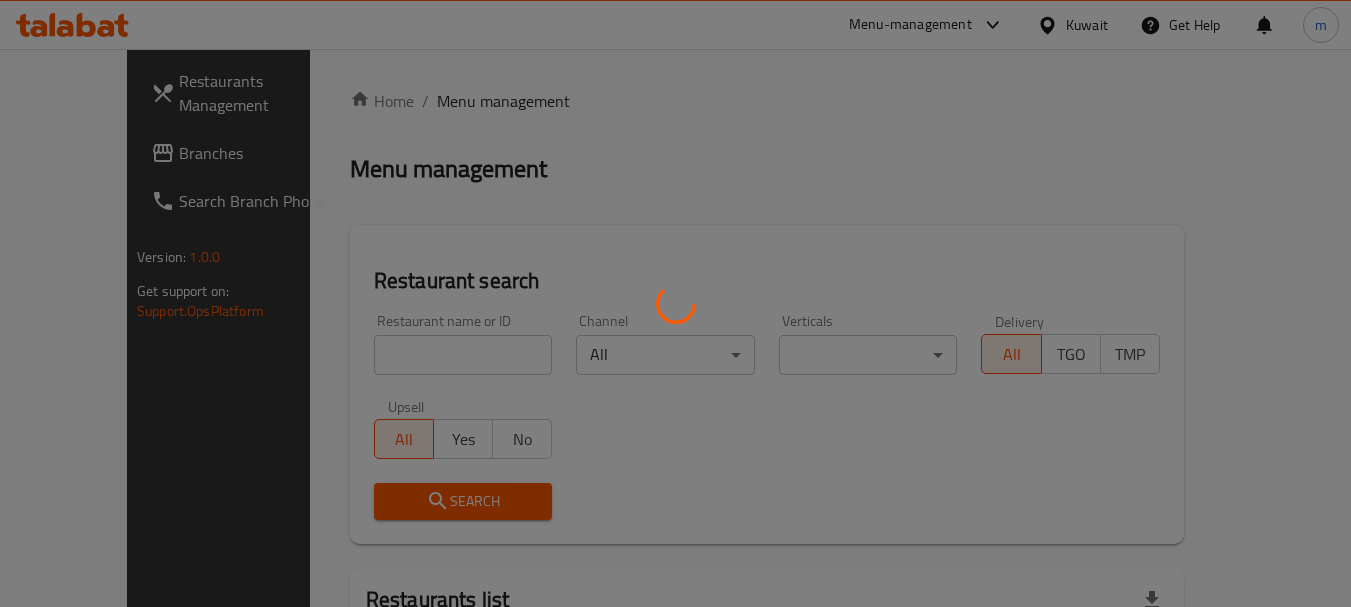 click at bounding box center [675, 303] 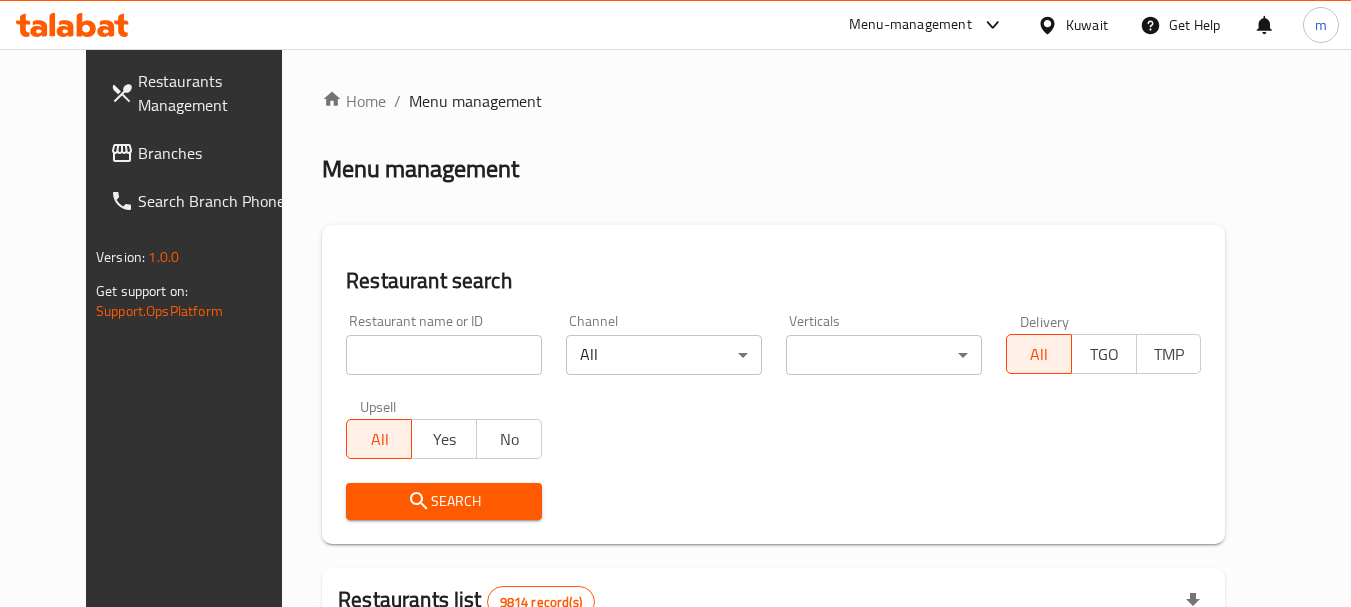 click at bounding box center [444, 355] 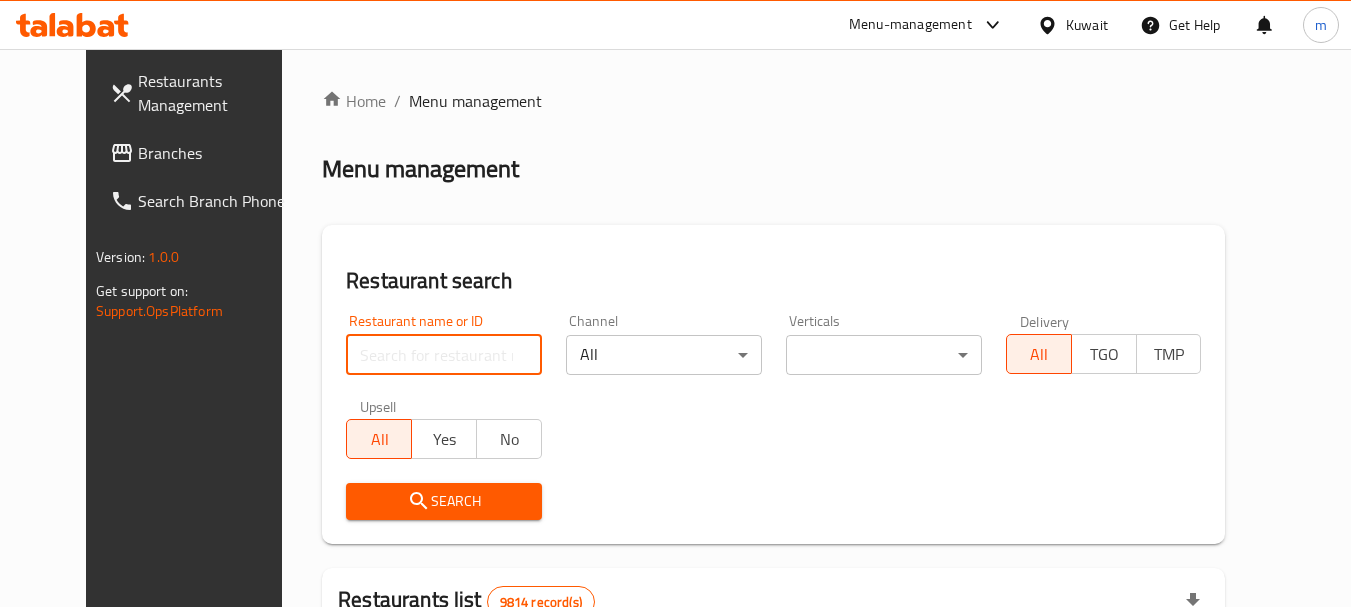 paste on "12891" 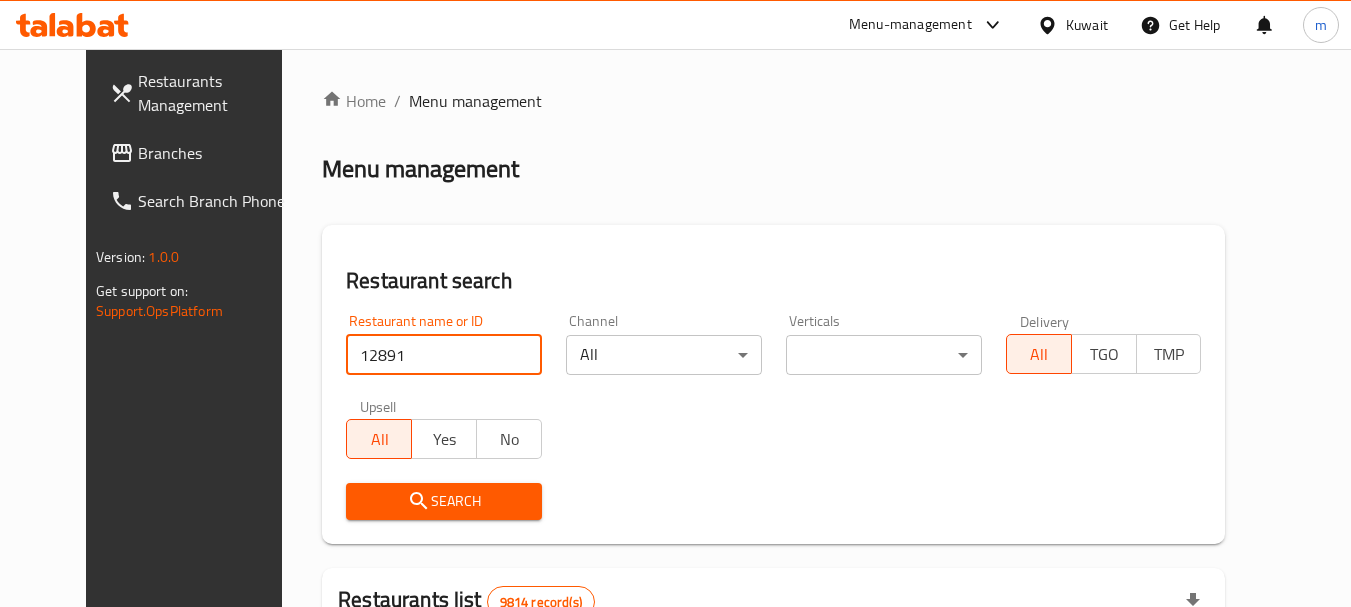 type on "12891" 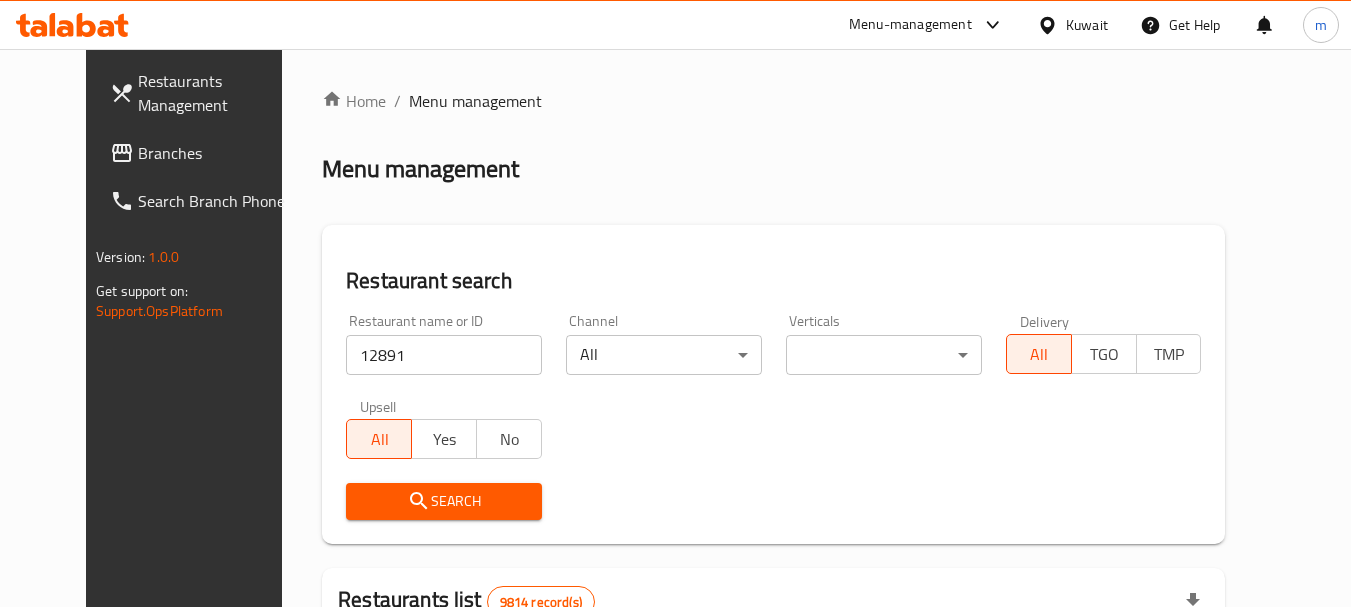 click on "Search" at bounding box center [444, 501] 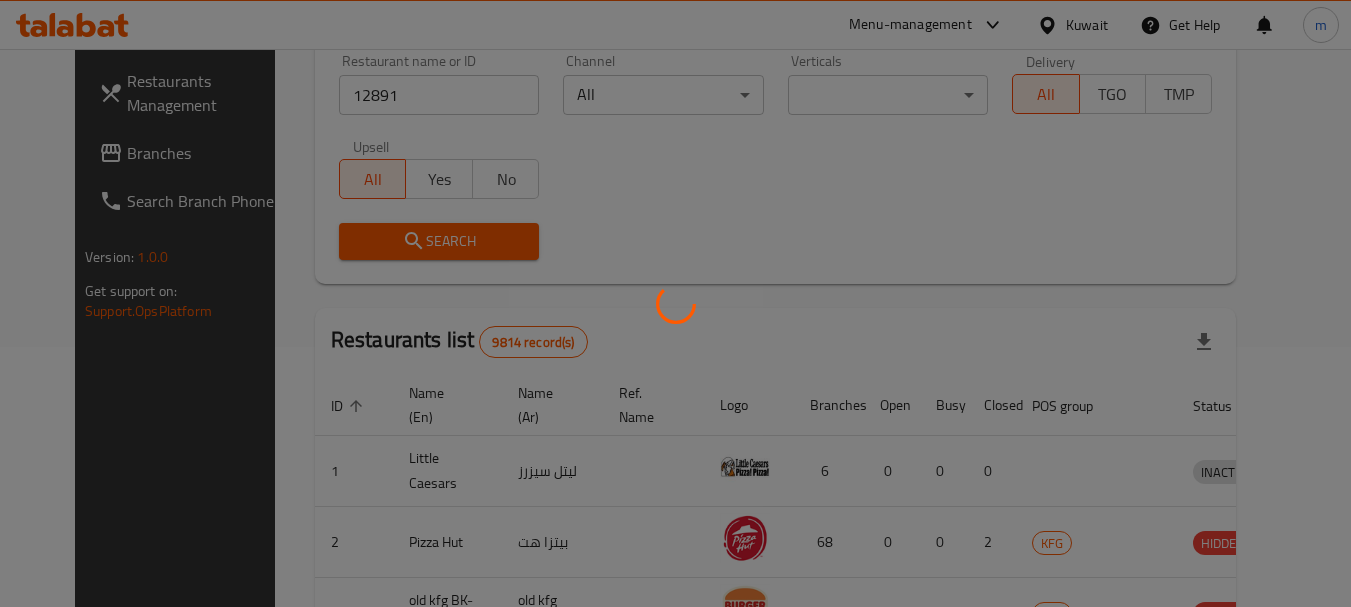 scroll, scrollTop: 268, scrollLeft: 0, axis: vertical 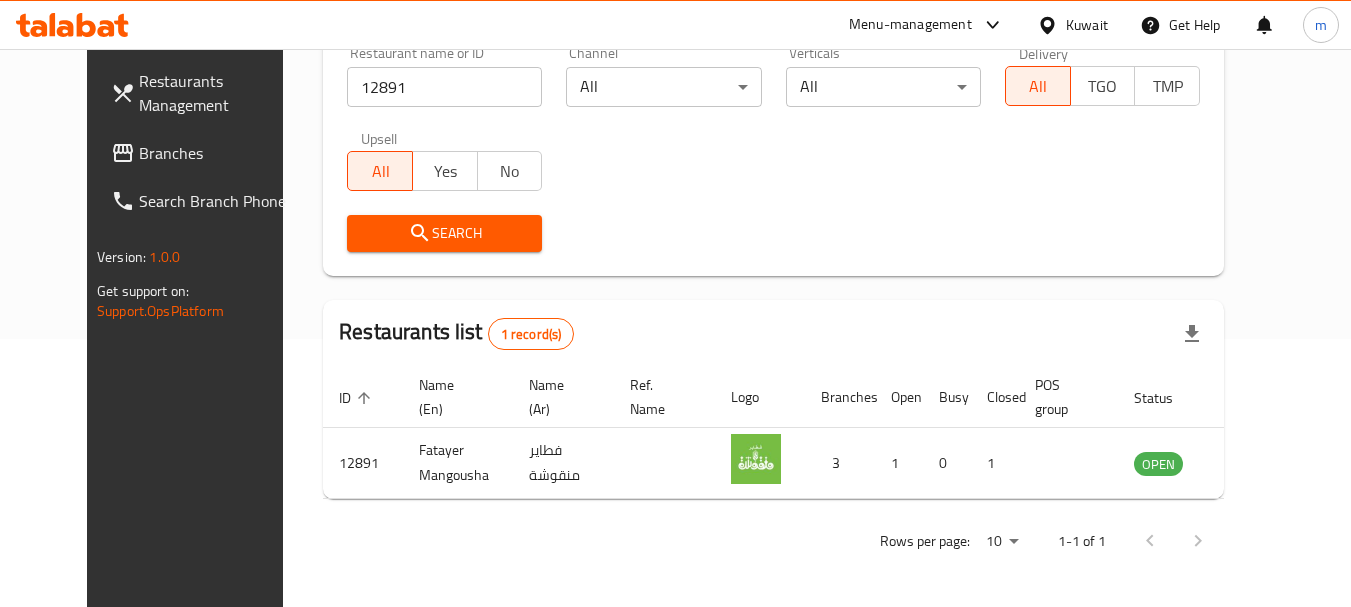 click on "Kuwait" at bounding box center [1087, 25] 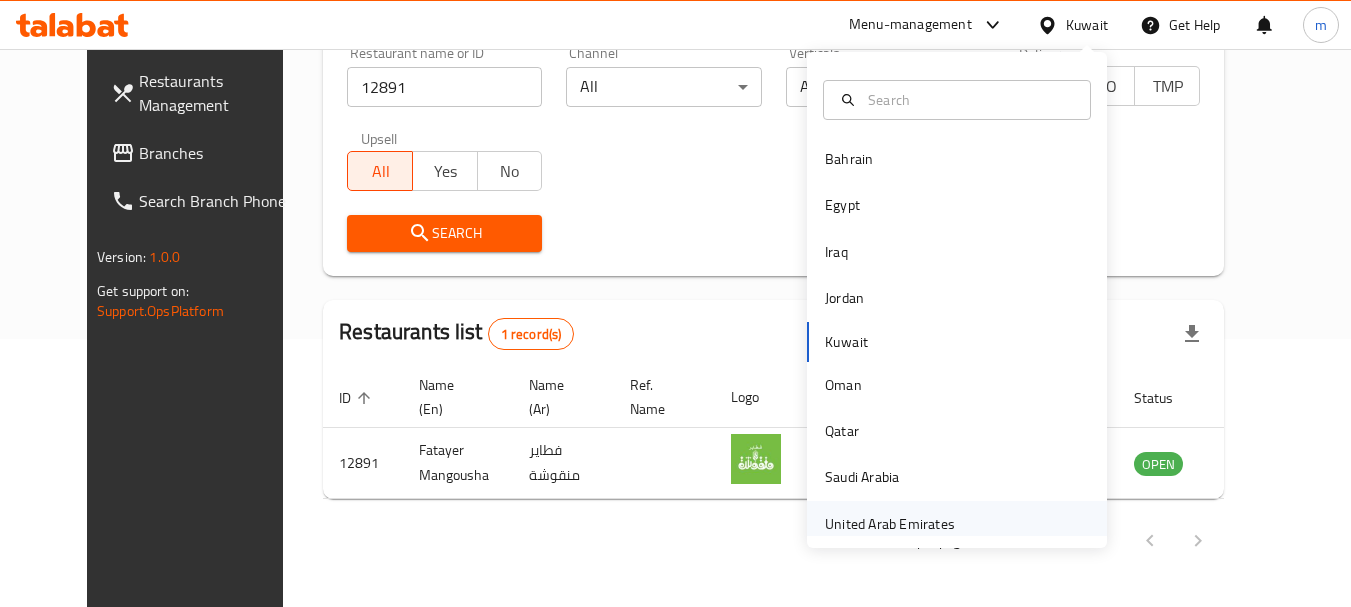 click on "United Arab Emirates" at bounding box center (890, 524) 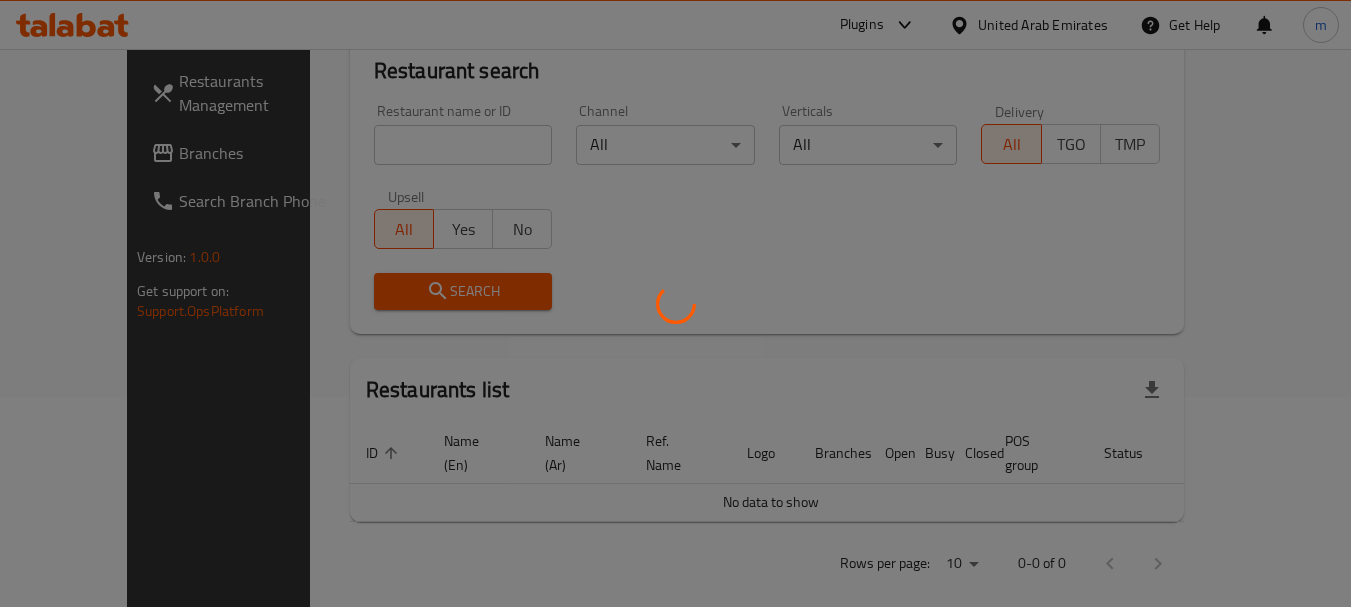 scroll, scrollTop: 268, scrollLeft: 0, axis: vertical 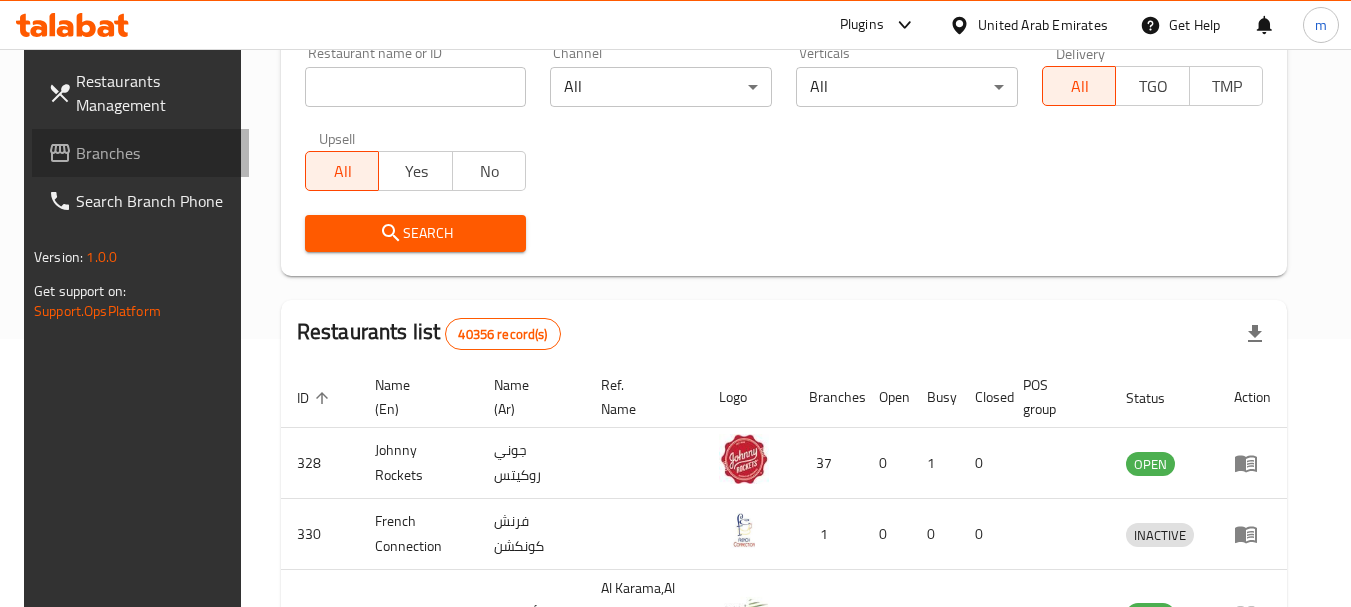 click on "Branches" at bounding box center (155, 153) 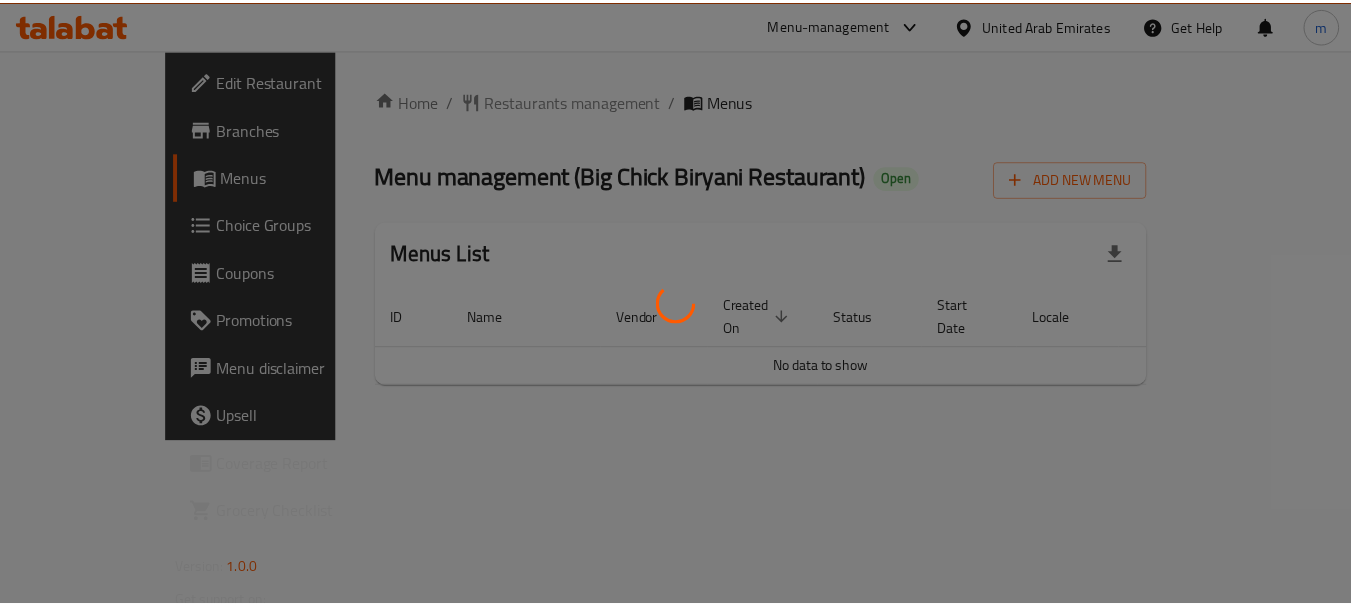 scroll, scrollTop: 0, scrollLeft: 0, axis: both 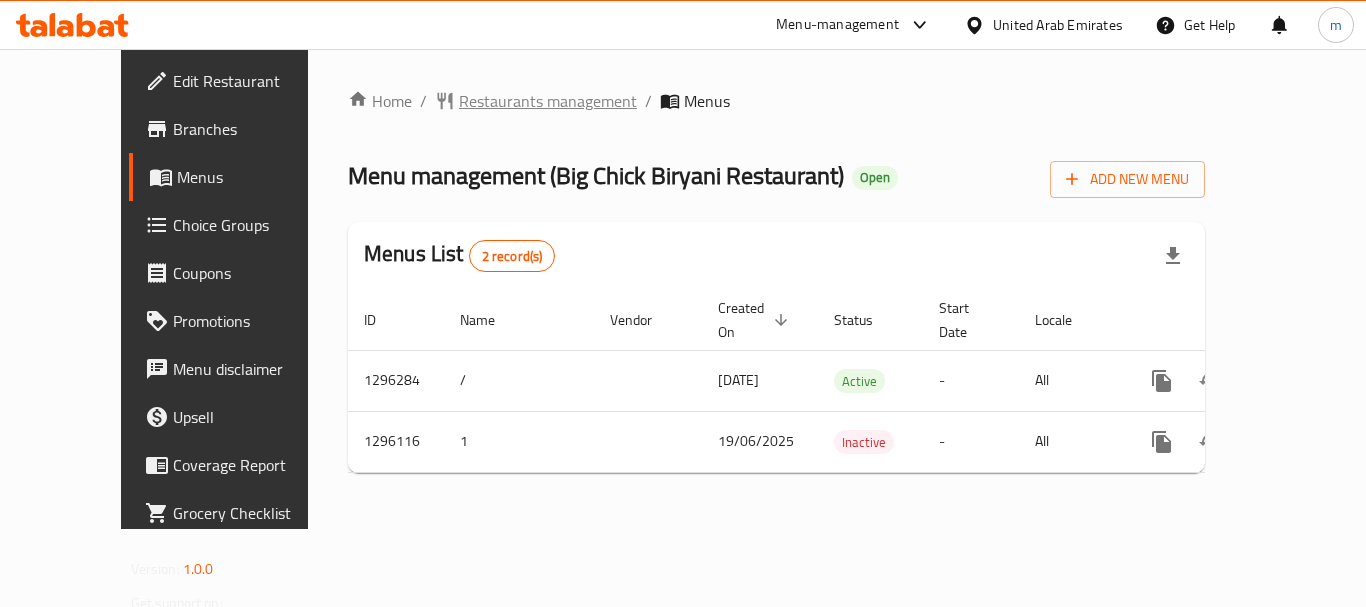 click on "Restaurants management" at bounding box center [548, 101] 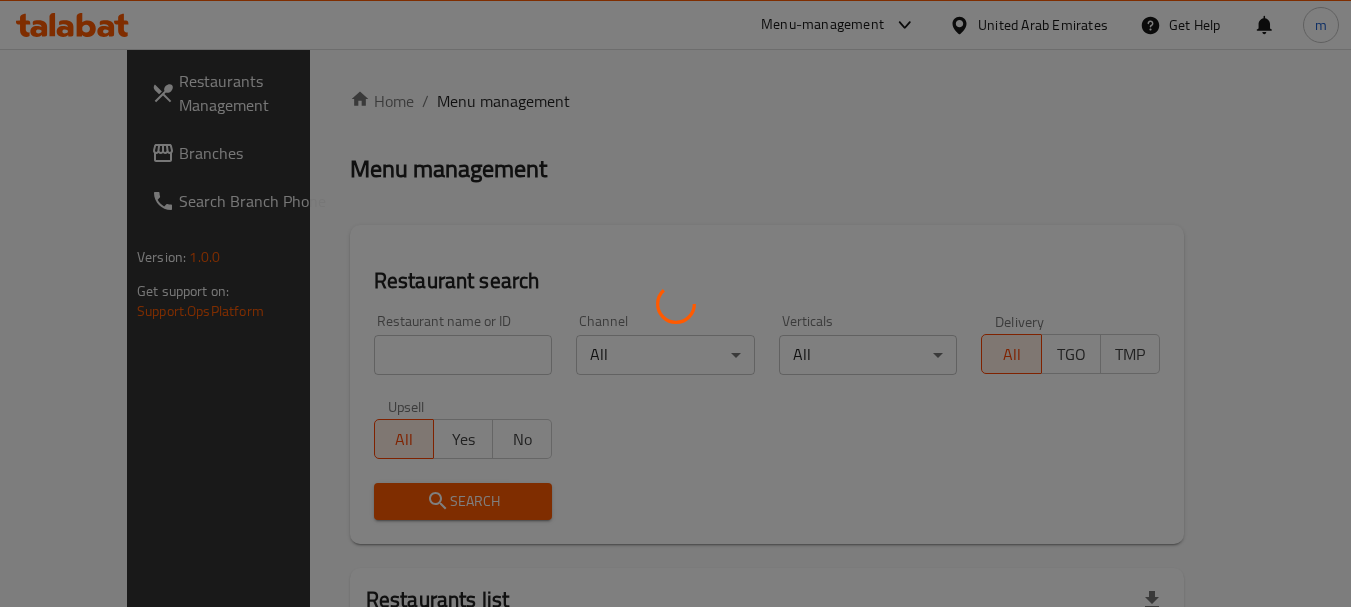 click at bounding box center [675, 303] 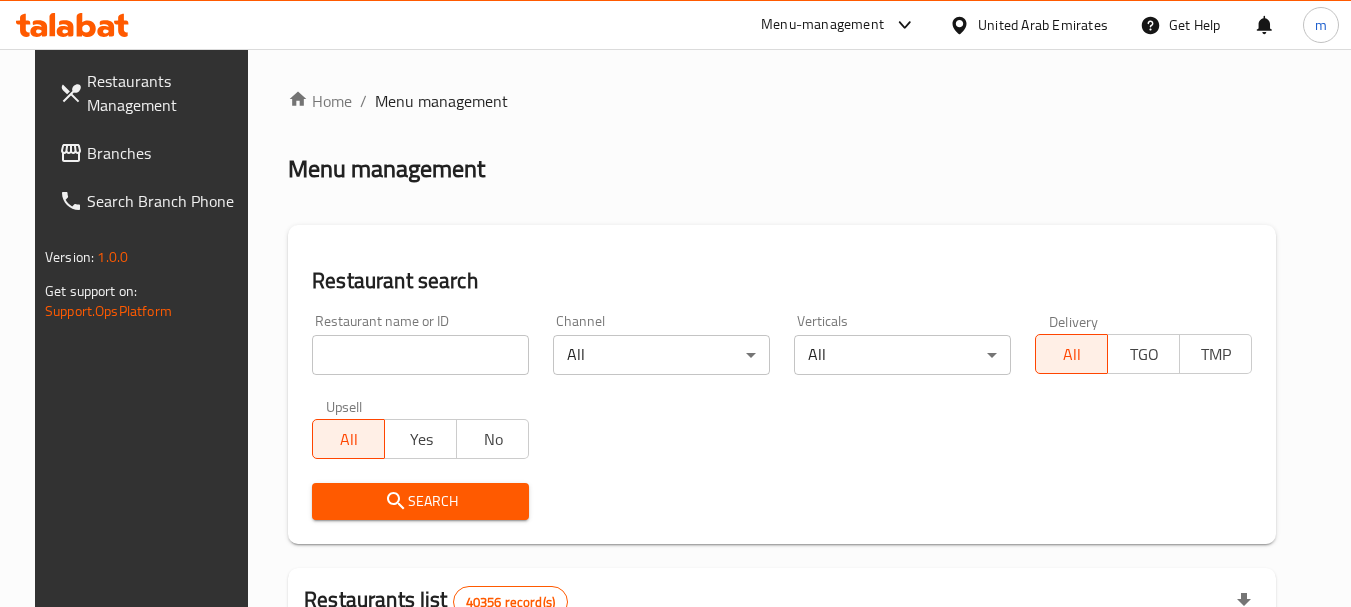 click at bounding box center [675, 303] 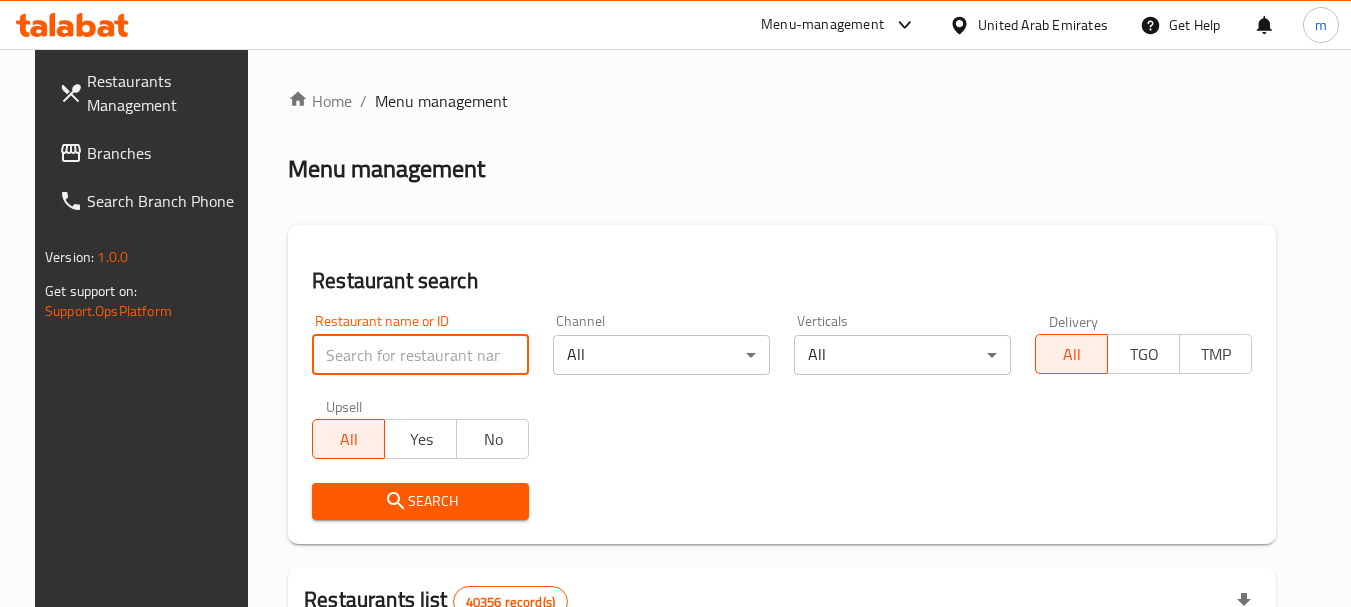 click at bounding box center [420, 355] 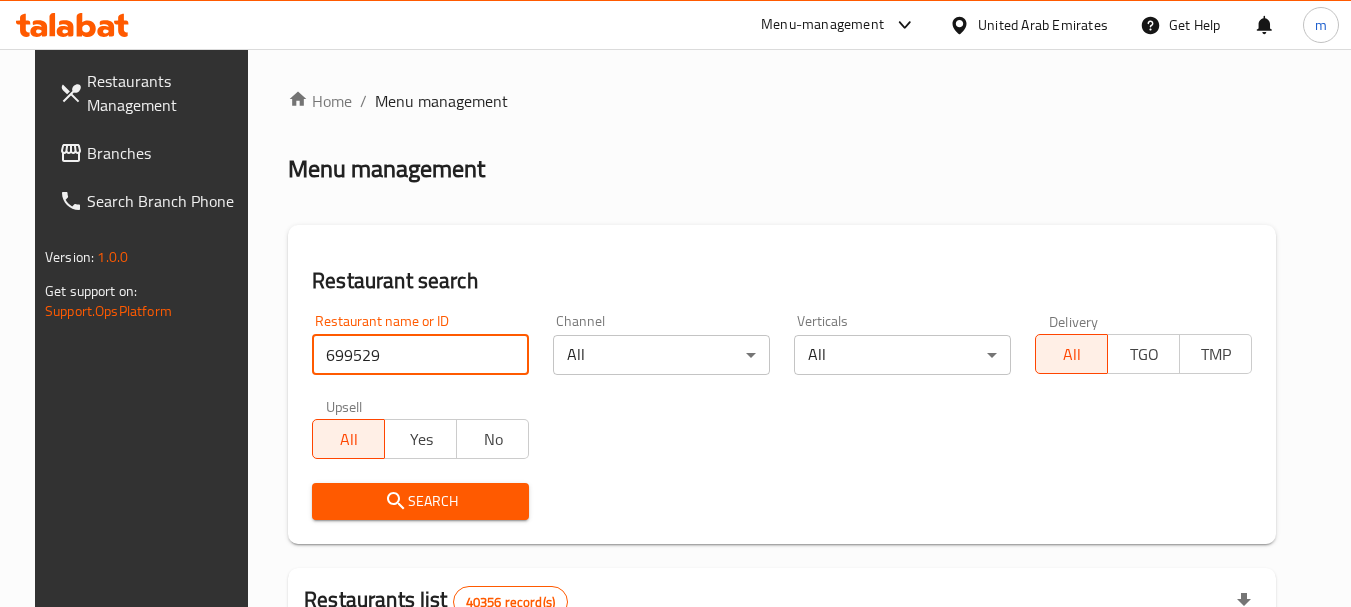 type on "699529" 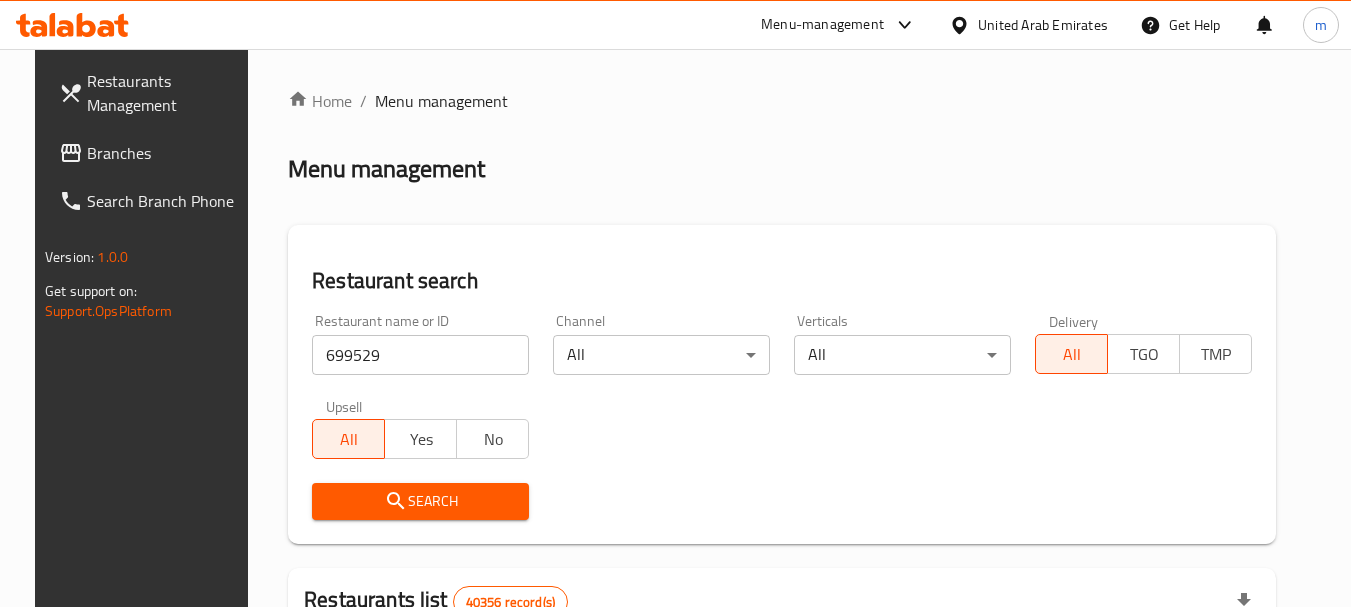 click on "Search" at bounding box center [420, 501] 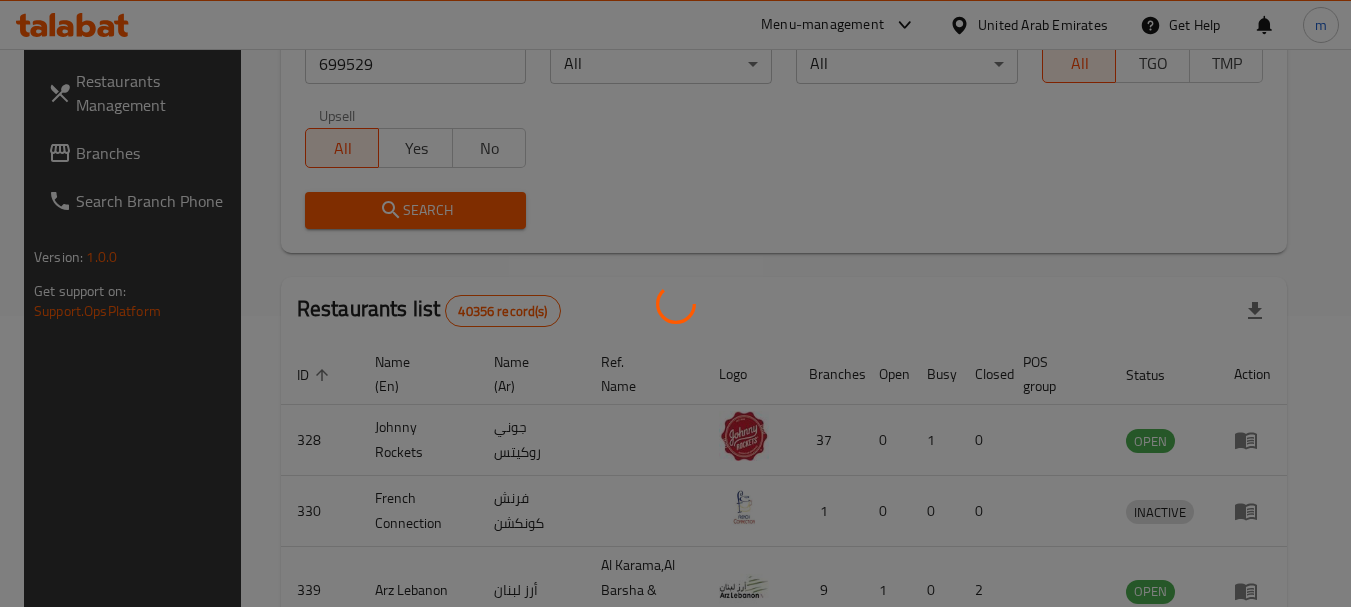 scroll, scrollTop: 300, scrollLeft: 0, axis: vertical 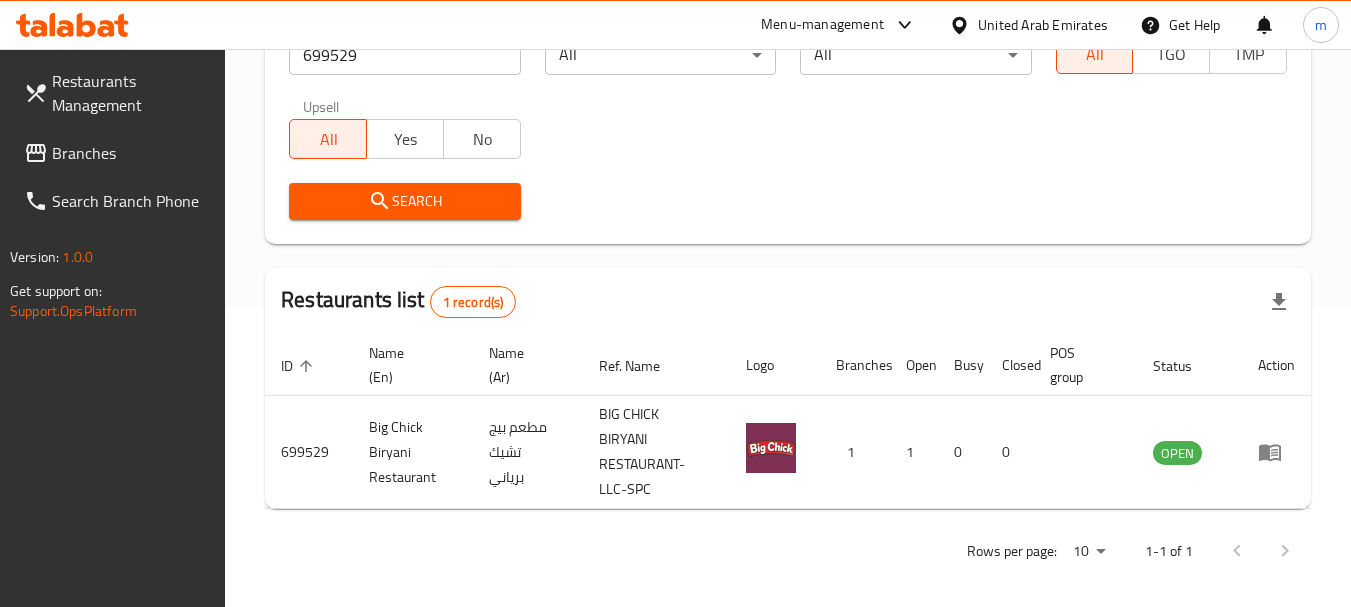 click on "United Arab Emirates" at bounding box center (1043, 25) 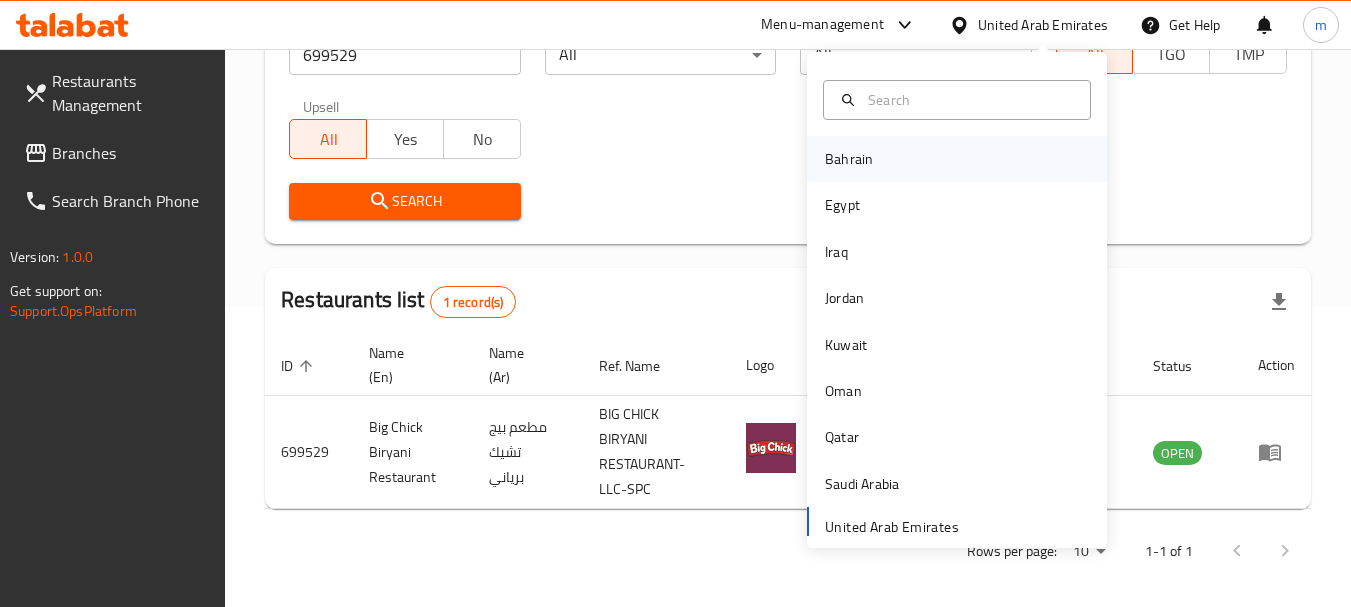click on "Bahrain" at bounding box center (849, 159) 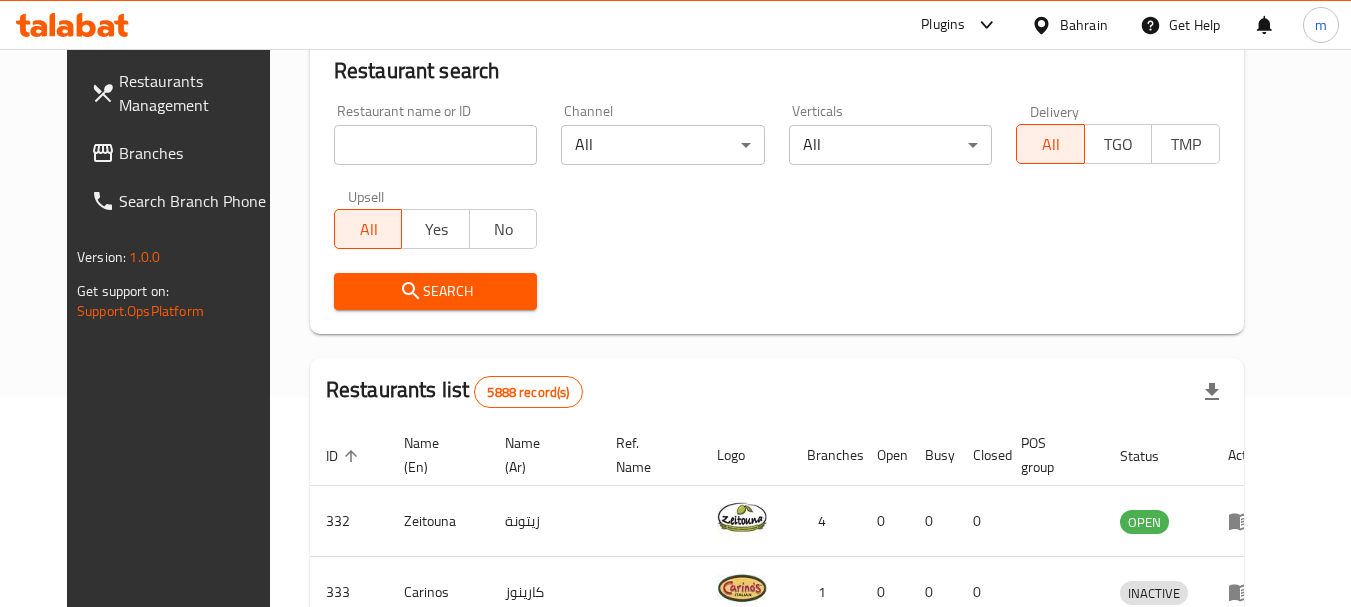 scroll, scrollTop: 300, scrollLeft: 0, axis: vertical 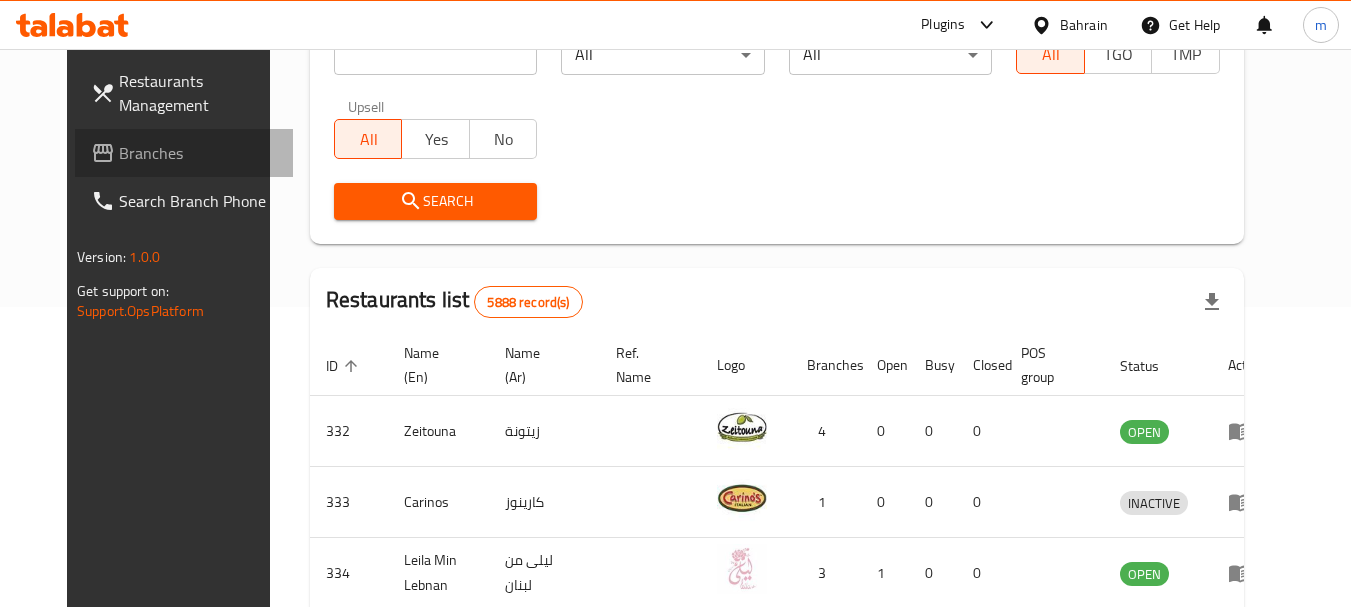 click on "Branches" at bounding box center [198, 153] 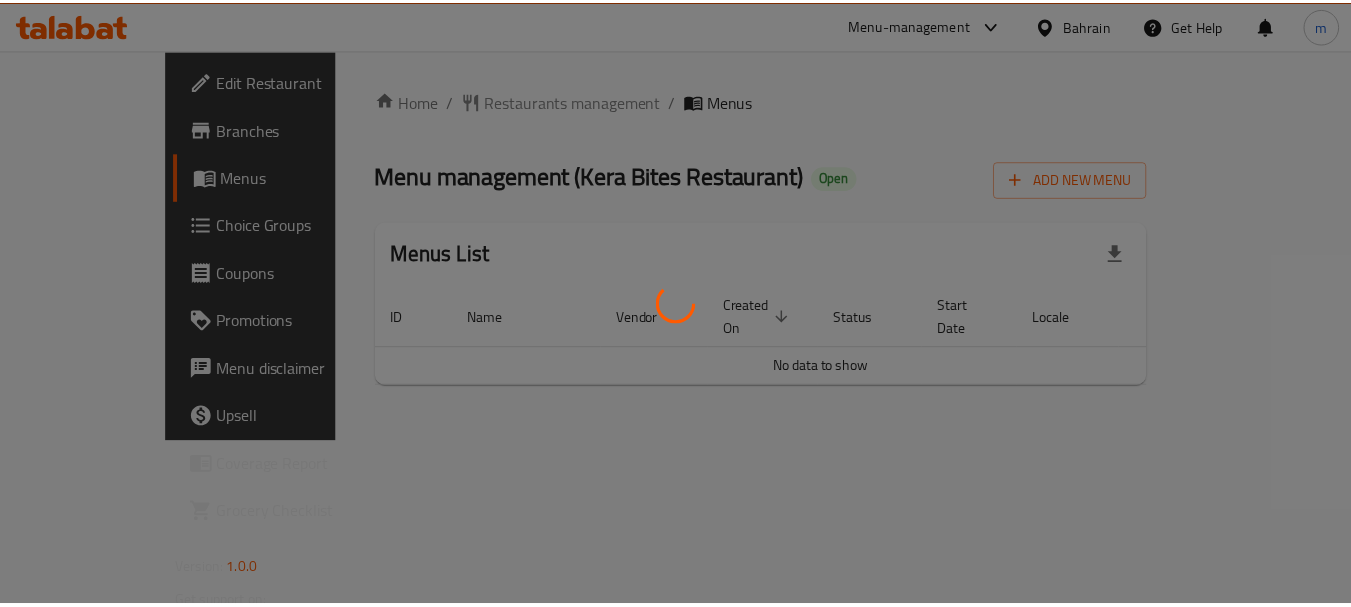 scroll, scrollTop: 0, scrollLeft: 0, axis: both 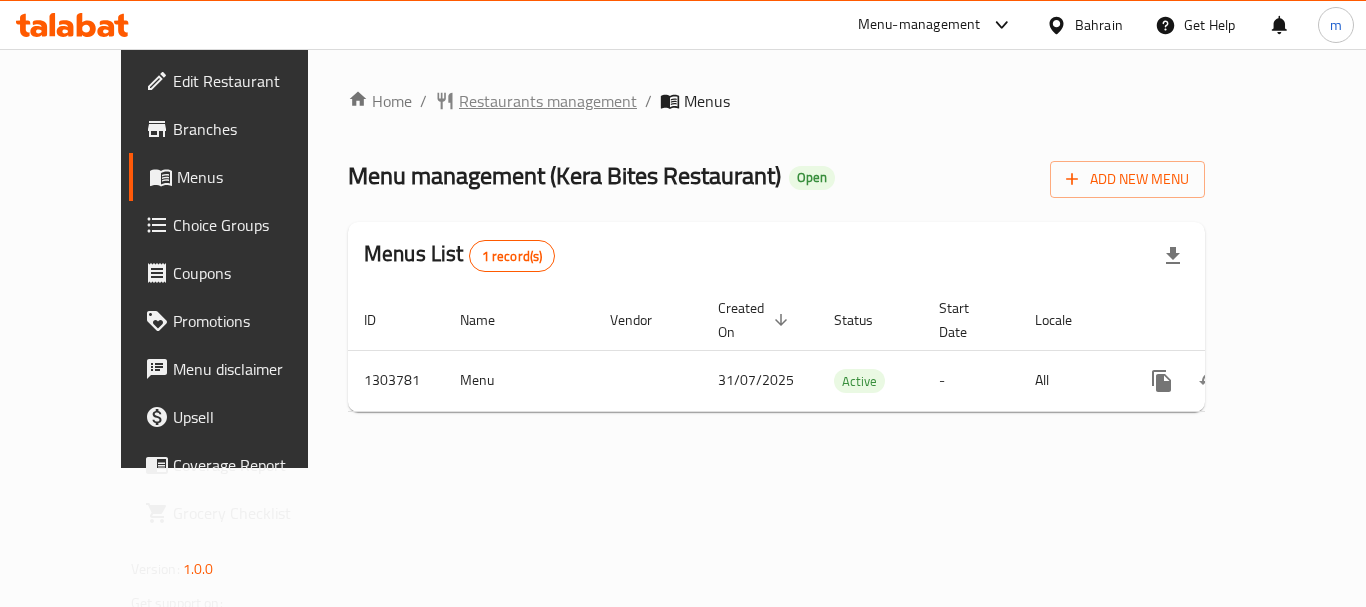 click on "Restaurants management" at bounding box center (548, 101) 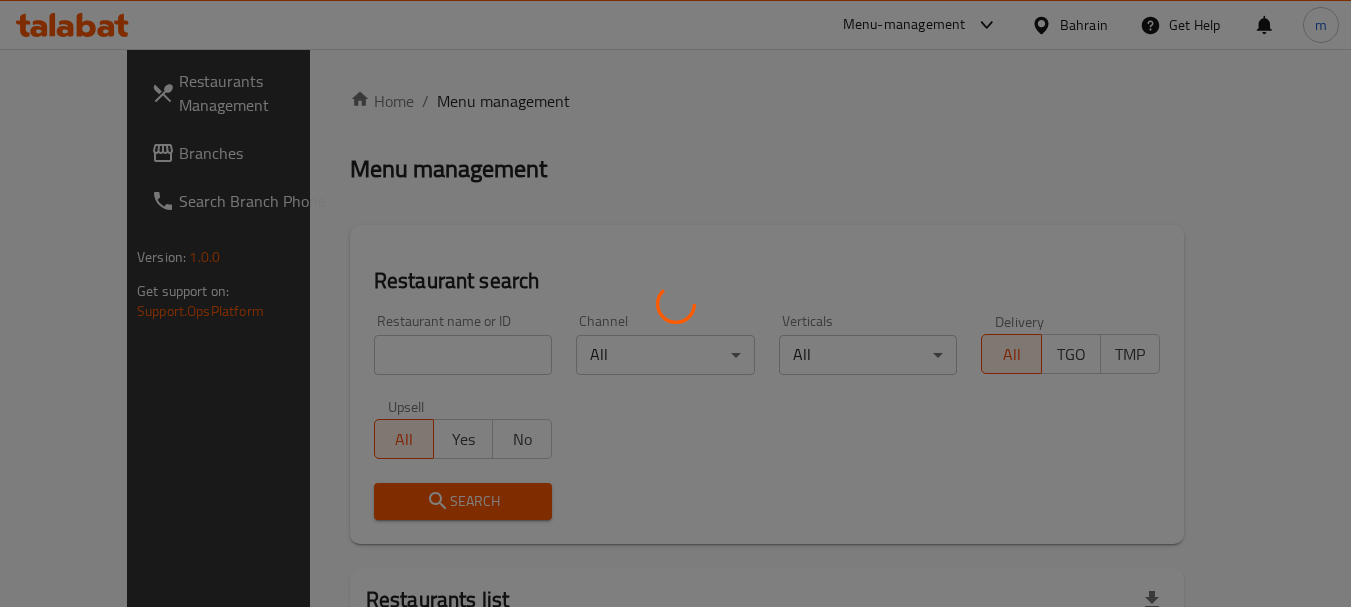 click at bounding box center (675, 303) 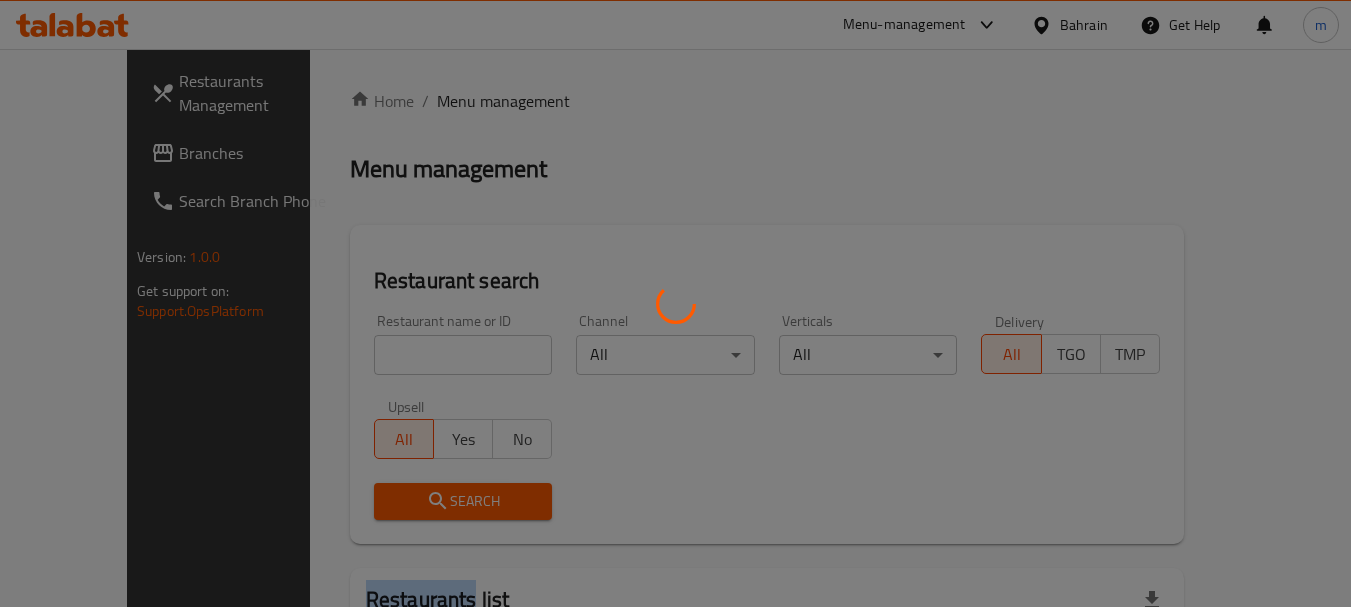 click at bounding box center (675, 303) 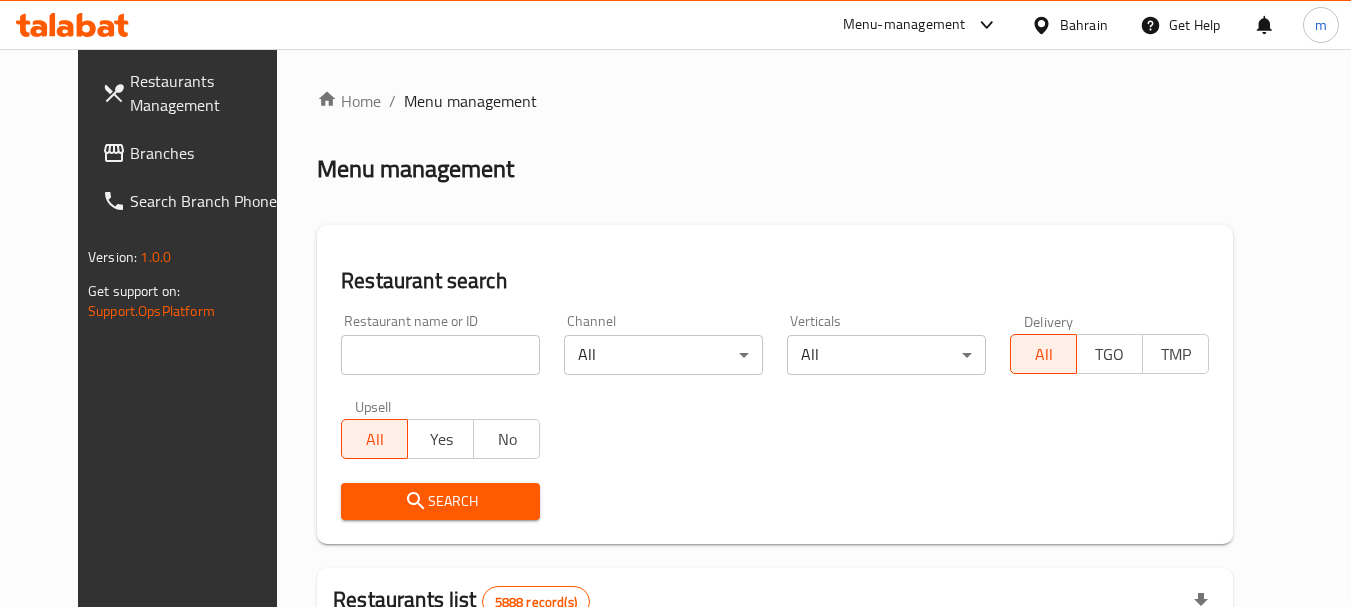 click at bounding box center (440, 355) 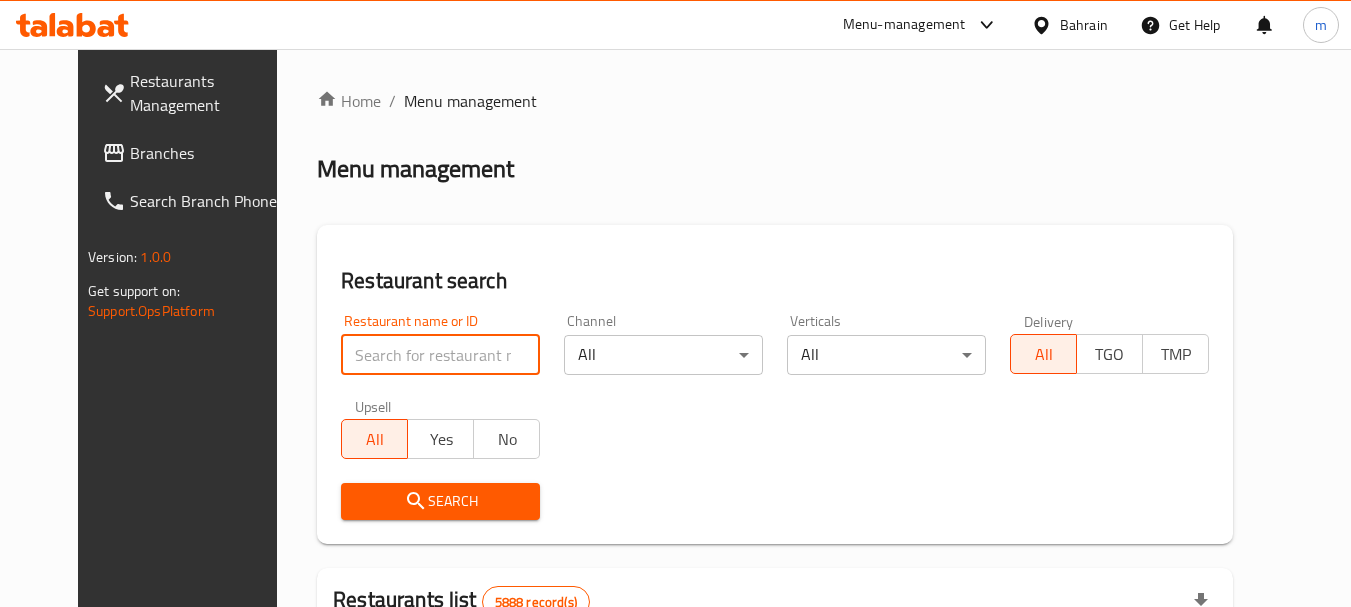 click at bounding box center [440, 355] 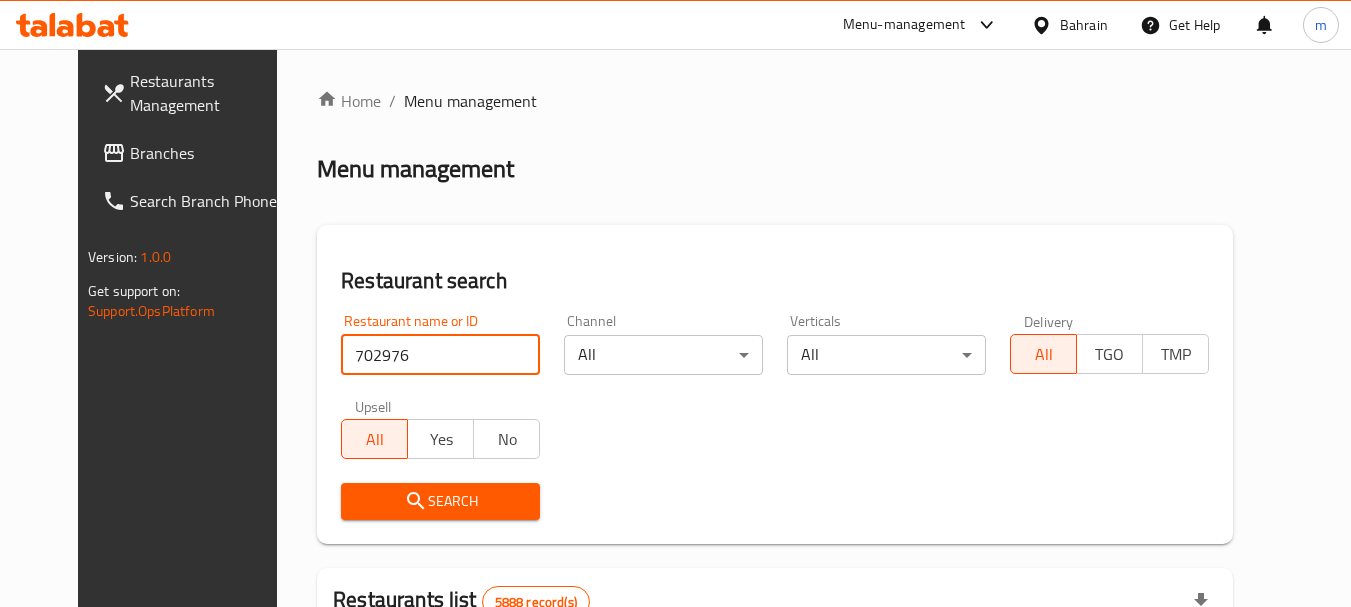 type on "702976" 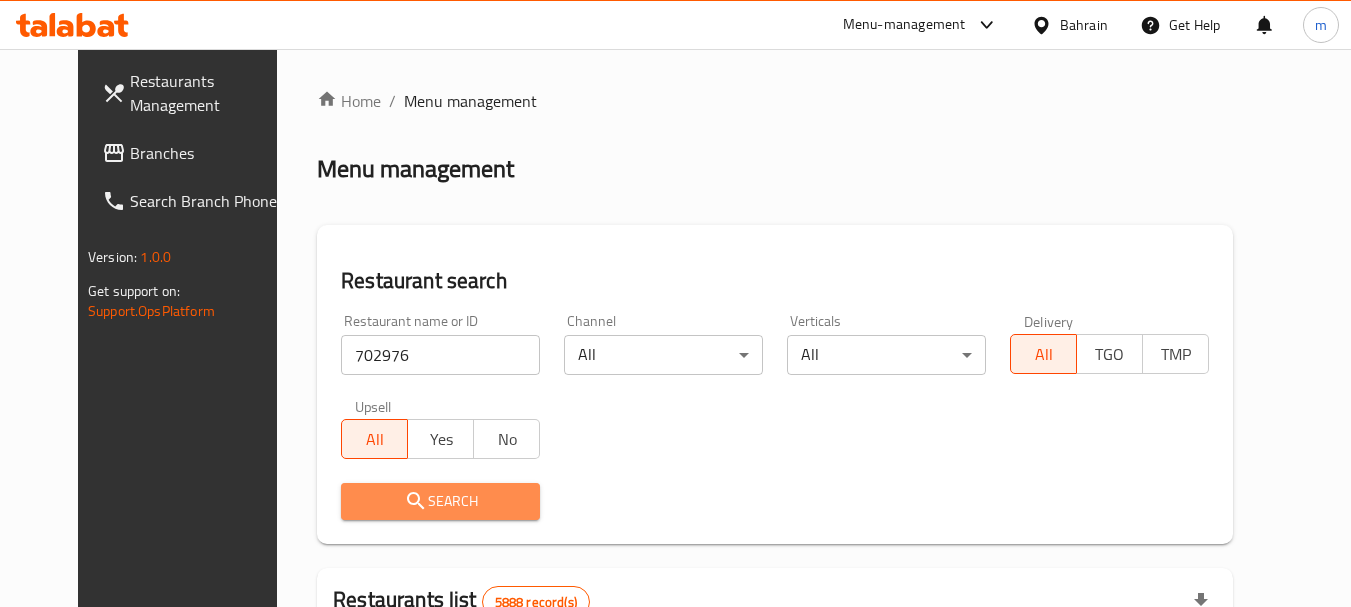click 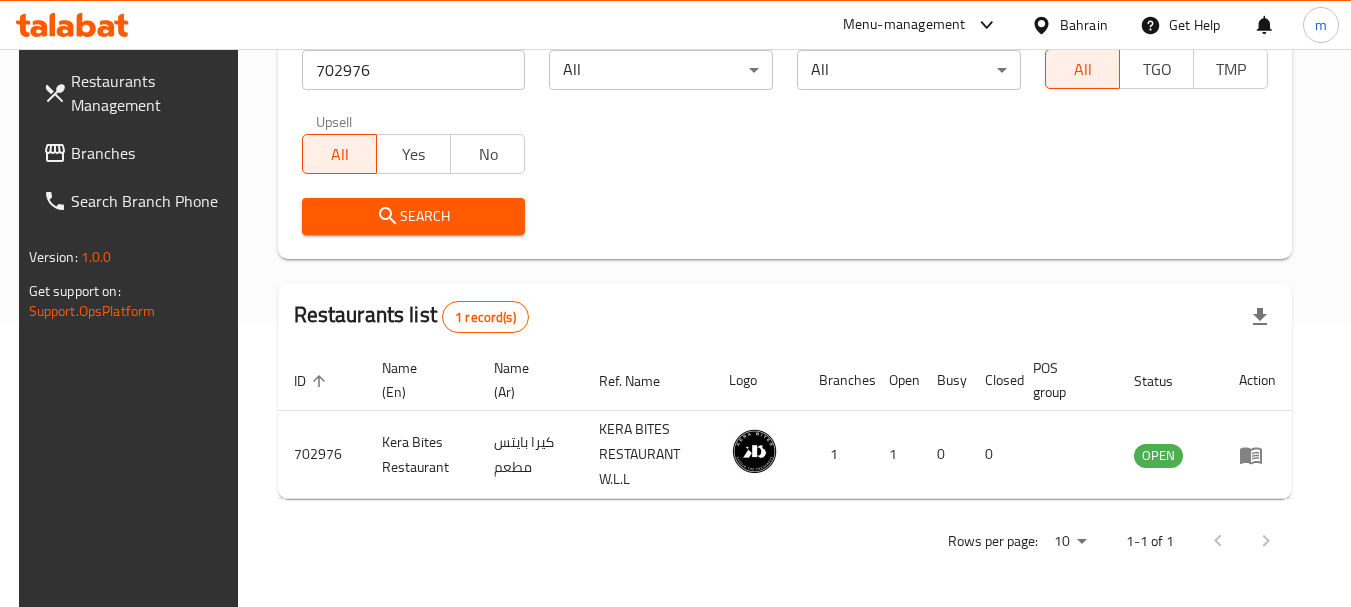 scroll, scrollTop: 285, scrollLeft: 0, axis: vertical 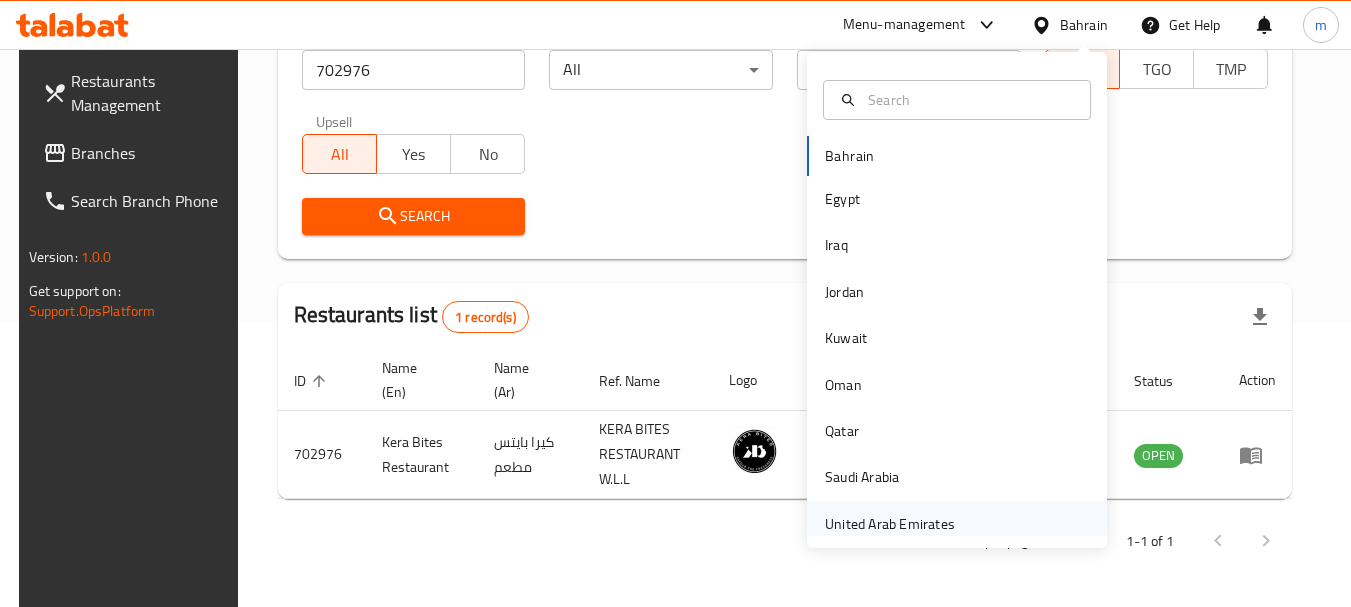 click on "United Arab Emirates" at bounding box center (890, 524) 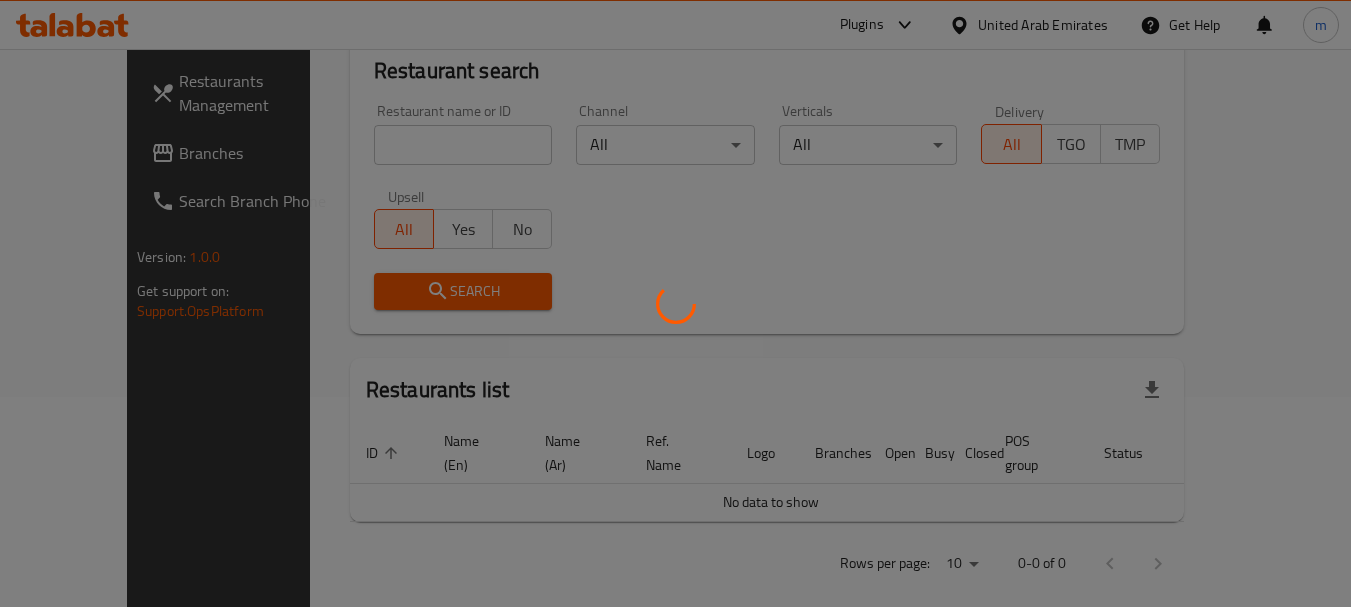 click at bounding box center [675, 303] 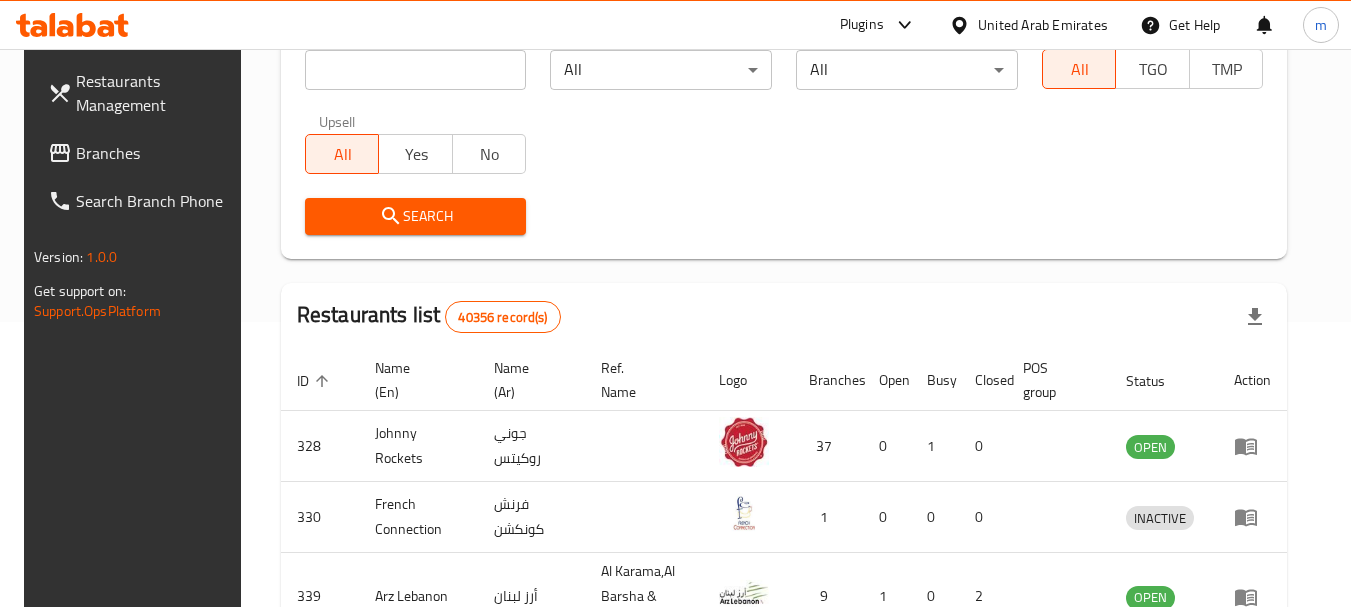 click on "Restaurants Management   Branches   Search Branch Phone  Version:    1.0.0  Get support on:    Support.OpsPlatform Home / Menu management Menu management Restaurant search Restaurant name or ID Restaurant name or ID Channel All ​ Verticals All ​ Delivery All TGO TMP Upsell All Yes No   Search Restaurants list   40356 record(s) ID sorted ascending Name (En) Name (Ar) Ref. Name Logo Branches Open Busy Closed POS group Status Action 328 Johnny Rockets جوني روكيتس 37 0 1 0 OPEN 330 French Connection فرنش كونكشن 1 0 0 0 INACTIVE 339 Arz Lebanon أرز لبنان Al Karama,Al Barsha & Mirdif 9 1 0 2 OPEN 340 Mega Wraps ميجا رابس 3 0 0 0 INACTIVE 342 Sandella's Flatbread Cafe سانديلاز فلات براد 7 0 0 0 INACTIVE 343 Dragon Hut كوخ التنين 1 0 0 0 INACTIVE 348 Thai Kitchen المطبخ التايلندى 1 0 0 0 INACTIVE 349 Mughal  موغل 1 0 0 0 HIDDEN 350 HOT N COOL (Old) هوت و كول 1 0 0 0 INACTIVE 355 Al Habasha  الحبشة 11 1 0 0 HIDDEN 10" at bounding box center (676, 457) 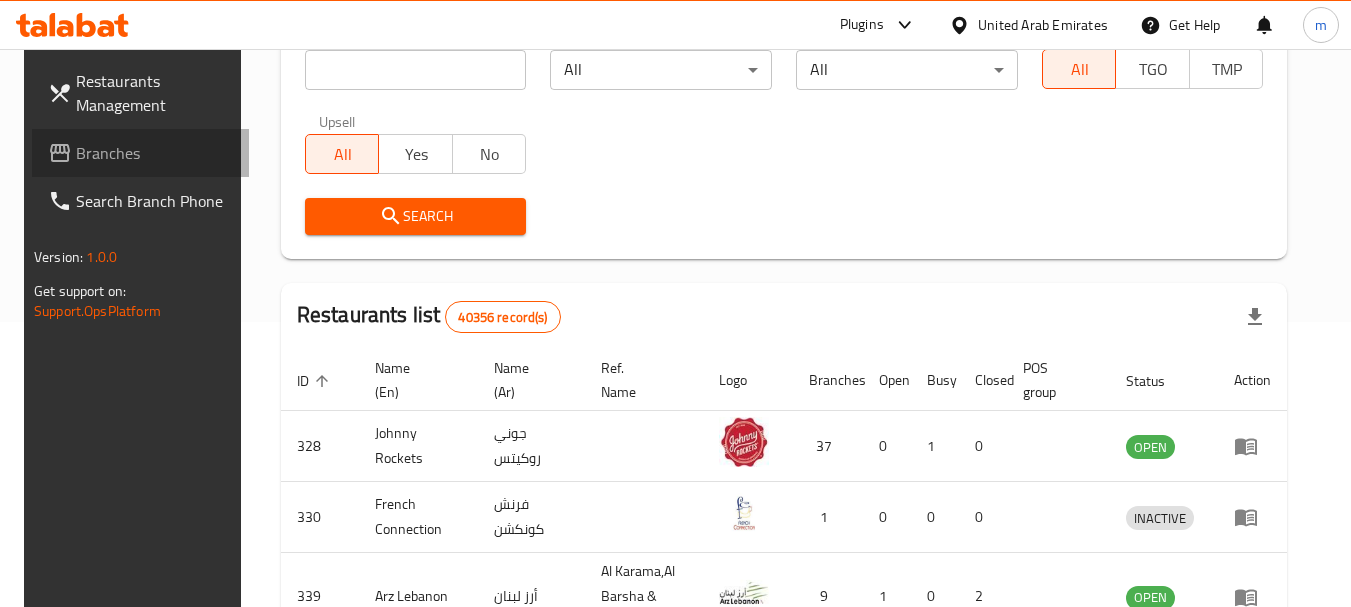 click on "Branches" at bounding box center (155, 153) 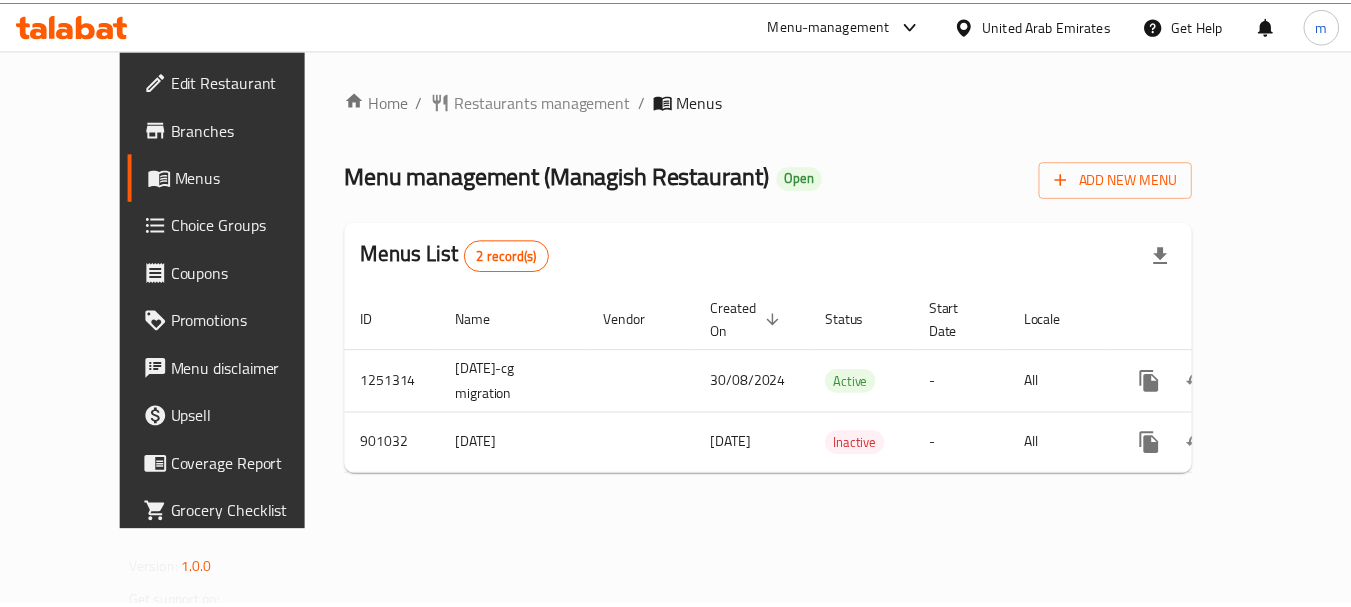 scroll, scrollTop: 0, scrollLeft: 0, axis: both 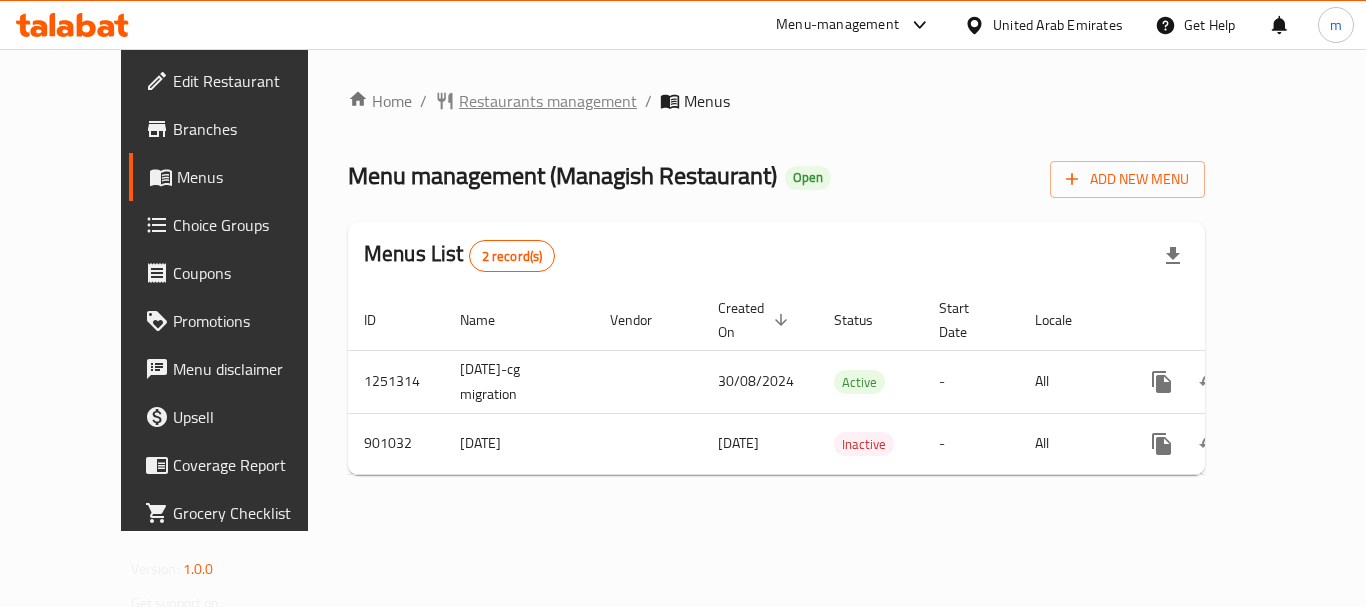 click on "Restaurants management" at bounding box center [548, 101] 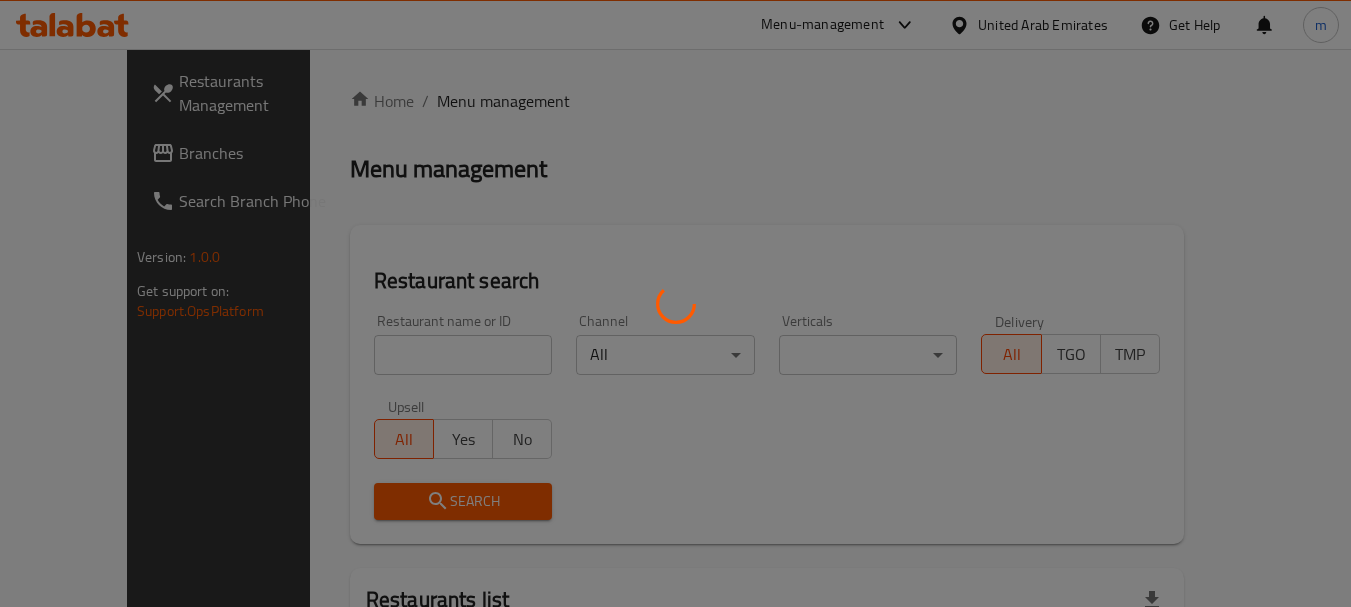 click at bounding box center [675, 303] 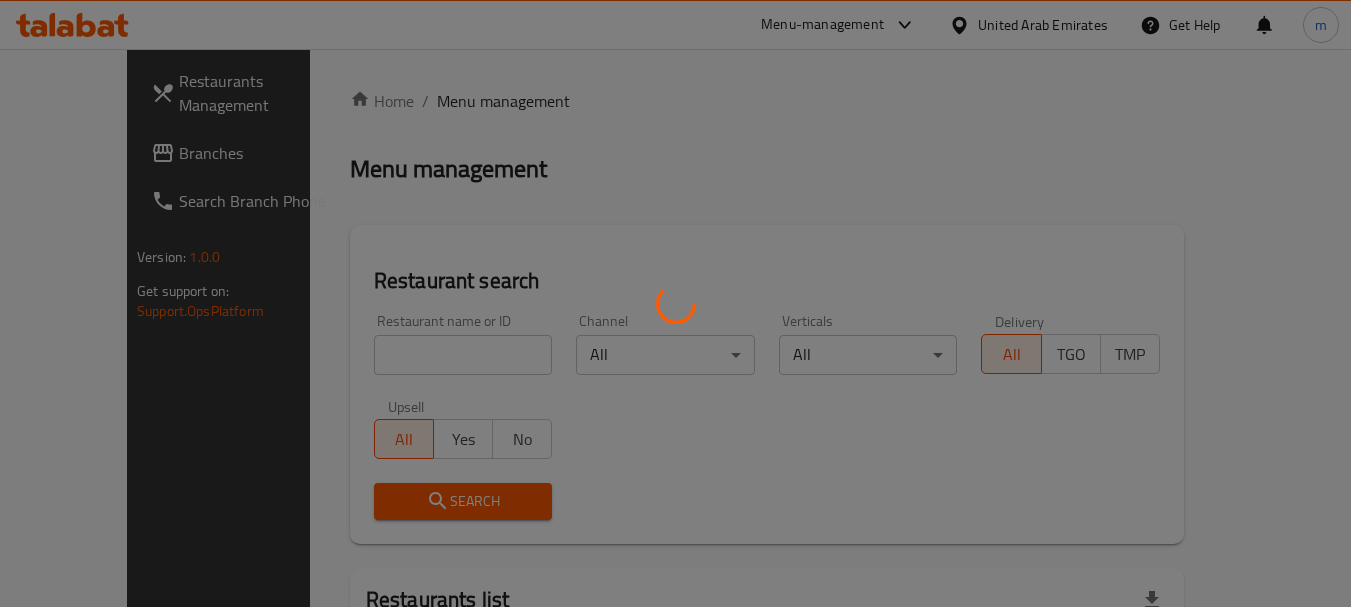 drag, startPoint x: 394, startPoint y: 348, endPoint x: 379, endPoint y: 361, distance: 19.849434 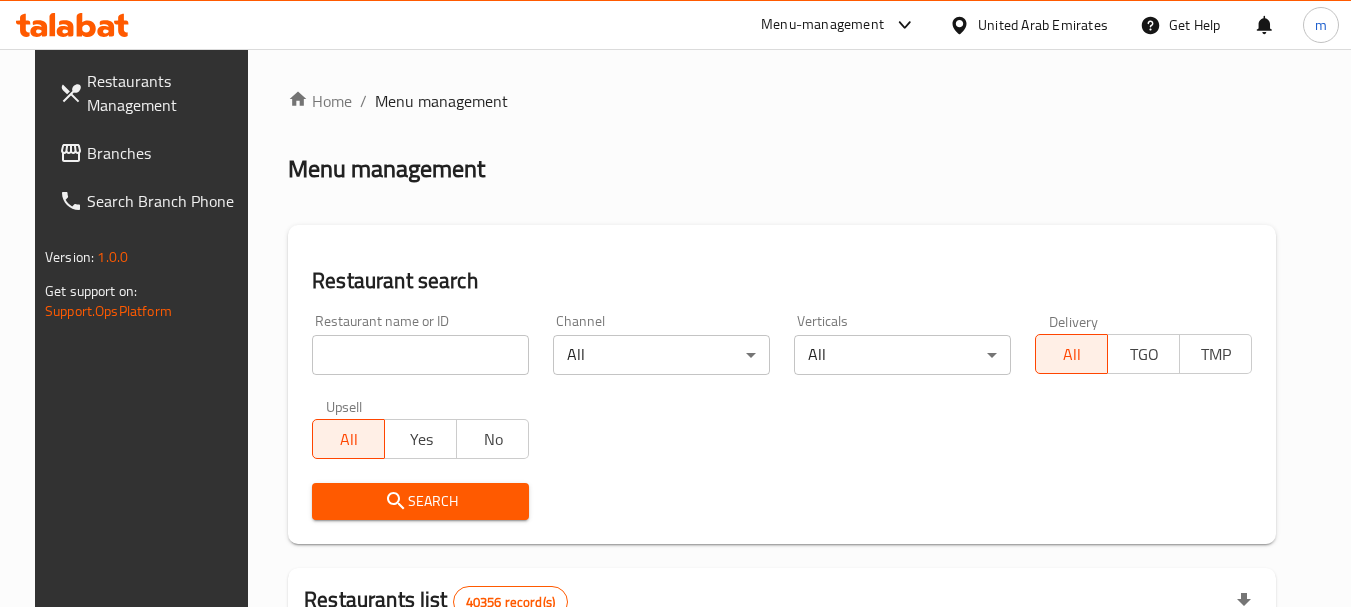 click on "Home / Menu management Menu management Restaurant search Restaurant name or ID Restaurant name or ID Channel All ​ Verticals All ​ Delivery All TGO TMP Upsell All Yes No   Search Restaurants list   40356 record(s) ID sorted ascending Name (En) Name (Ar) Ref. Name Logo Branches Open Busy Closed POS group Status Action 328 Johnny Rockets جوني روكيتس 37 0 1 0 OPEN 330 French Connection فرنش كونكشن 1 0 0 0 INACTIVE 339 Arz Lebanon أرز لبنان Al Karama,Al Barsha ​ Mirdif 9 1 0 2 OPEN 340 Mega Wraps ميجا رابس 3 0 0 0 INACTIVE 342 Sandella's Flatbread Cafe سانديلاز فلات براد 7 0 0 0 INACTIVE 343 Dragon Hut كوخ التنين 1 0 0 0 INACTIVE 348 Thai Kitchen المطبخ التايلندى 1 0 0 0 INACTIVE 349 Mughal  موغل 1 0 0 0 HIDDEN 350 HOT N COOL (Old) هوت و كول 1 0 0 0 INACTIVE 355 Al Habasha  الحبشة 11 1 0 0 HIDDEN Rows per page: 10 1-10 of 40356" at bounding box center [782, 717] 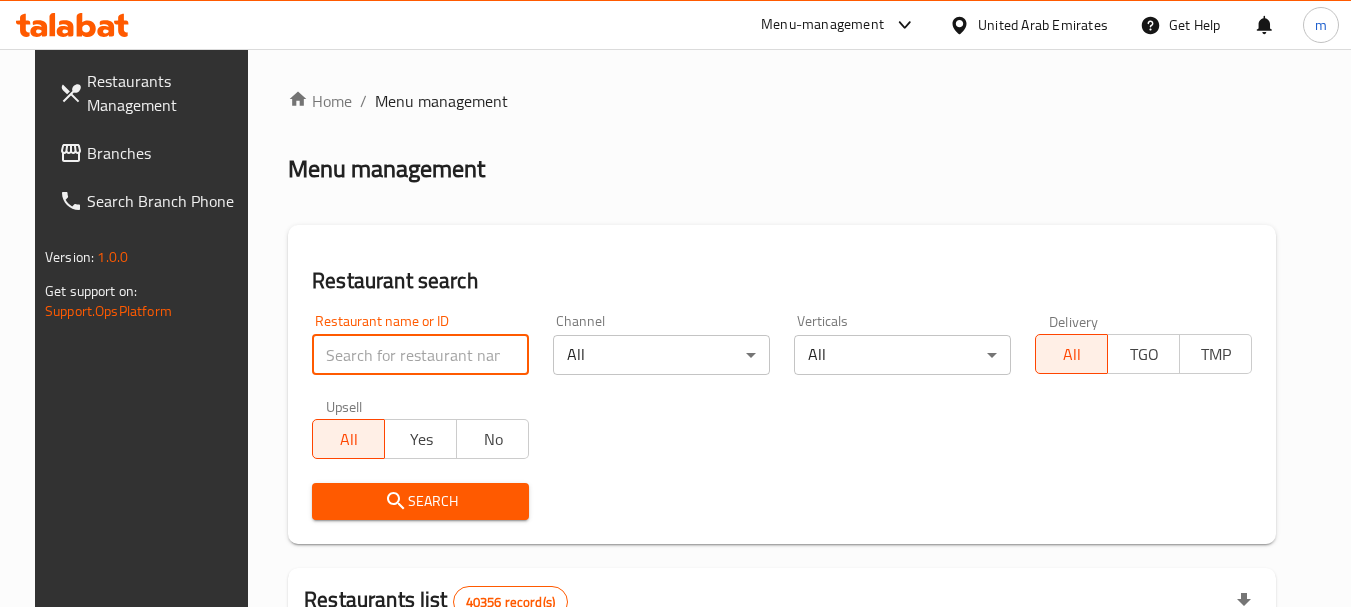 click at bounding box center [420, 355] 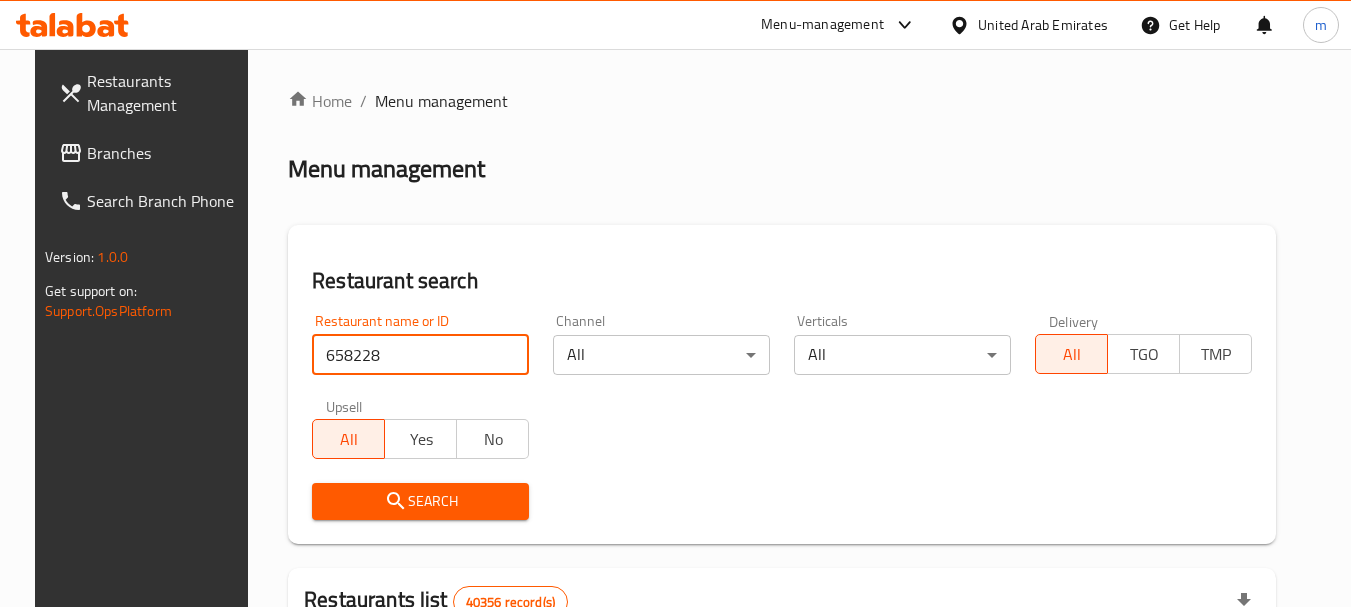 type on "658228" 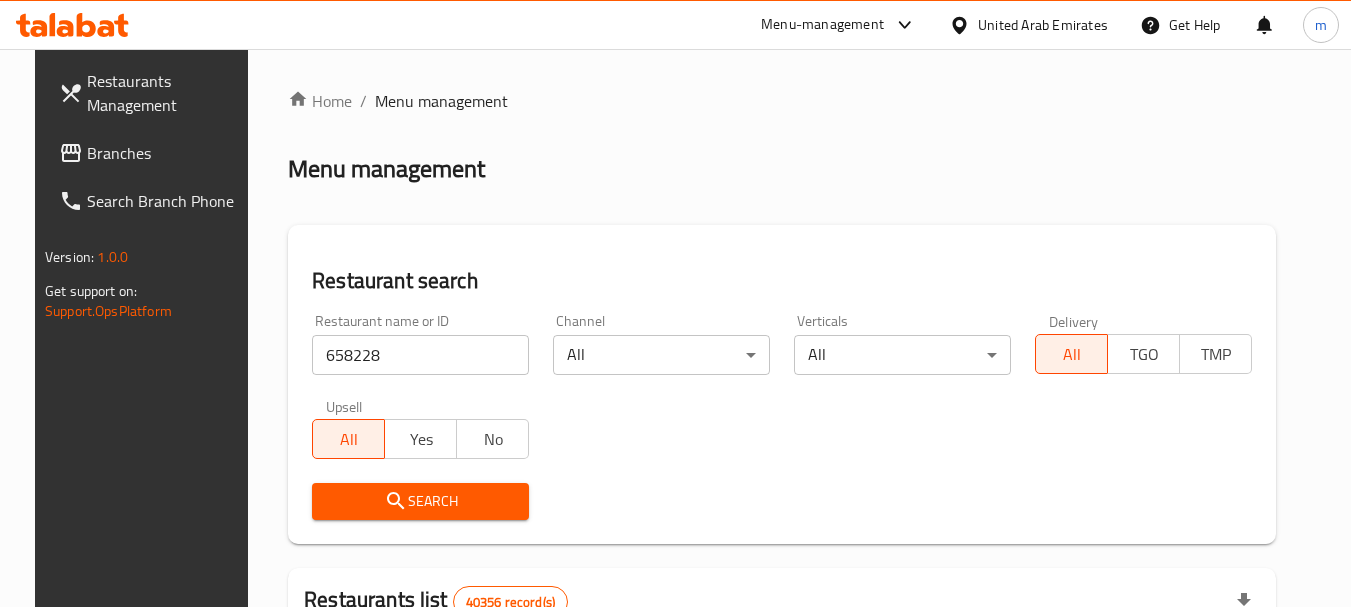 click on "Search" at bounding box center (420, 501) 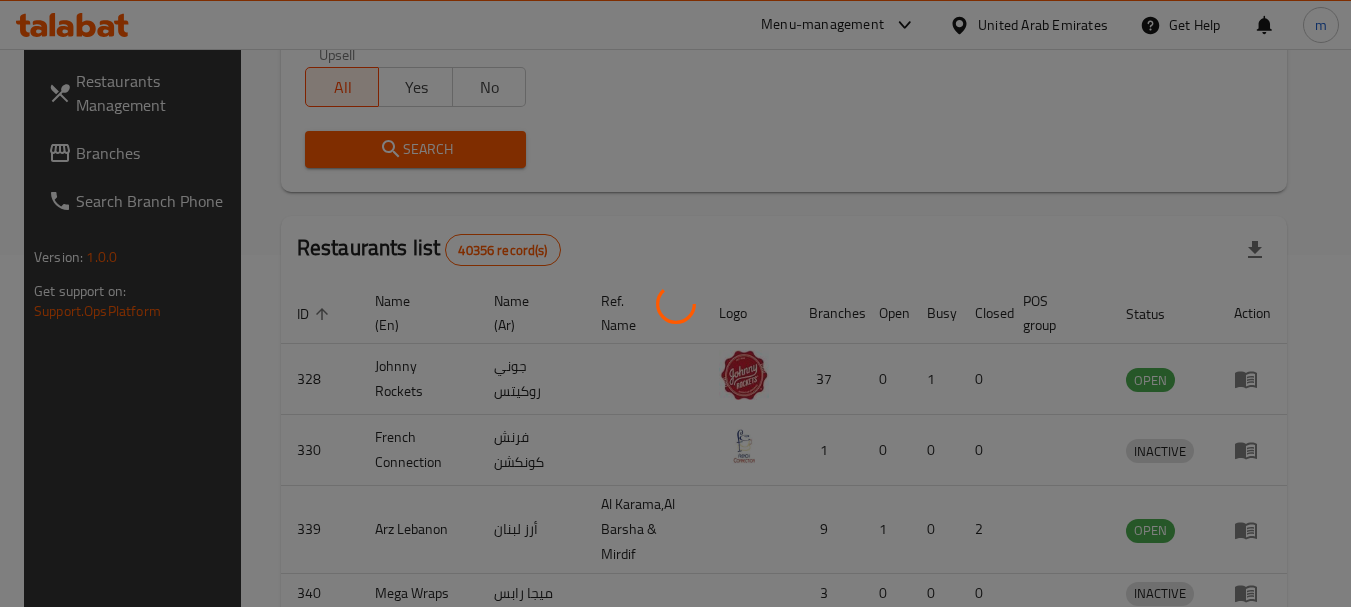 scroll, scrollTop: 268, scrollLeft: 0, axis: vertical 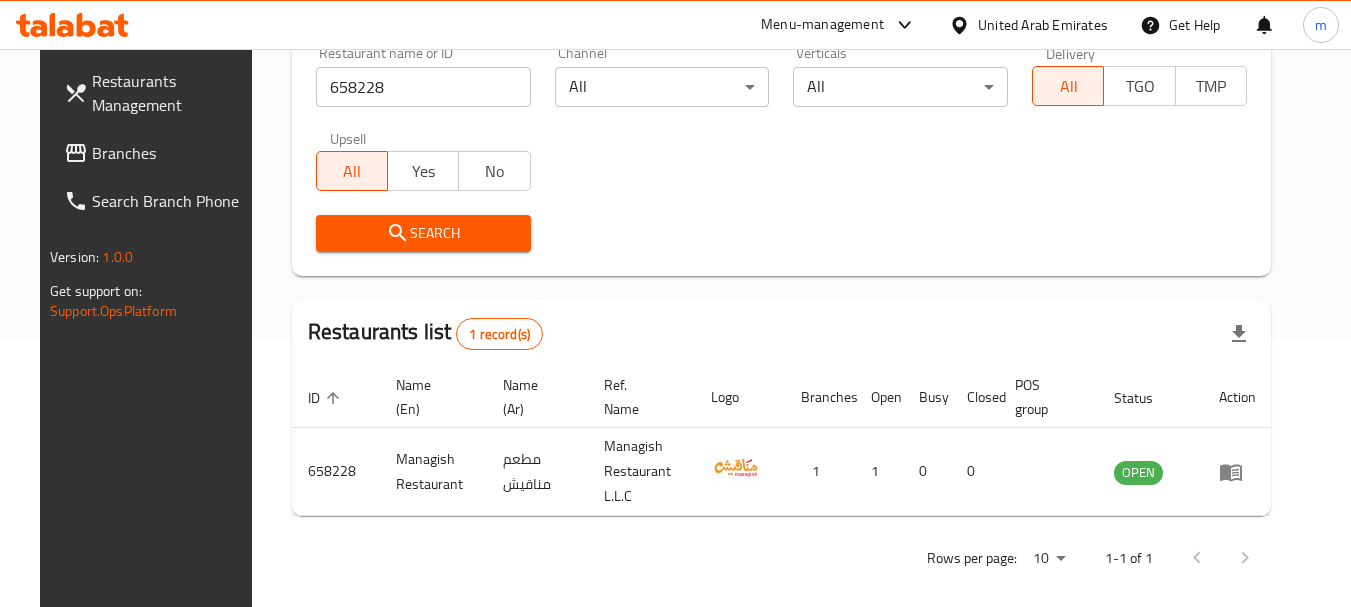 click on "United Arab Emirates" at bounding box center (1043, 25) 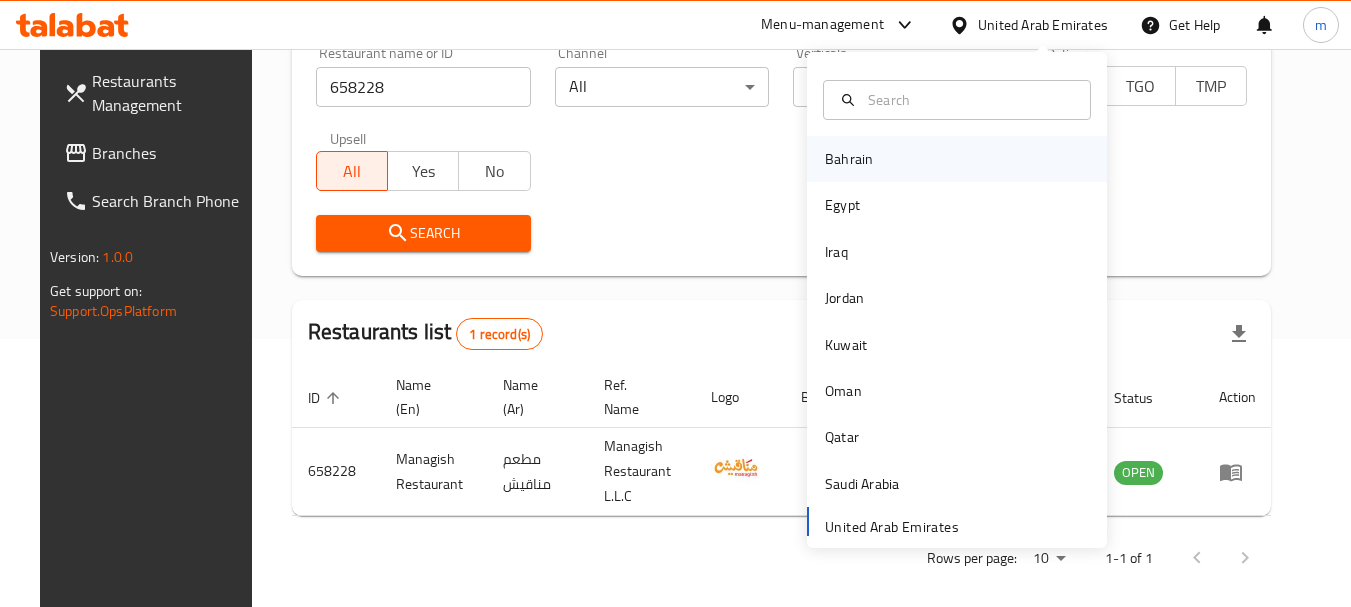 click on "Bahrain" at bounding box center (849, 159) 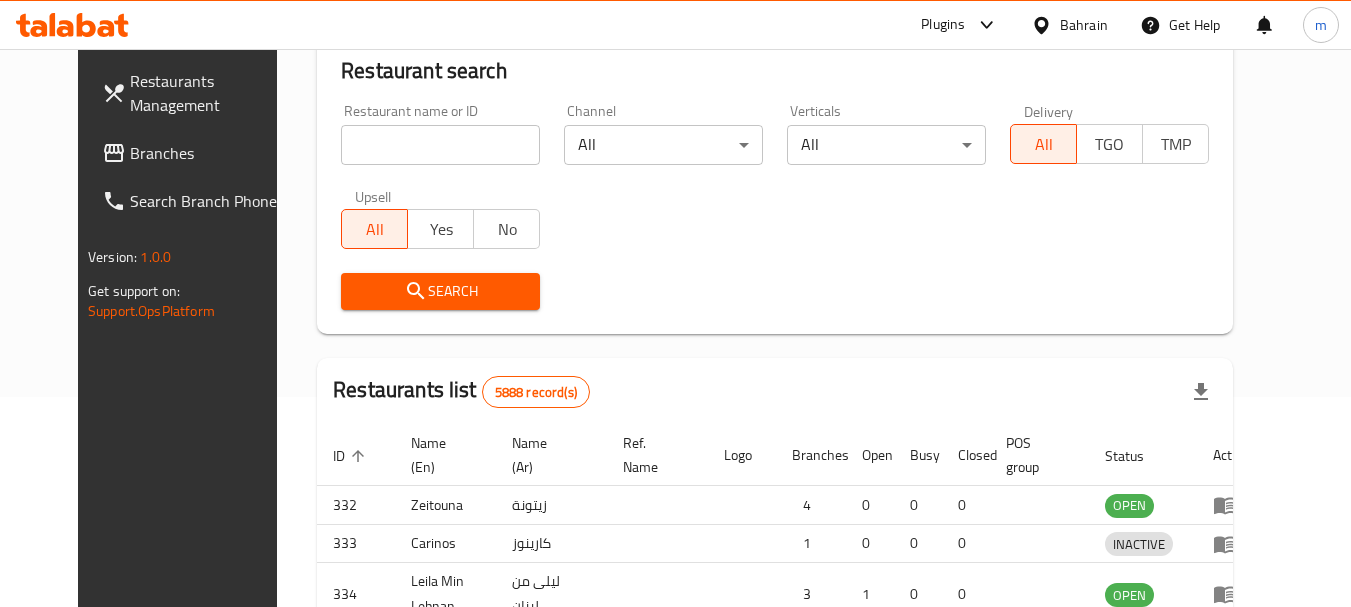 scroll, scrollTop: 268, scrollLeft: 0, axis: vertical 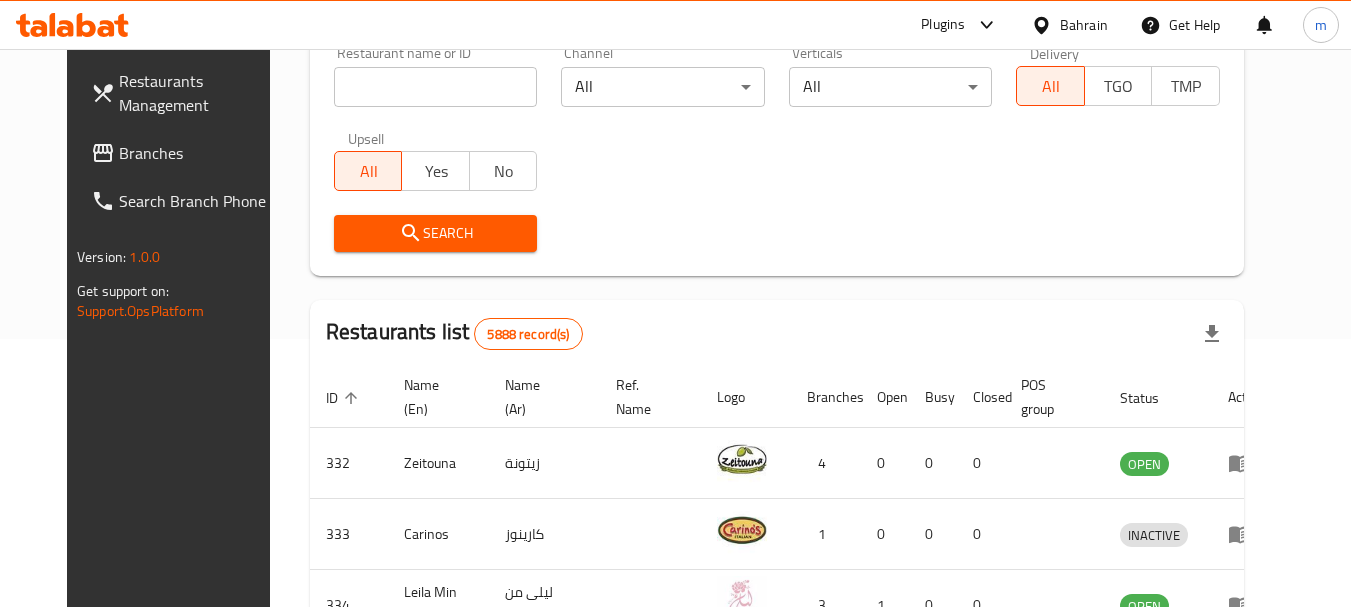 click on "Branches" at bounding box center (198, 153) 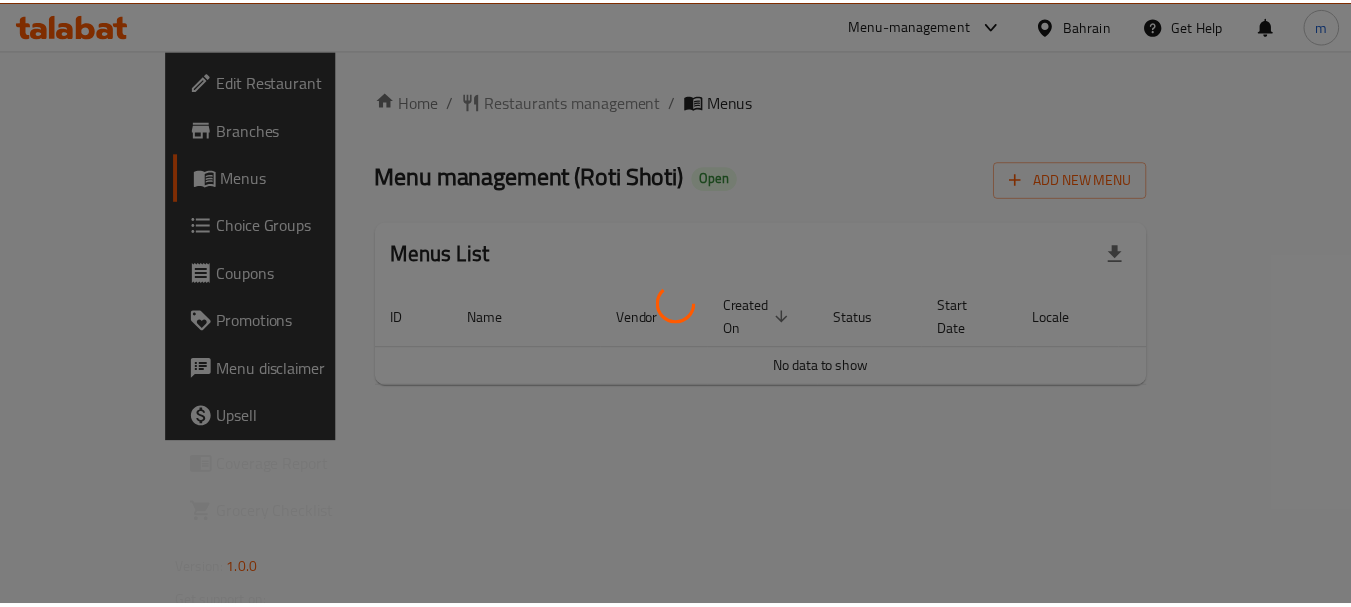 scroll, scrollTop: 0, scrollLeft: 0, axis: both 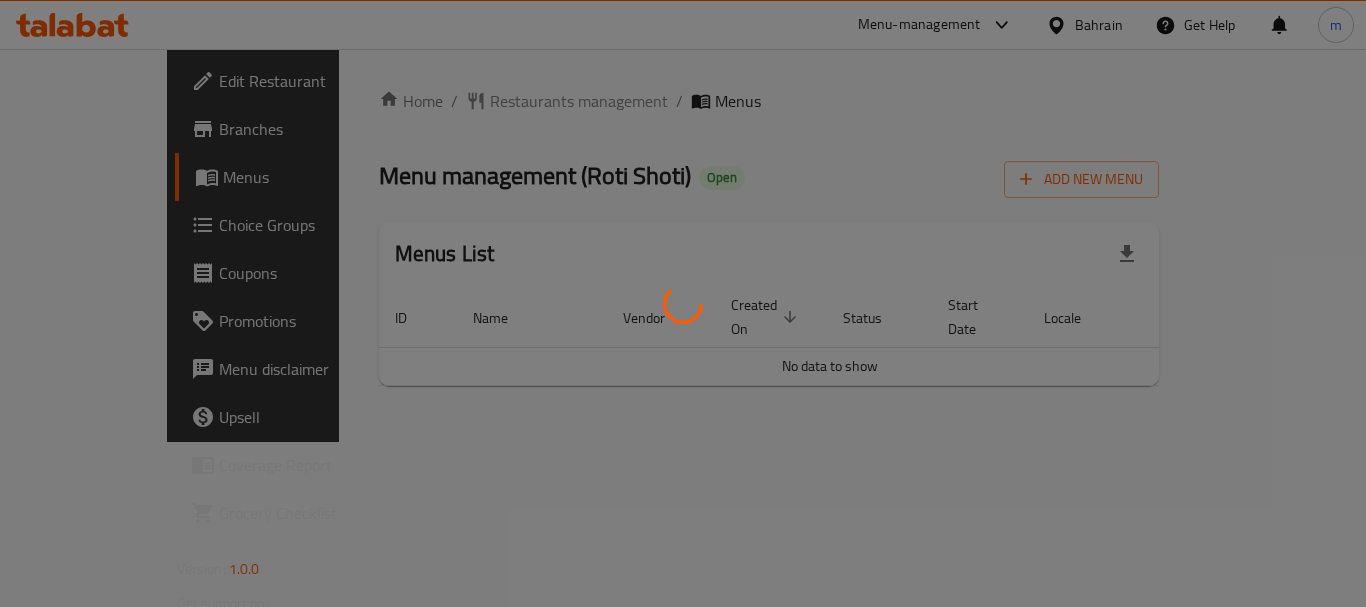click at bounding box center [683, 303] 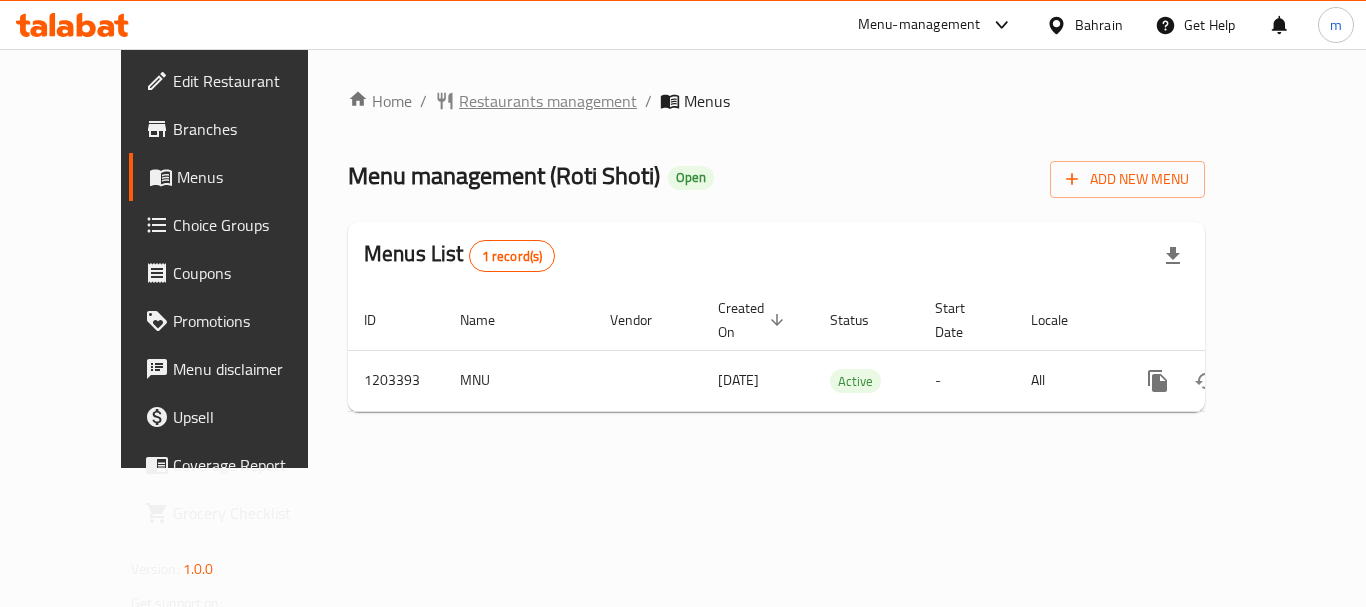 click on "Restaurants management" at bounding box center [548, 101] 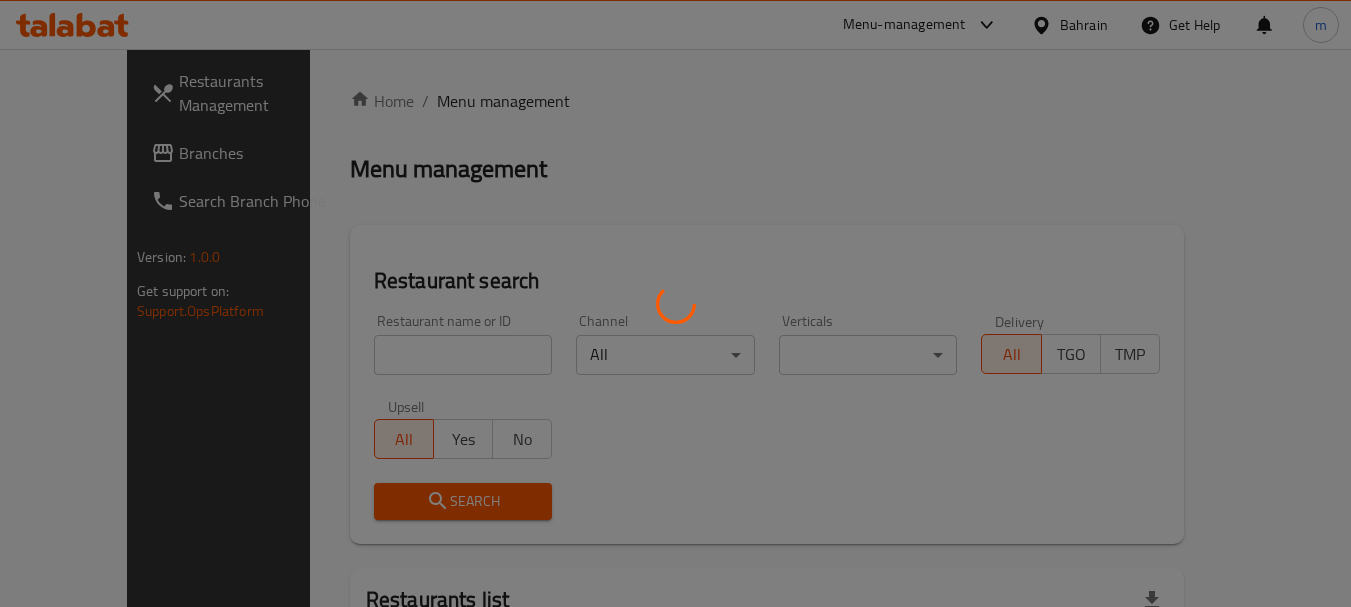 click at bounding box center (675, 303) 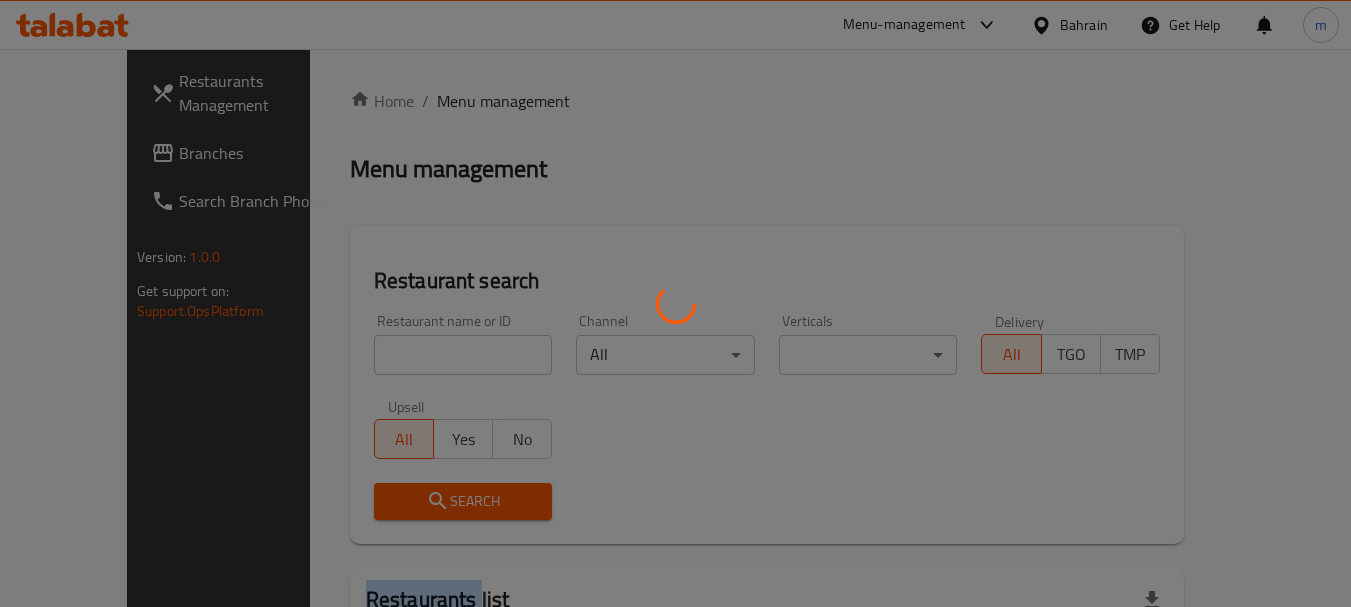 click at bounding box center (675, 303) 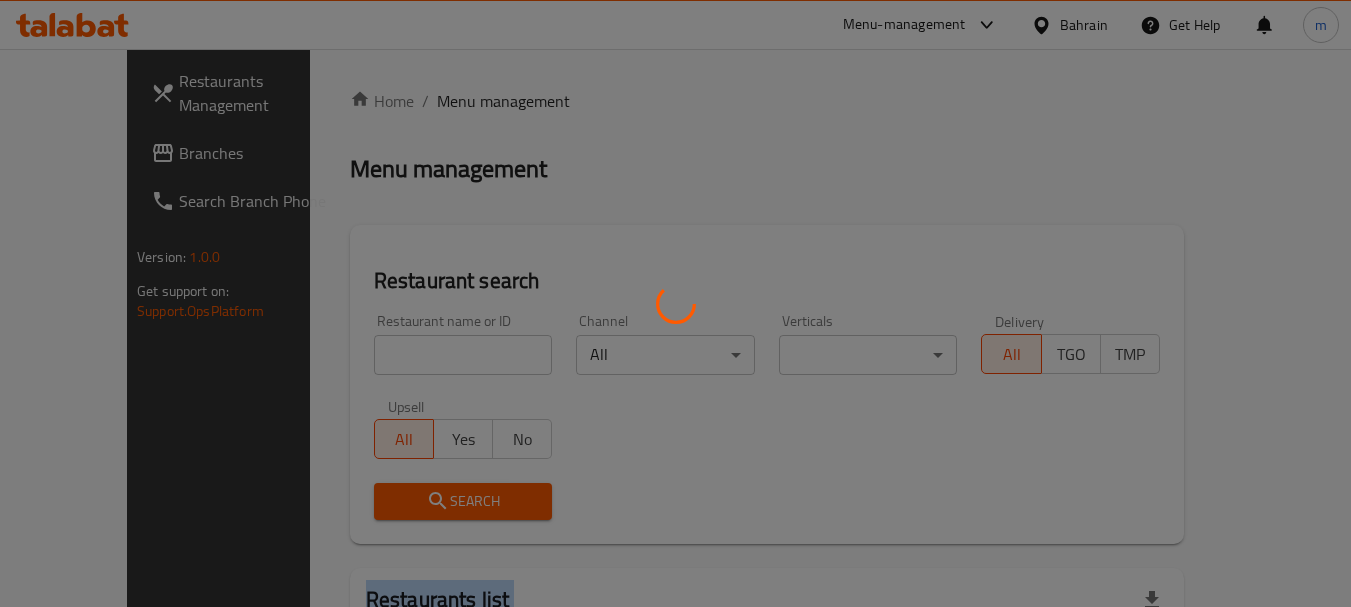 click at bounding box center (675, 303) 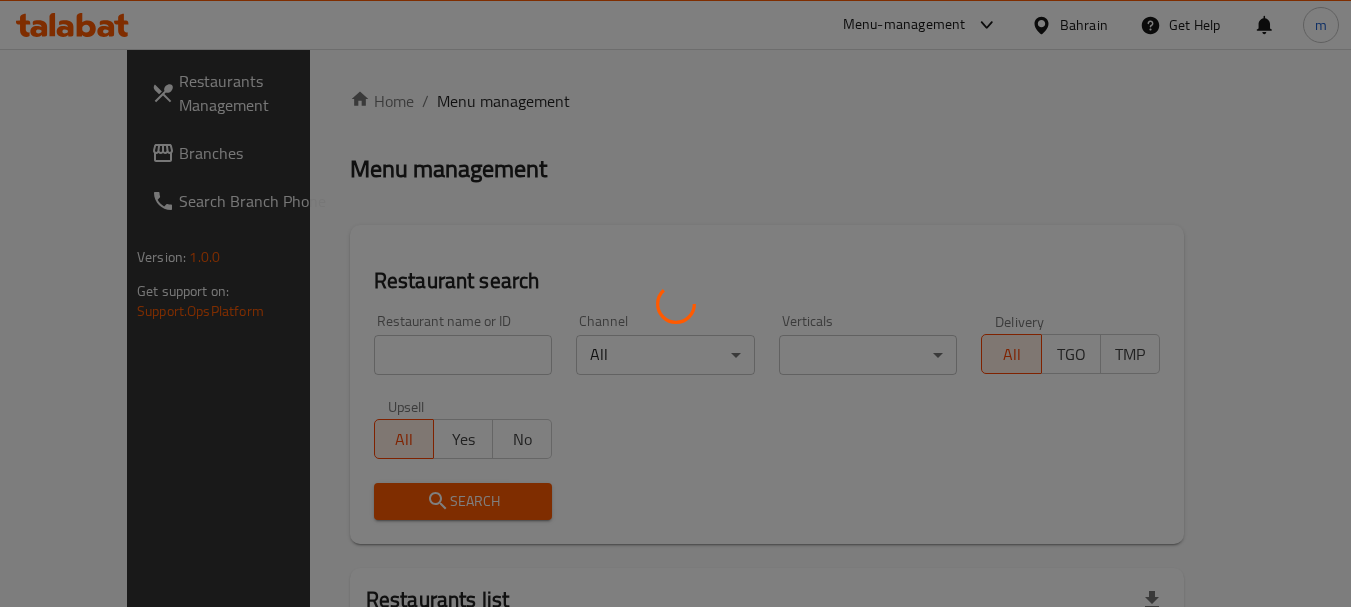 click at bounding box center (675, 303) 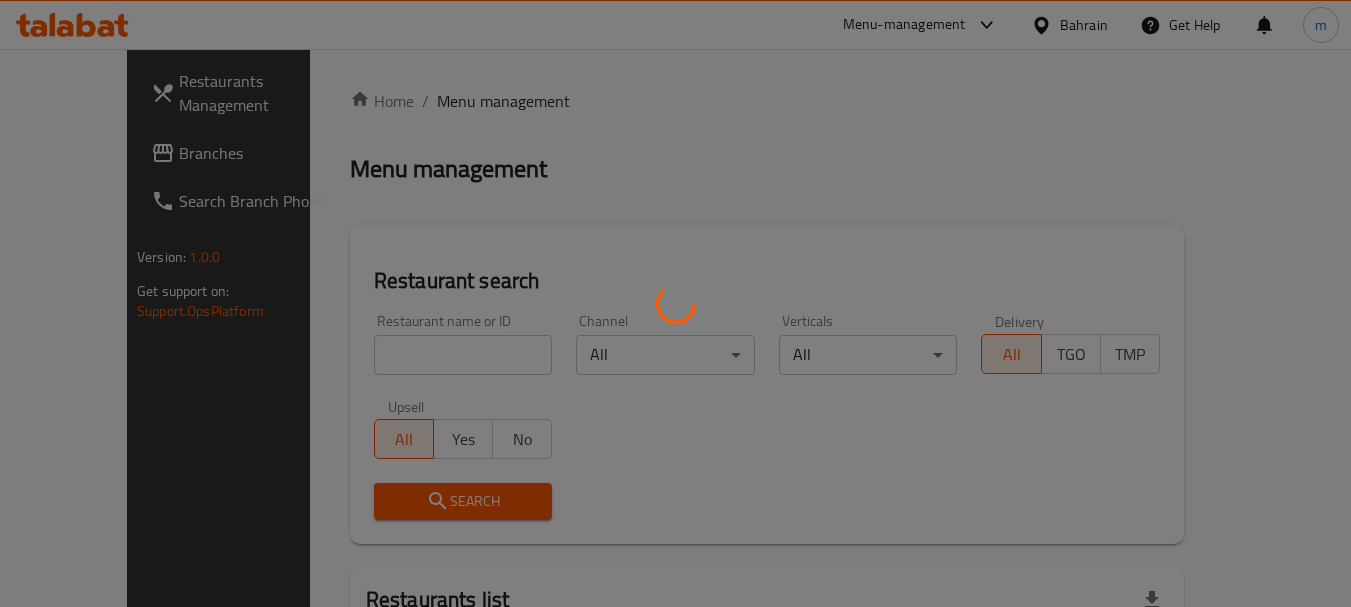 click at bounding box center [675, 303] 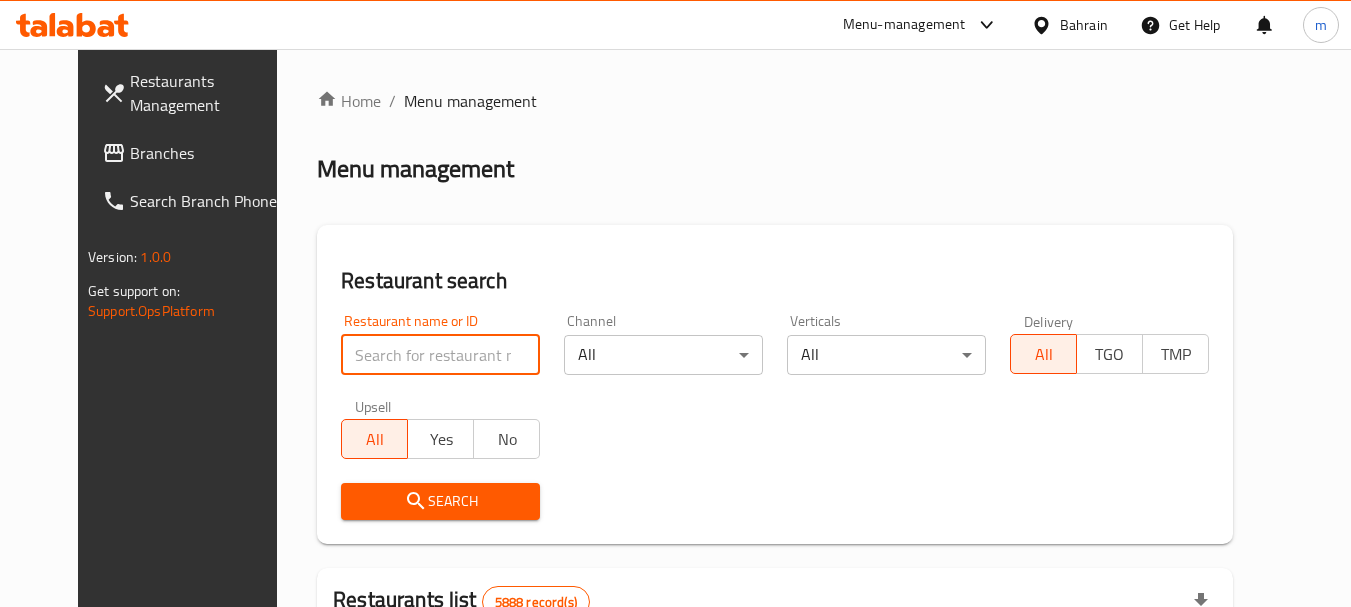 click at bounding box center (440, 355) 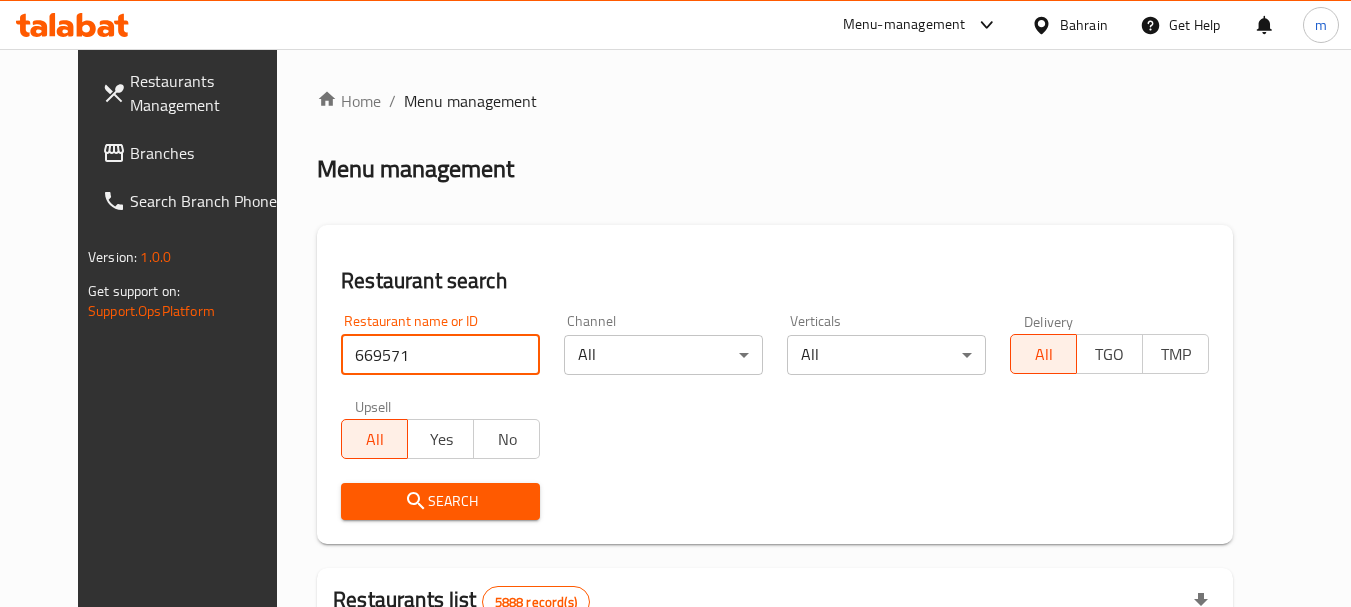 type on "669571" 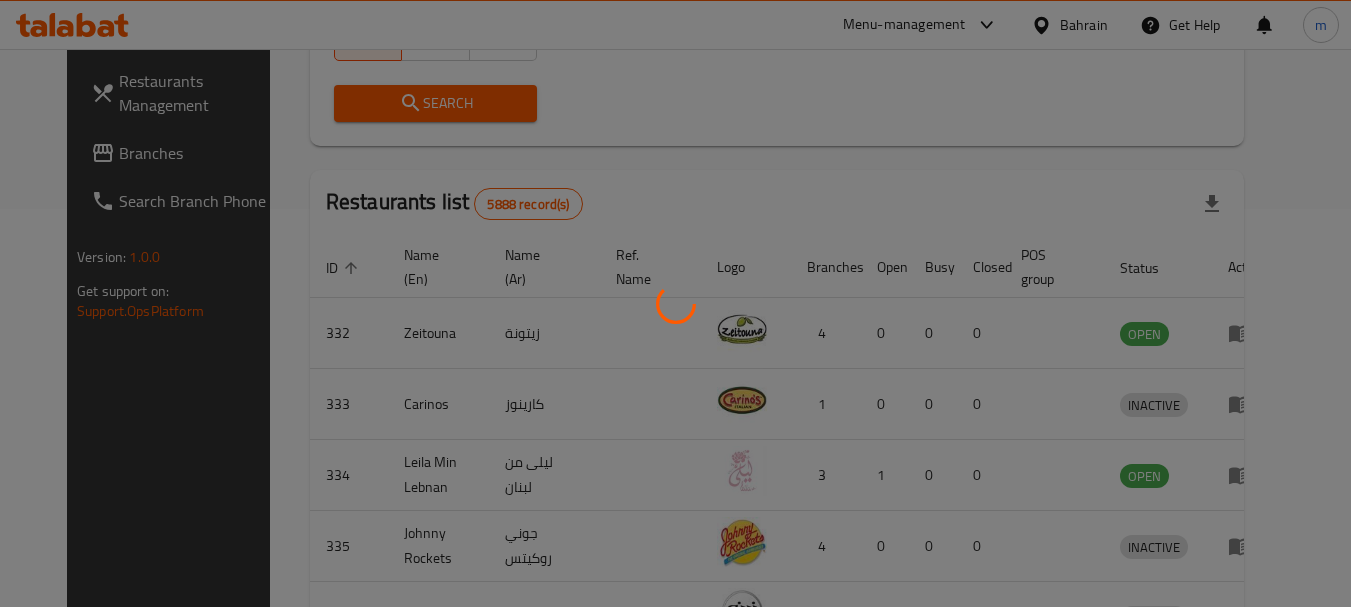 scroll, scrollTop: 285, scrollLeft: 0, axis: vertical 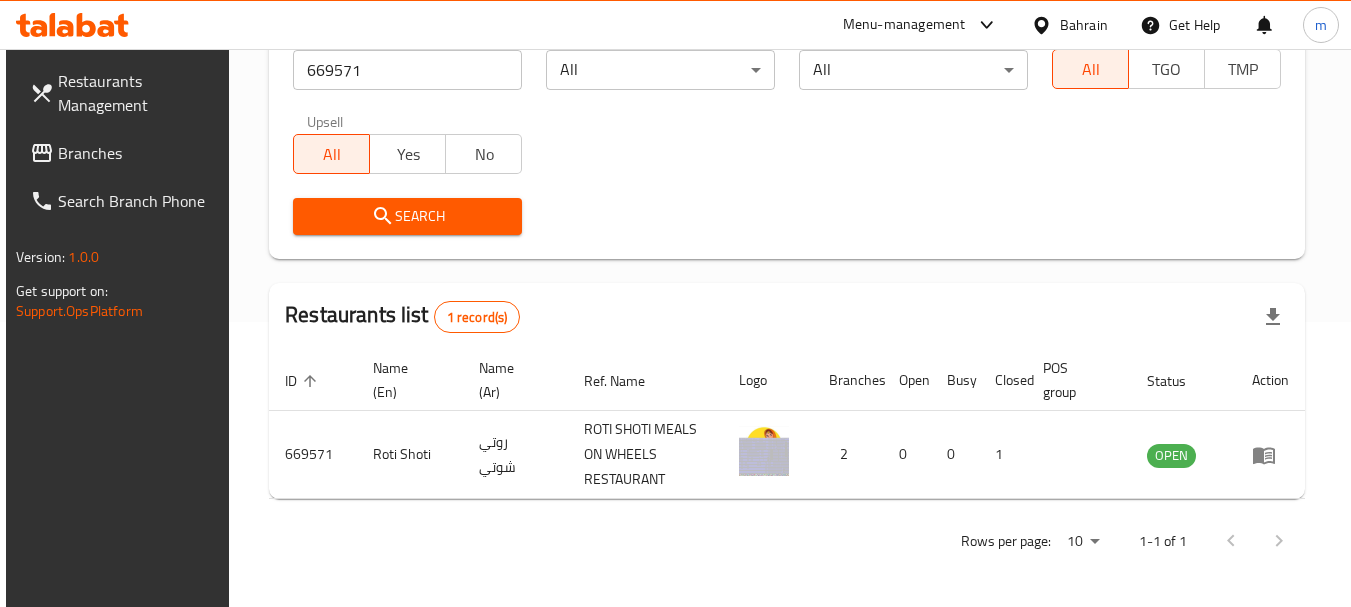 click on "Bahrain" at bounding box center (1084, 25) 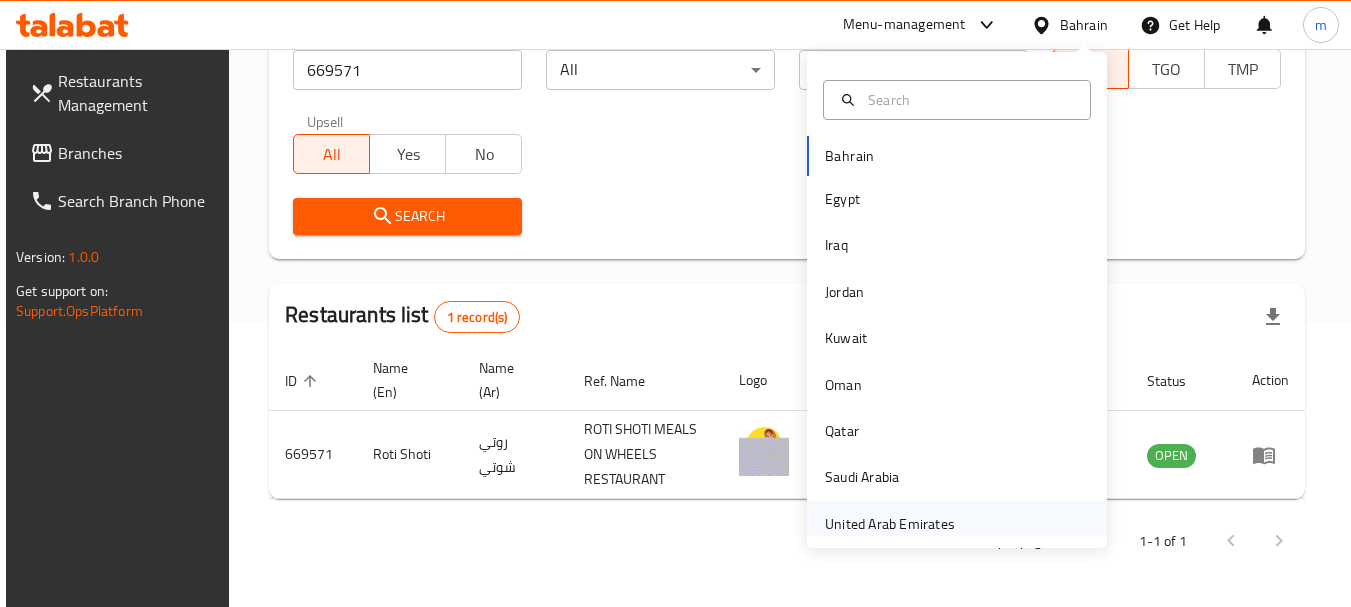 click on "United Arab Emirates" at bounding box center (890, 524) 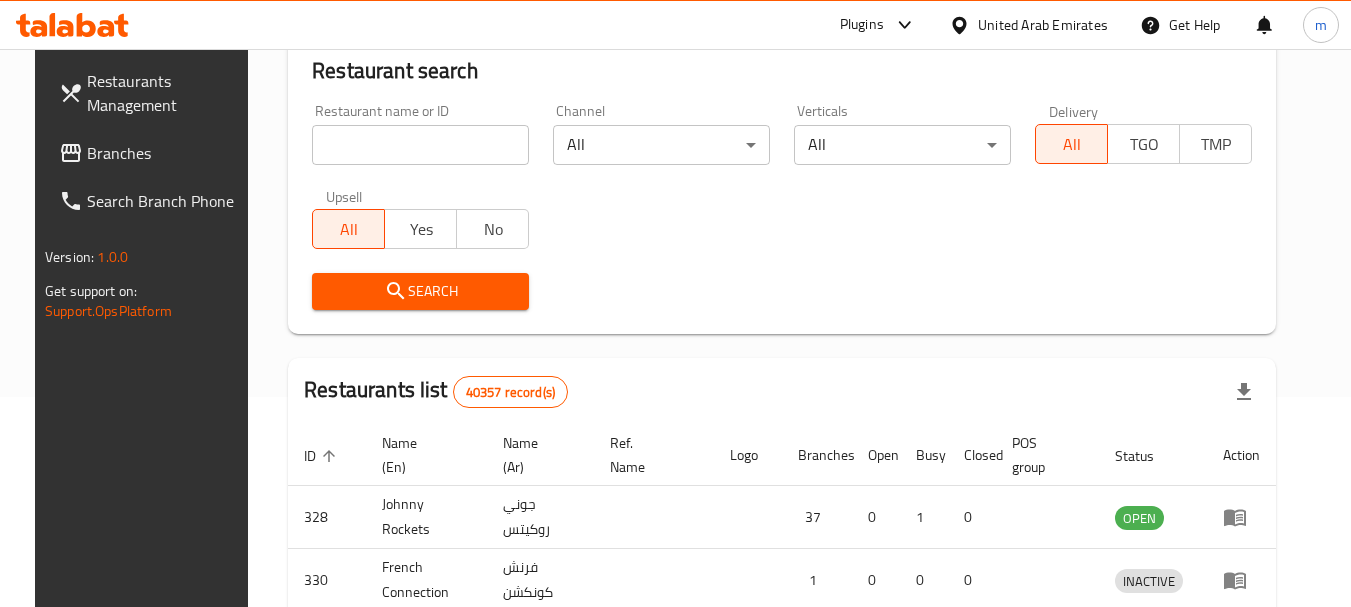 scroll, scrollTop: 285, scrollLeft: 0, axis: vertical 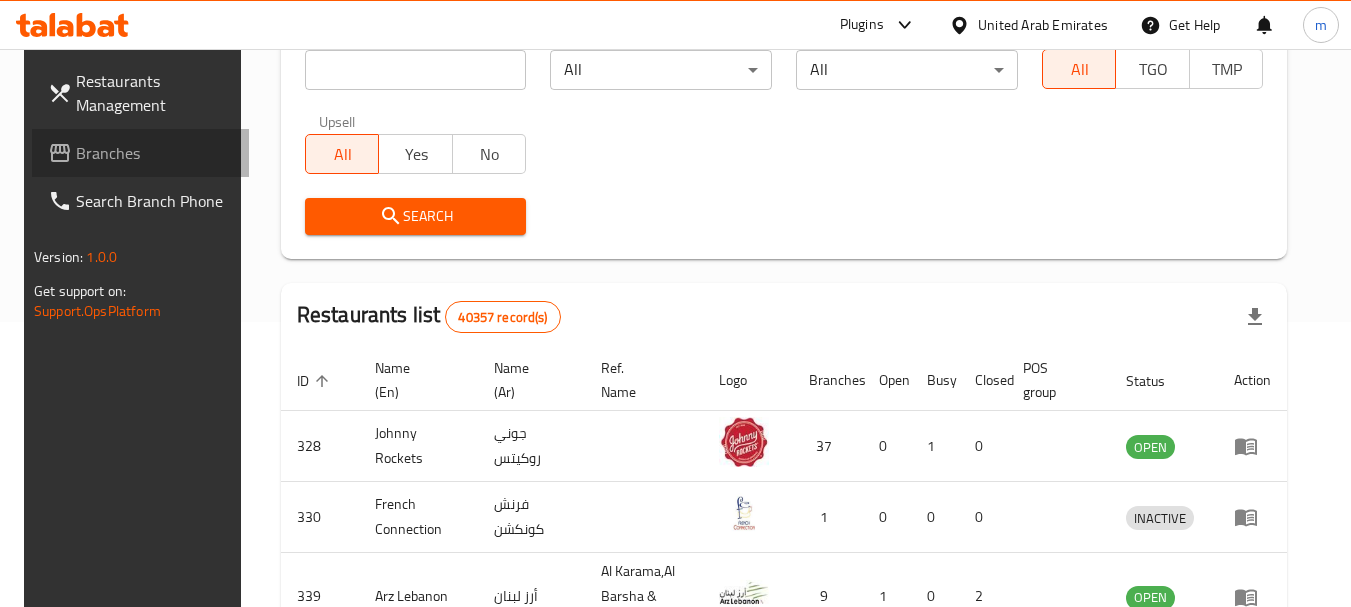 click on "Branches" at bounding box center [155, 153] 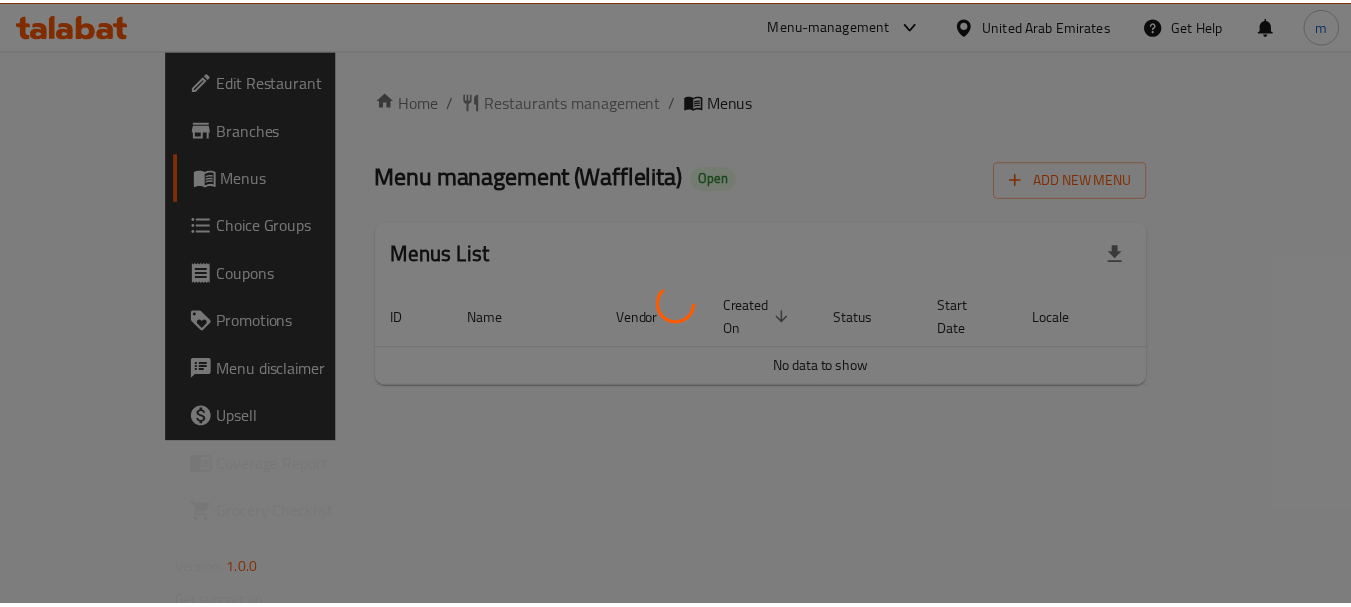 scroll, scrollTop: 0, scrollLeft: 0, axis: both 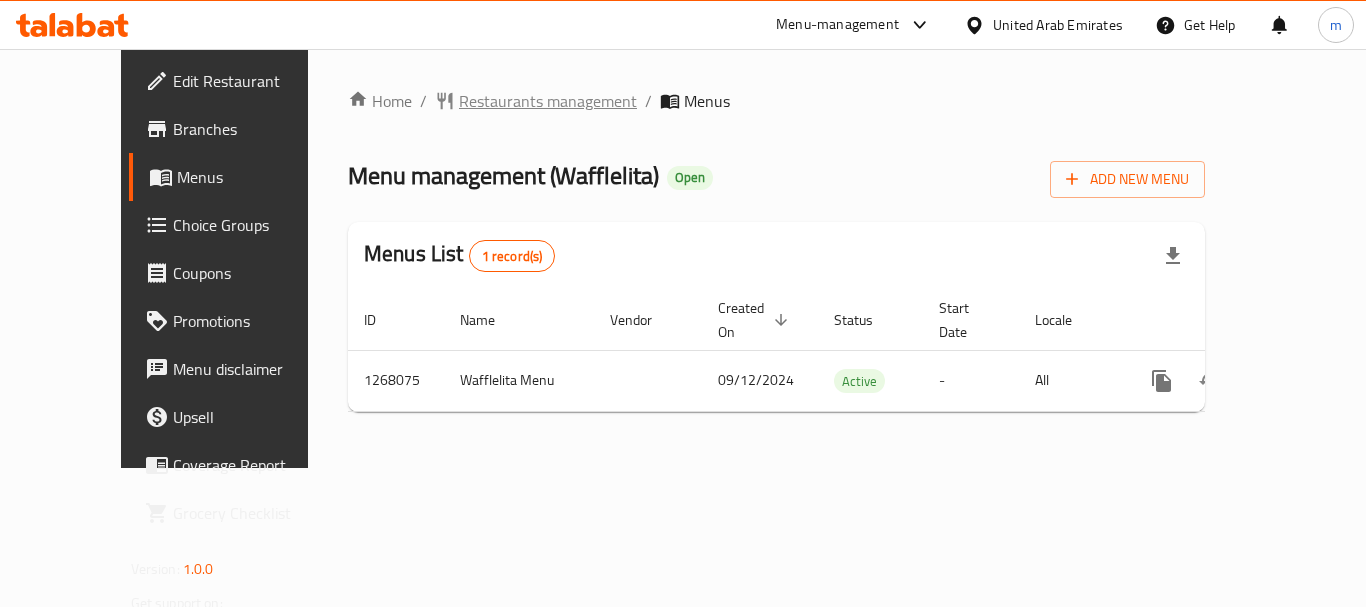 click on "Restaurants management" at bounding box center [548, 101] 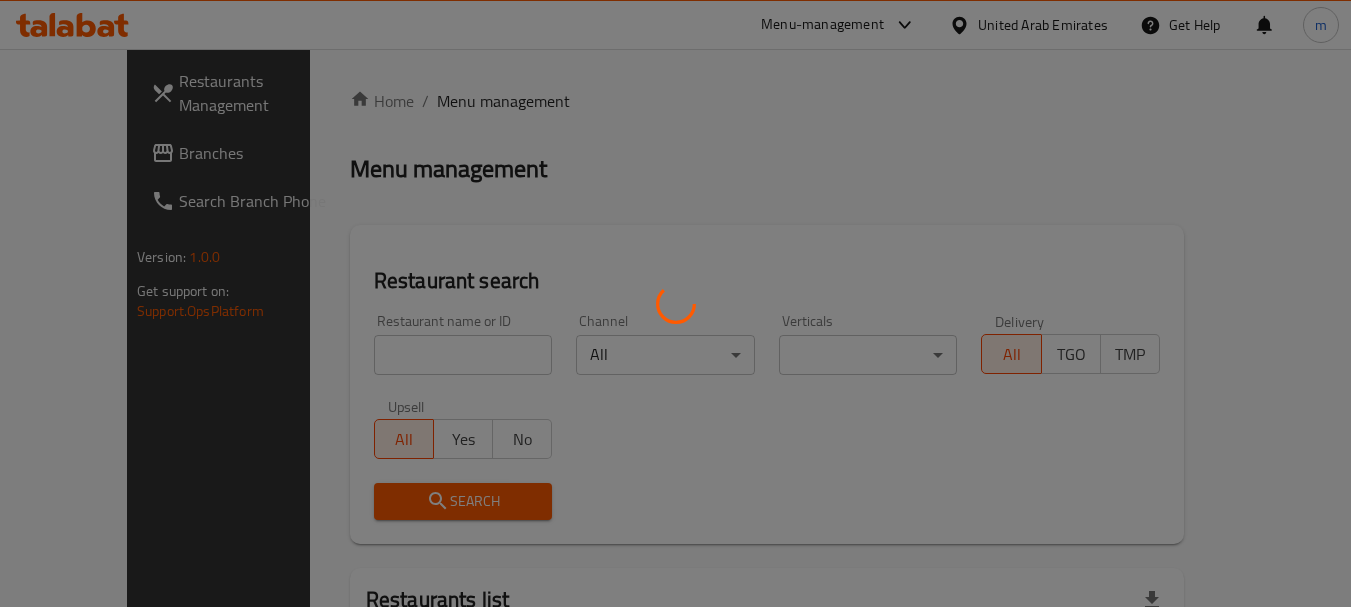 click at bounding box center (675, 303) 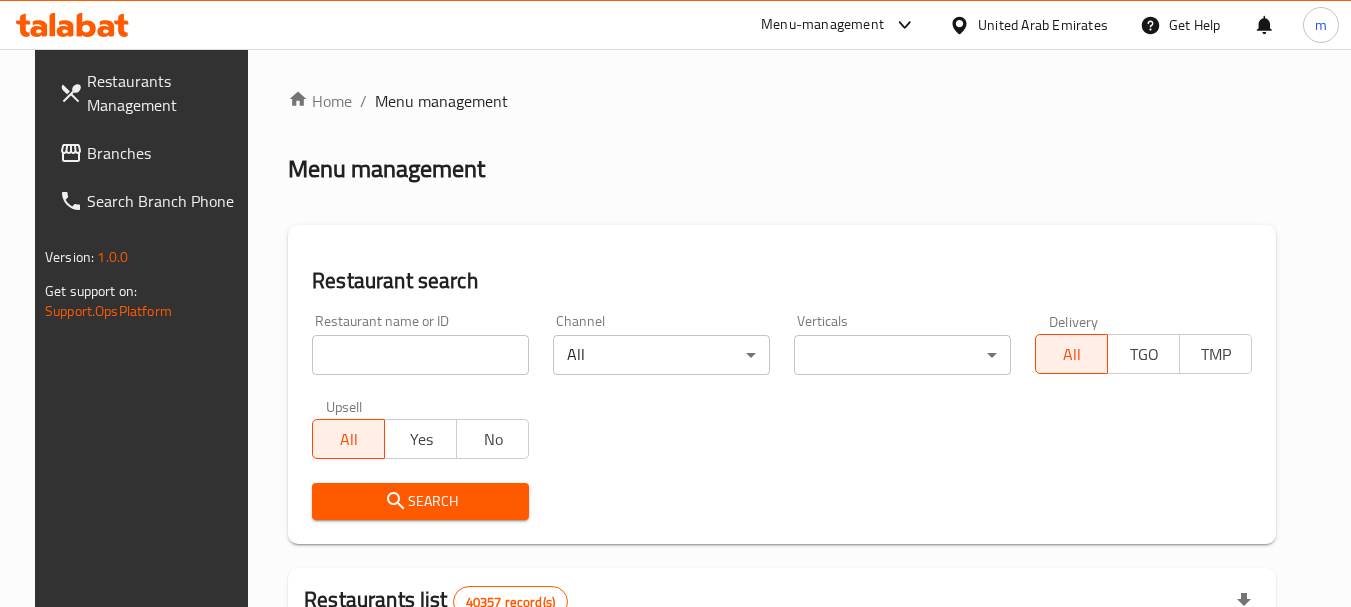 click on "Home / Menu management Menu management Restaurant search Restaurant name or ID Restaurant name or ID Channel All ​ Verticals ​ ​ Delivery All TGO TMP Upsell All Yes No   Search Restaurants list   40357 record(s) ID sorted ascending Name (En) Name (Ar) Ref. Name Logo Branches Open Busy Closed POS group Status Action 328 Johnny Rockets جوني روكيتس 37 0 1 0 OPEN 330 French Connection فرنش كونكشن 1 0 0 0 INACTIVE 339 Arz Lebanon أرز لبنان Al Karama,Al Barsha & Mirdif 9 1 0 2 OPEN 340 Mega Wraps ميجا رابس 3 0 0 0 INACTIVE 342 Sandella's Flatbread Cafe سانديلاز فلات براد 7 0 0 0 INACTIVE 343 Dragon Hut كوخ التنين 1 0 0 0 INACTIVE 348 Thai Kitchen المطبخ التايلندى 1 0 0 0 INACTIVE 349 Mughal  موغل 1 0 0 0 HIDDEN 350 HOT N COOL (Old) هوت و كول 1 0 0 0 INACTIVE 355 Al Habasha  الحبشة 11 1 0 0 HIDDEN Rows per page: 10 1-10 of 40357" at bounding box center (782, 717) 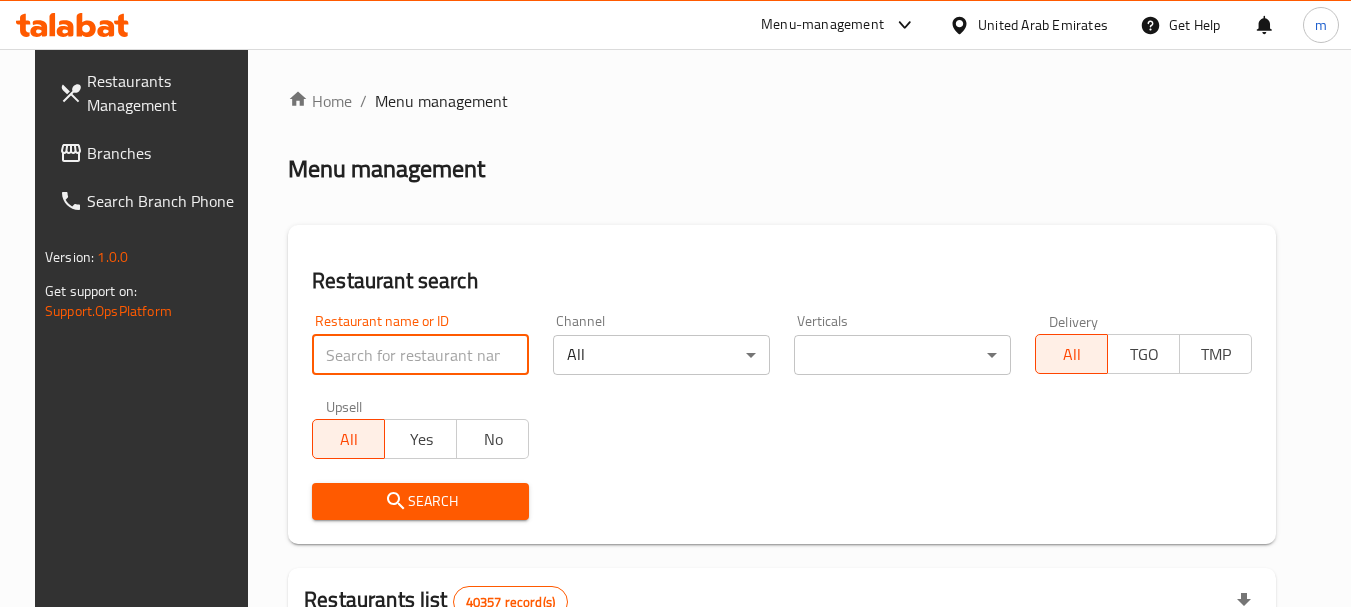 paste on "687940" 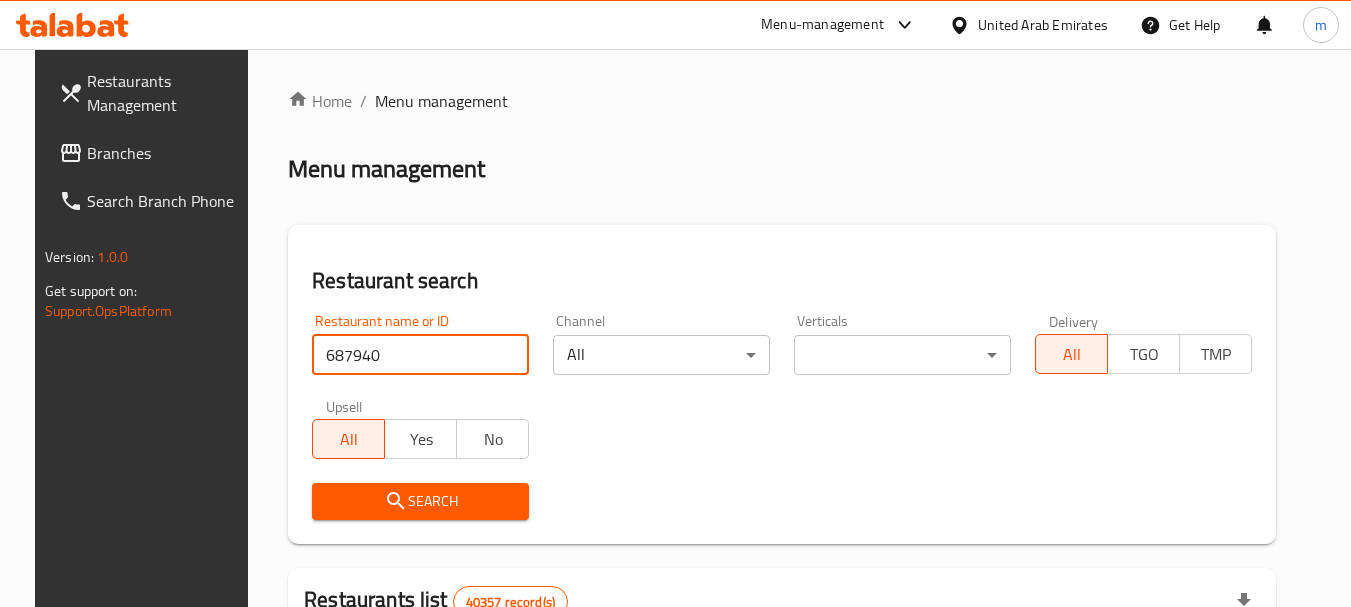 type on "687940" 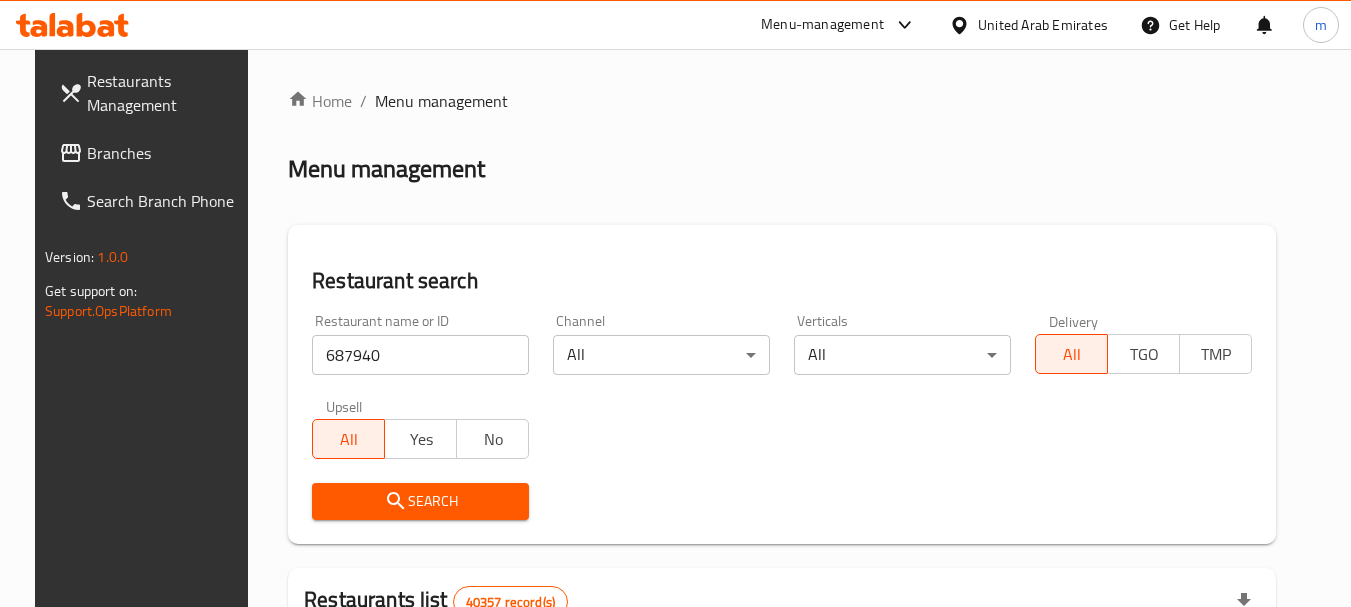 click on "Search" at bounding box center (420, 501) 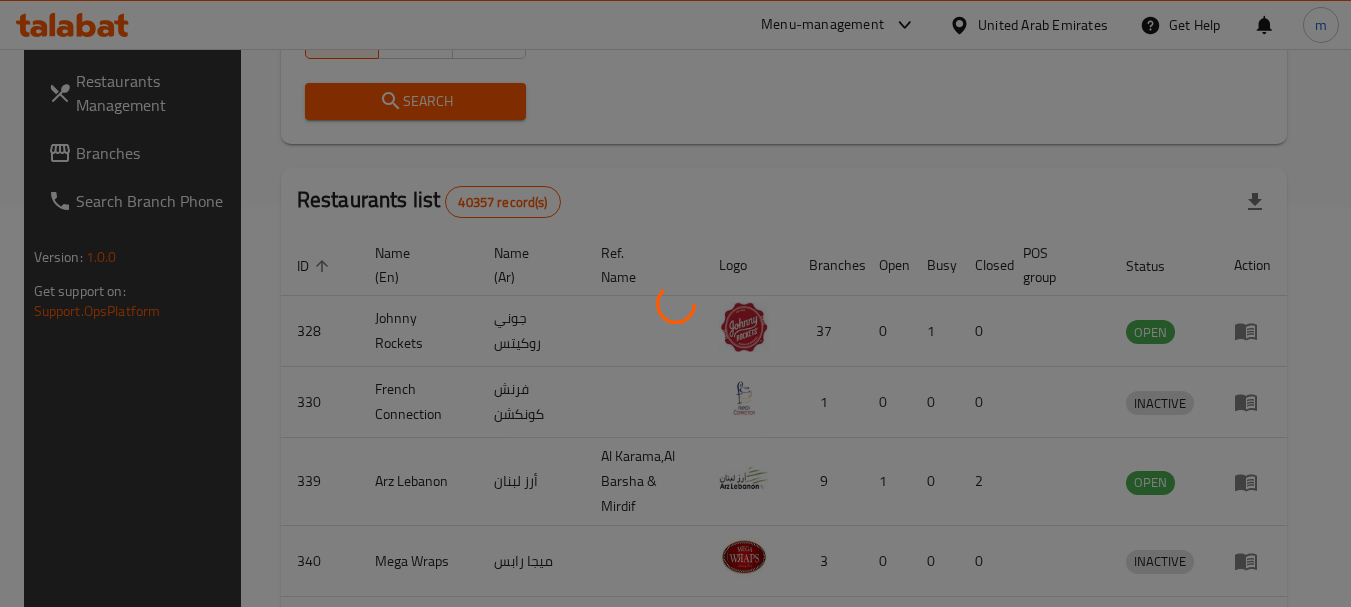 scroll, scrollTop: 268, scrollLeft: 0, axis: vertical 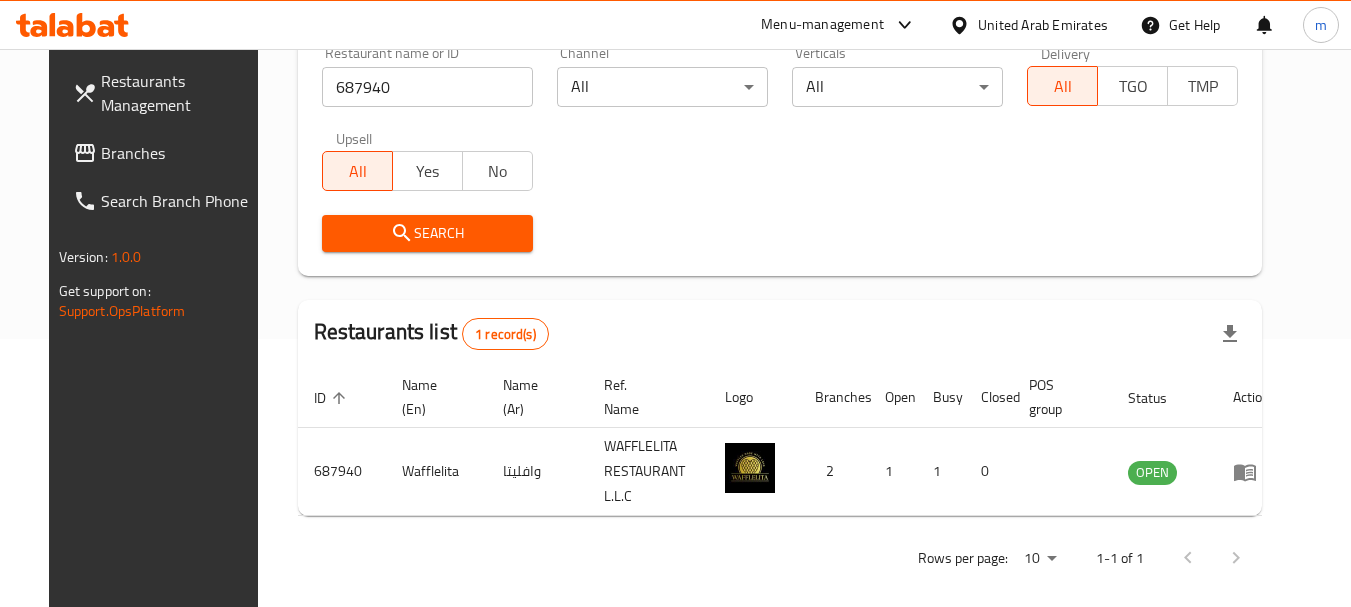 click on "Branches" at bounding box center [180, 153] 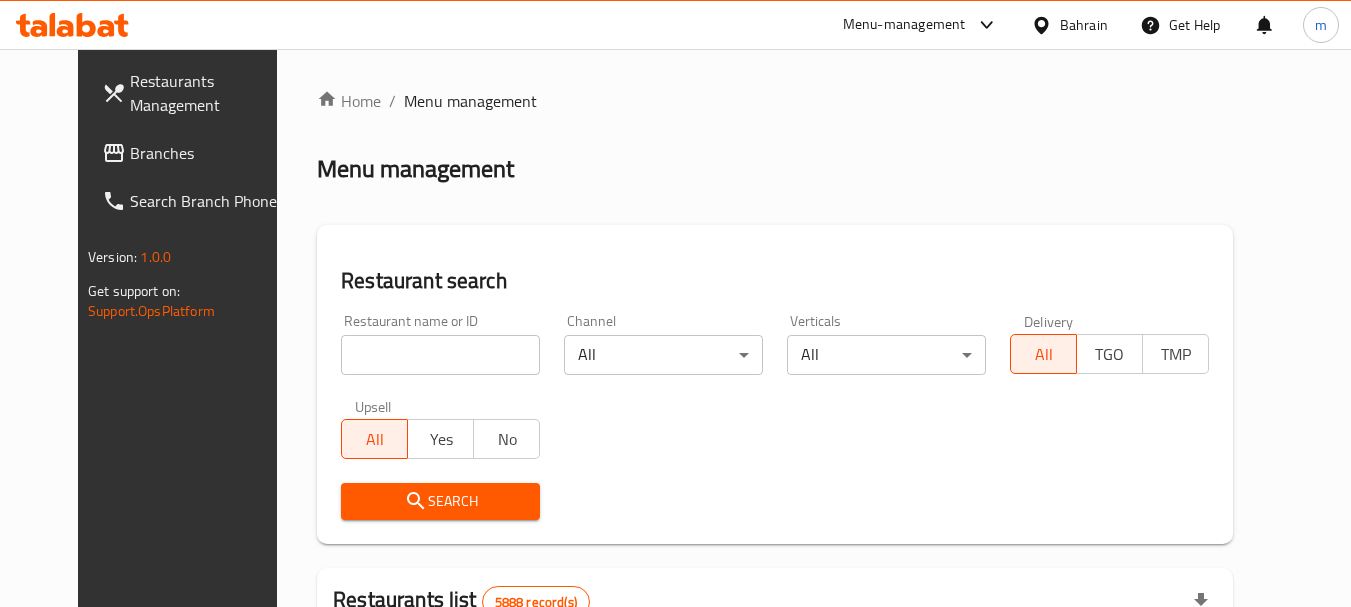 scroll, scrollTop: 0, scrollLeft: 0, axis: both 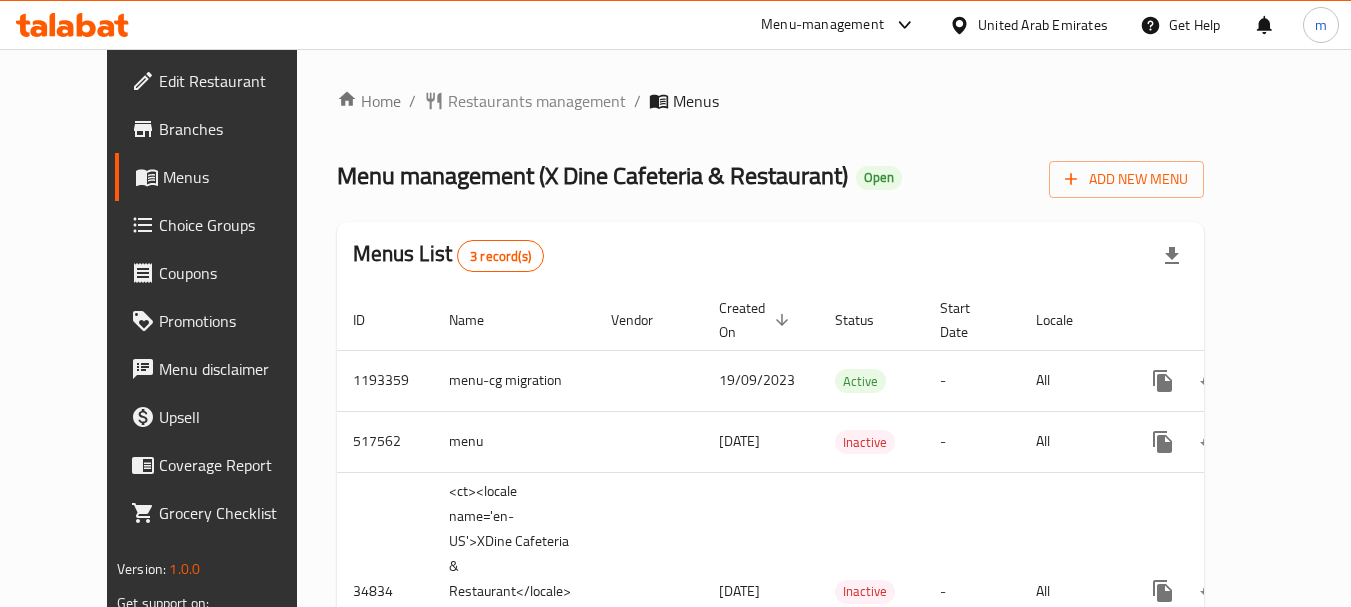 click on "Home / Restaurants management / Menus Menu management ( X Dine Cafeteria & Restaurant ) Open Add New Menu Menus List 3 record(s) ID Name Vendor Created On sorted descending Status Start Date Locale Actions 1193359 menu-cg migration [DATE] Active - All 517562 menu [DATE] Inactive - All 34834 <ct><locale name='en-US'>XDine Cafeteria & Restaurant</locale><locale name='ar-KW'>مطعم و كافتيريا اكس داين</locale></ct> [DATE] Inactive - All" at bounding box center (770, 407) 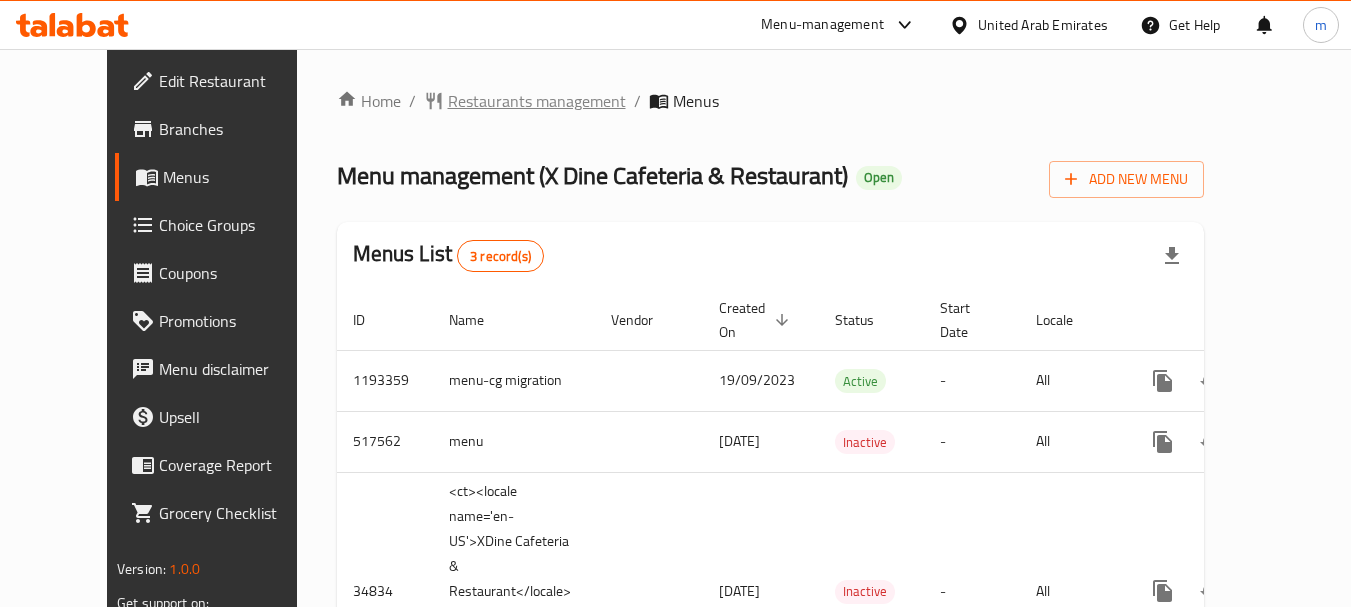 click on "Restaurants management" at bounding box center (537, 101) 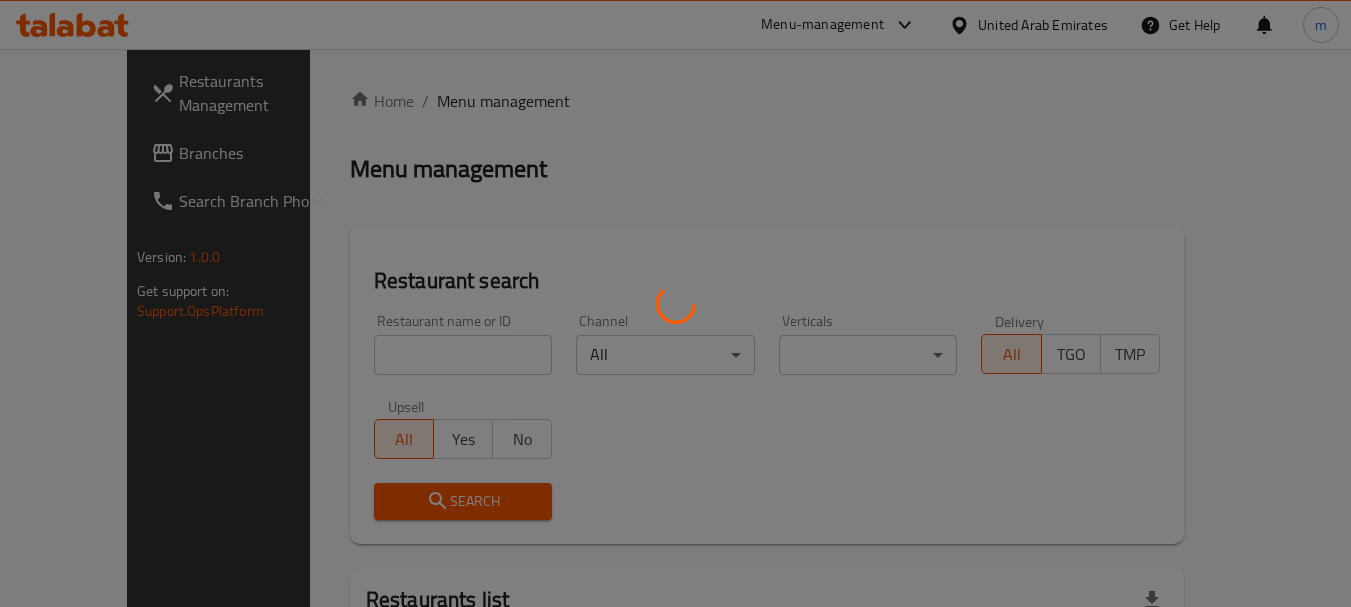 click at bounding box center (675, 303) 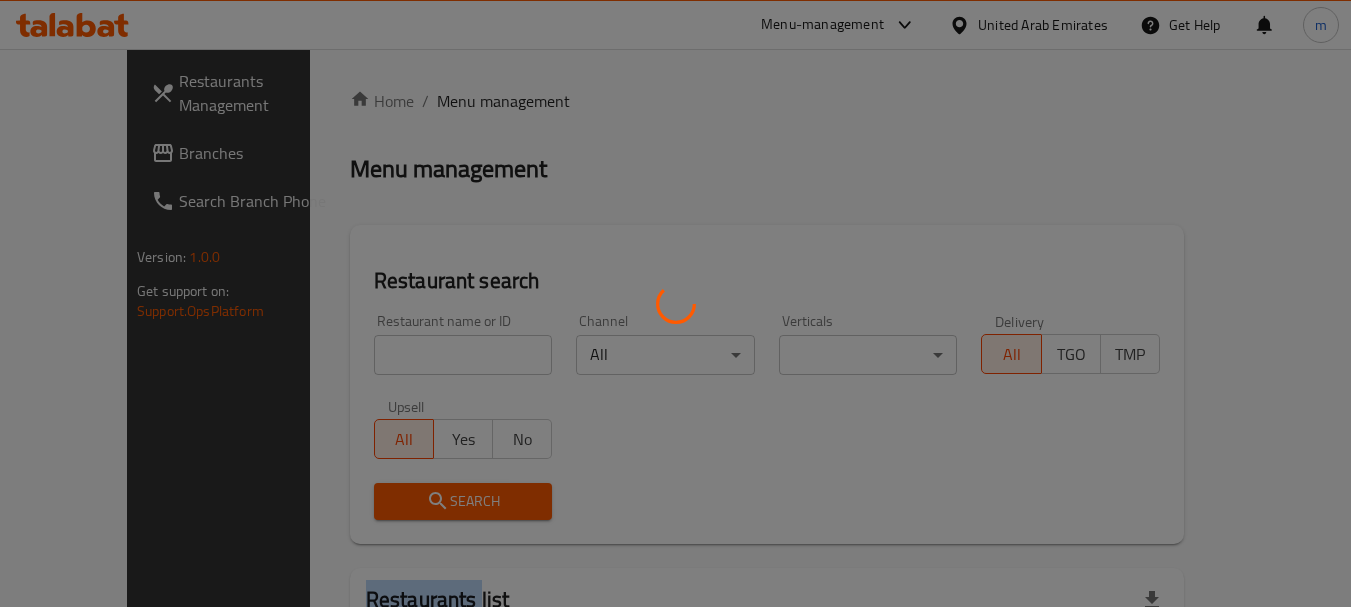 click at bounding box center [675, 303] 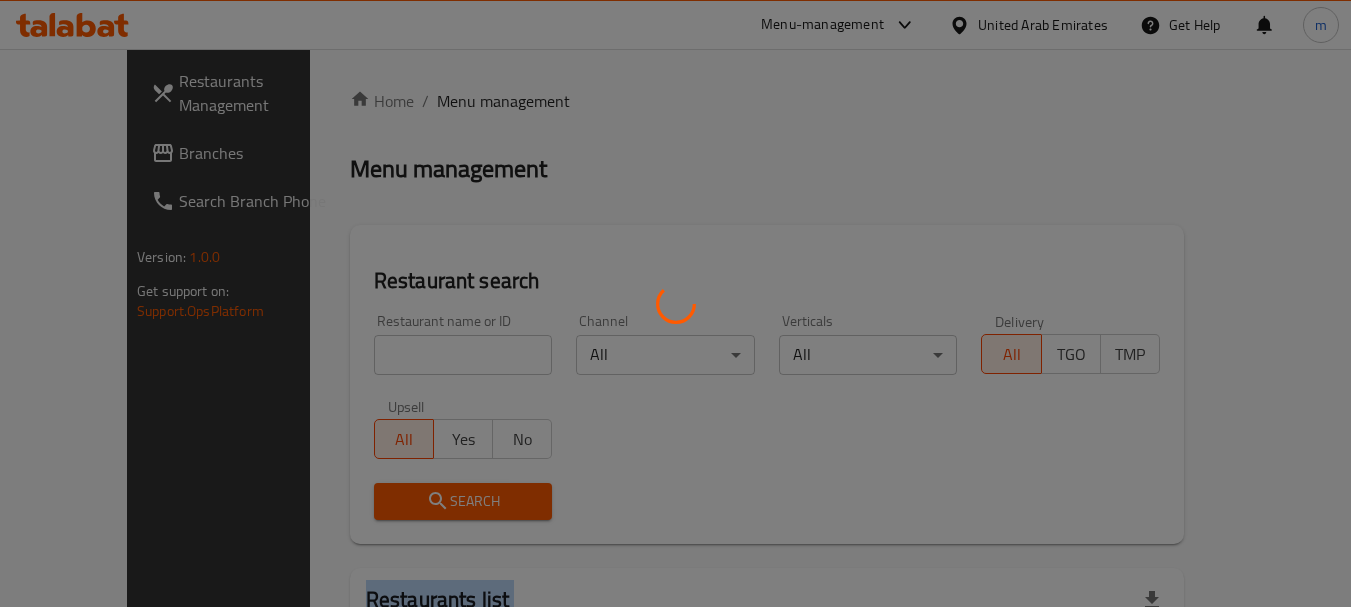 click at bounding box center (675, 303) 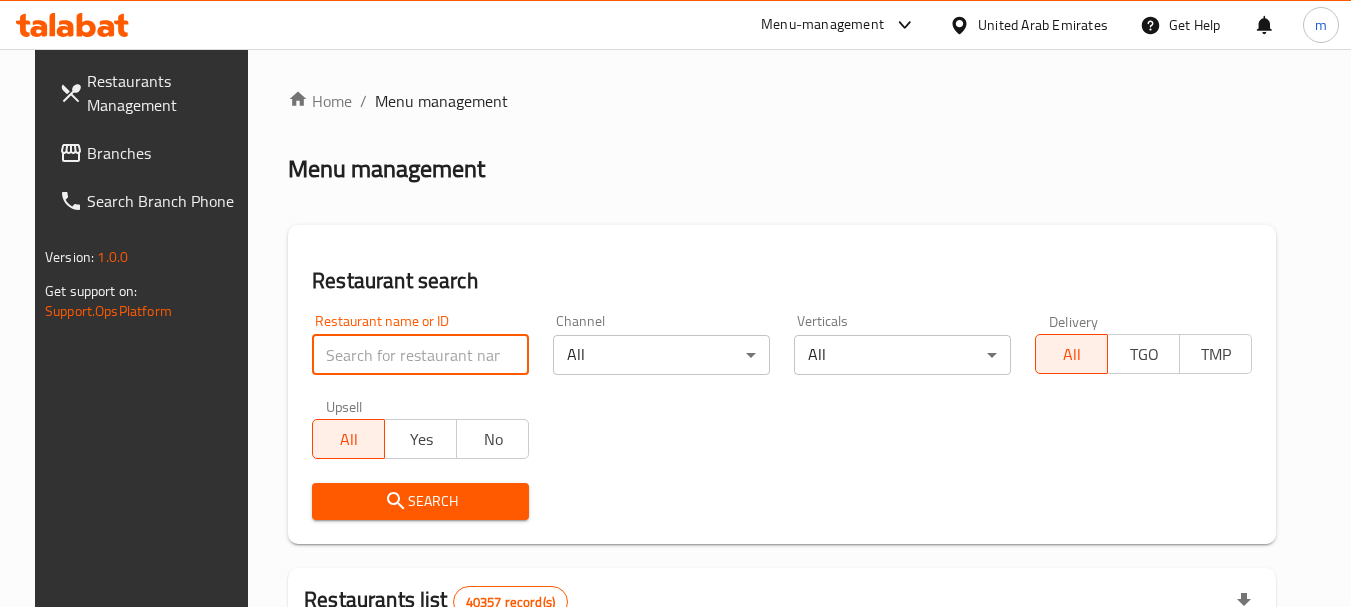 drag, startPoint x: 394, startPoint y: 368, endPoint x: 392, endPoint y: 353, distance: 15.132746 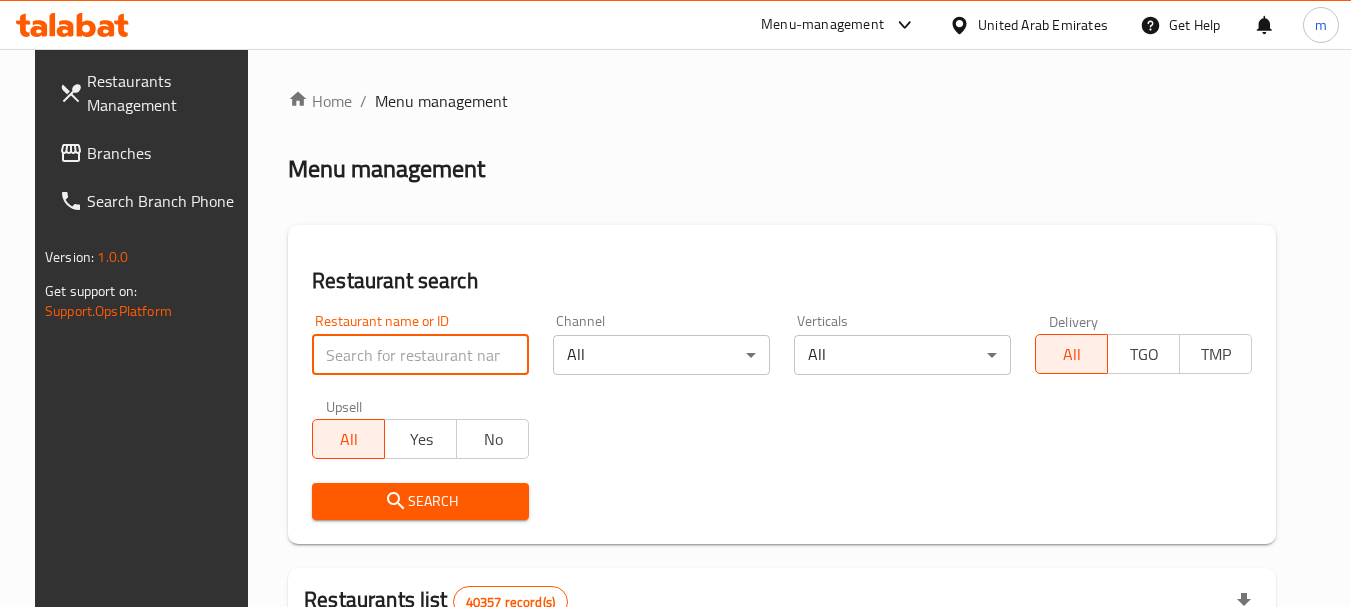 click at bounding box center [420, 355] 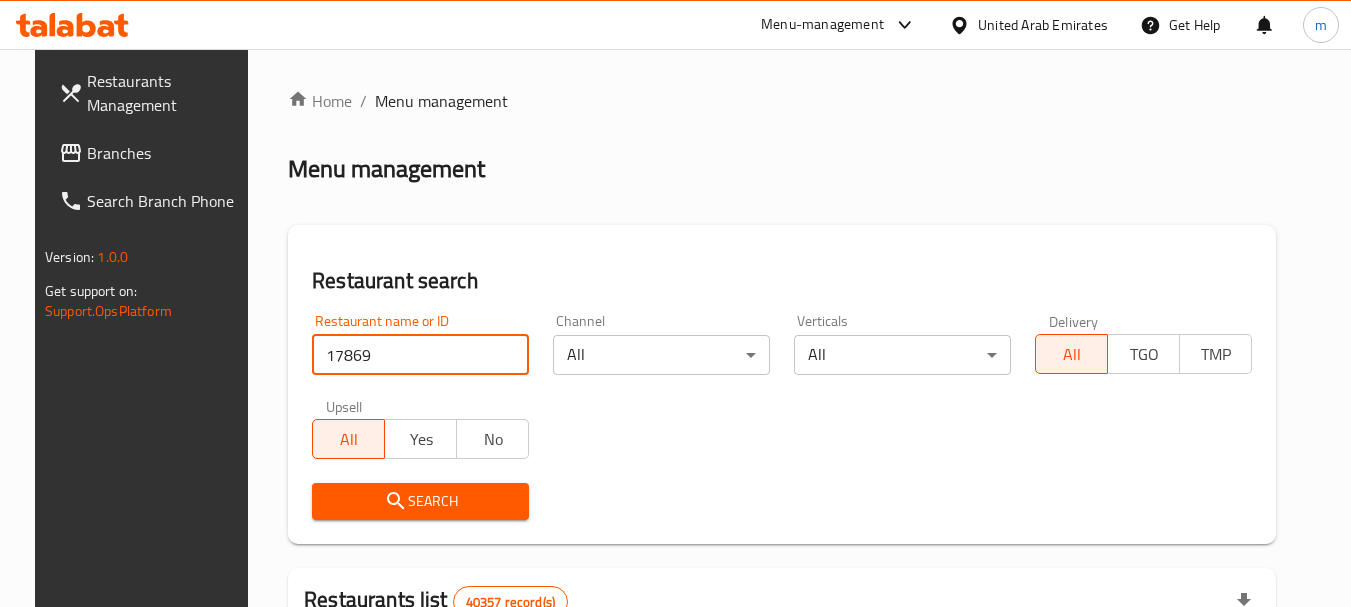 type on "17869" 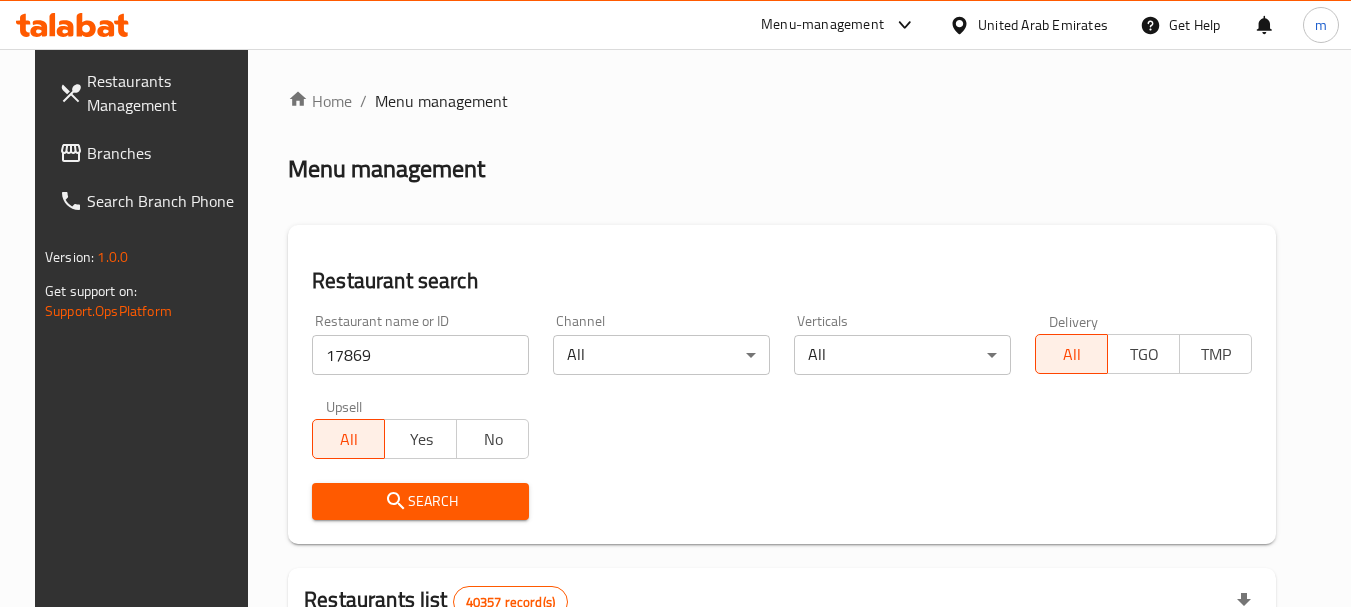 click on "Search" at bounding box center [420, 501] 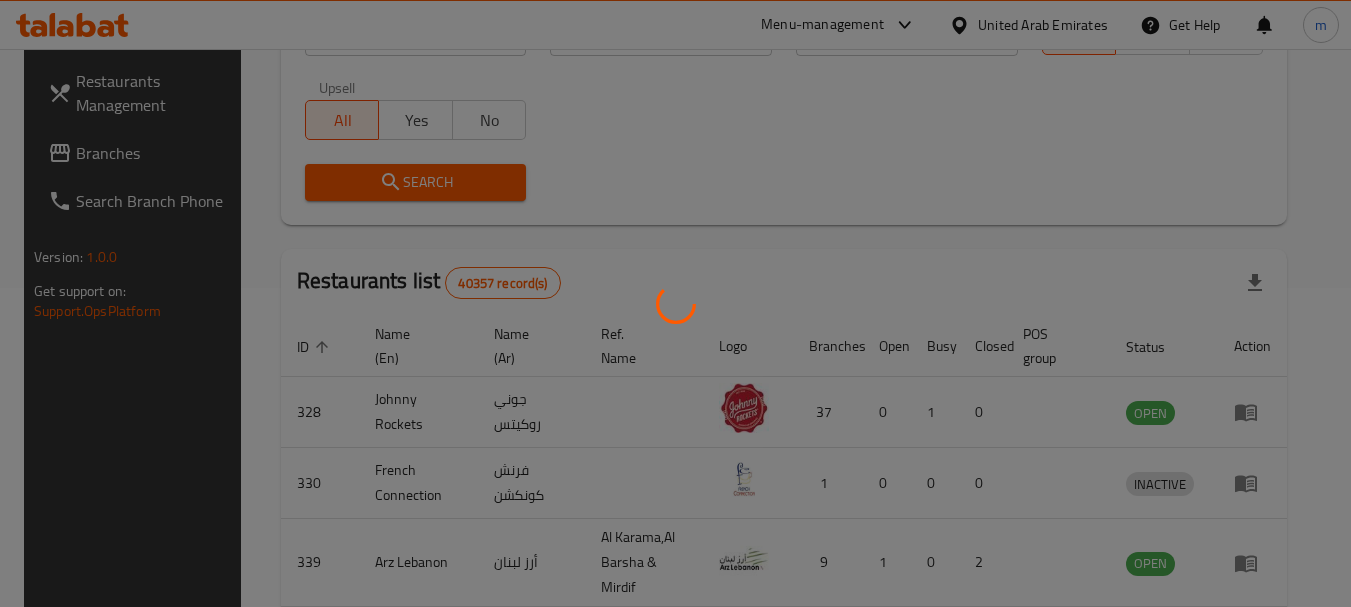 scroll, scrollTop: 285, scrollLeft: 0, axis: vertical 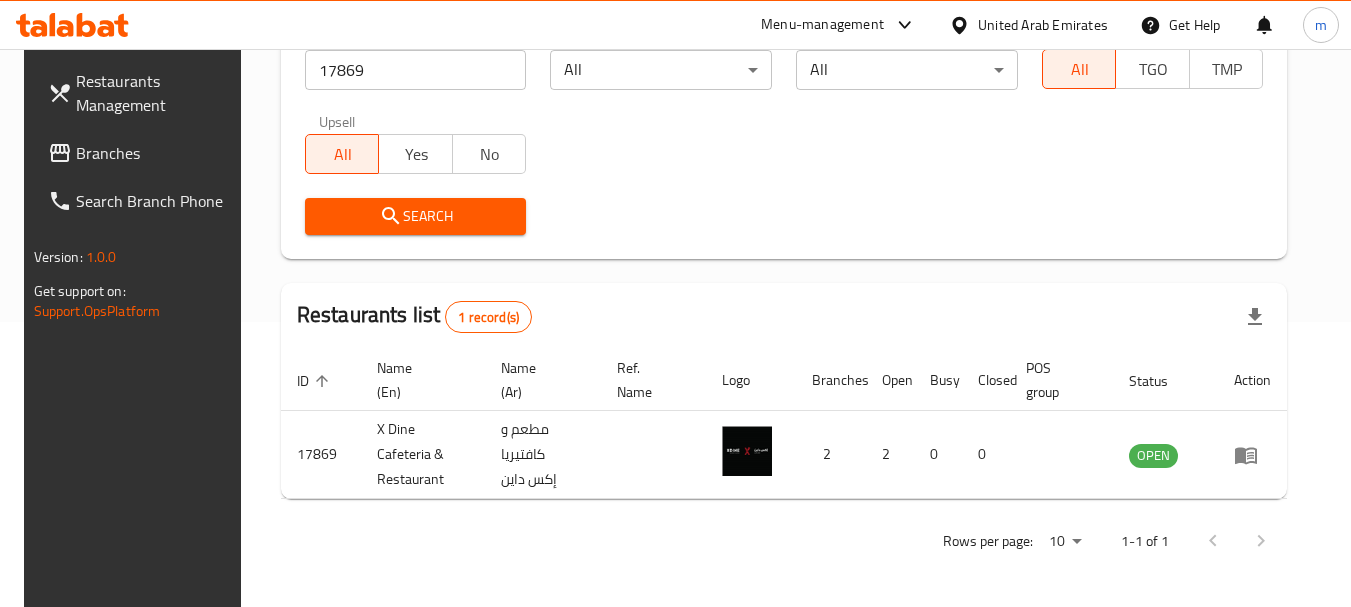 click on "Branches" at bounding box center [155, 153] 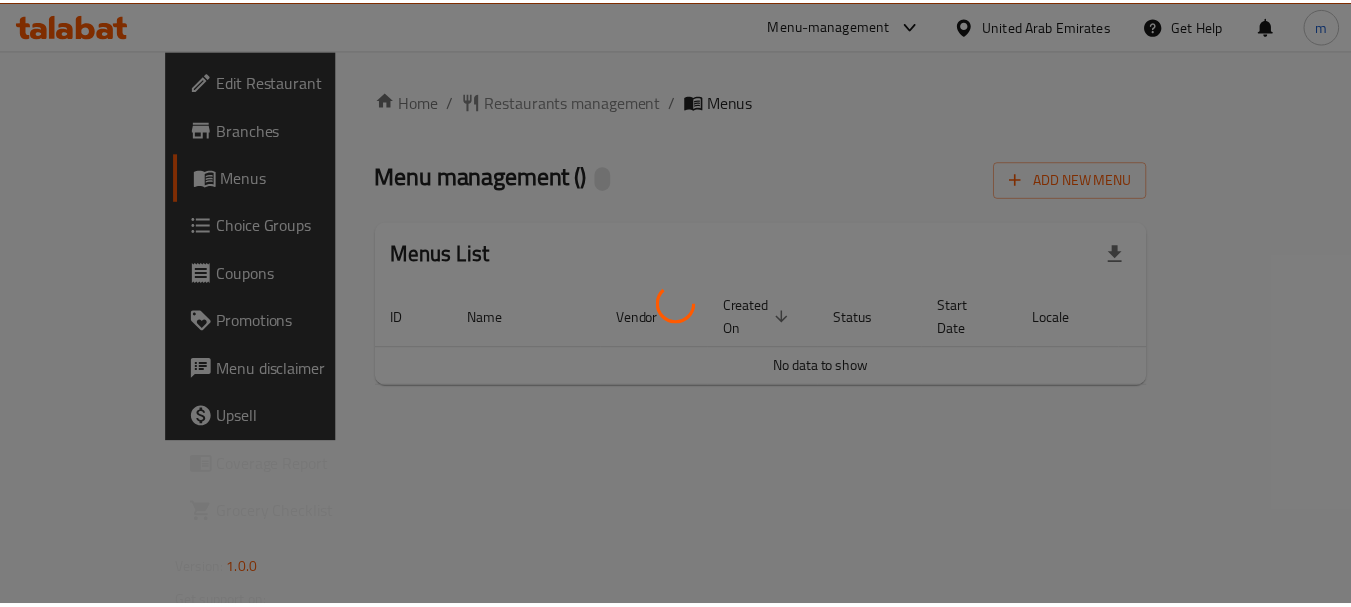 scroll, scrollTop: 0, scrollLeft: 0, axis: both 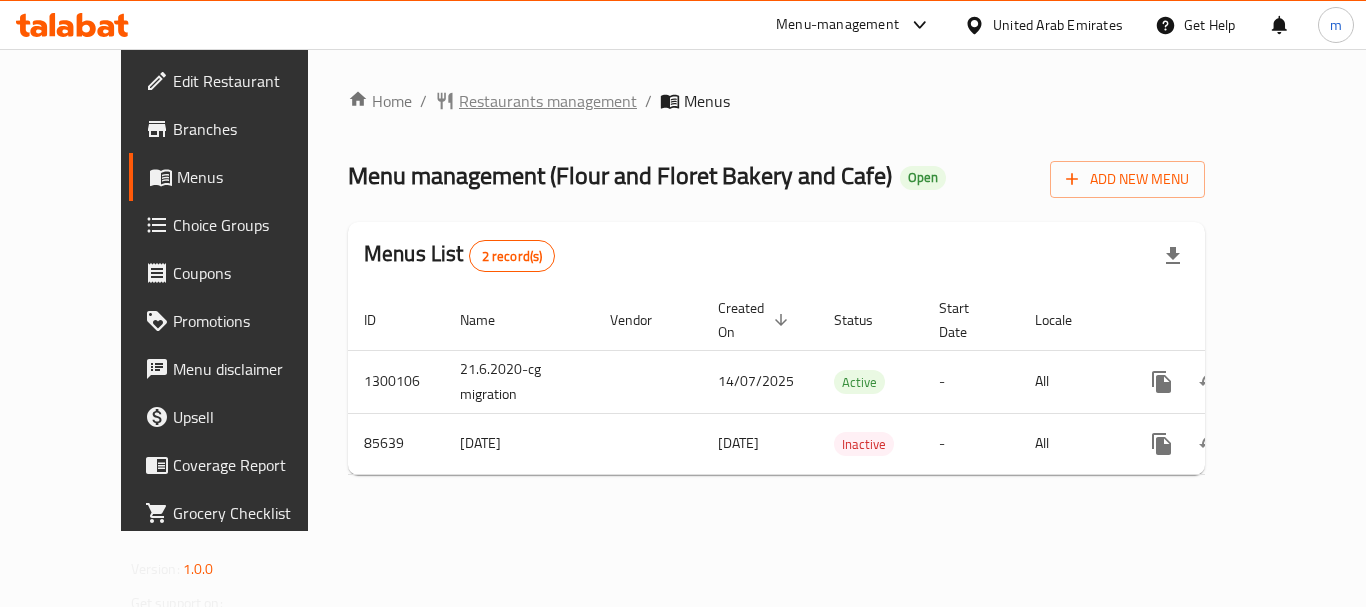 click on "Restaurants management" at bounding box center (548, 101) 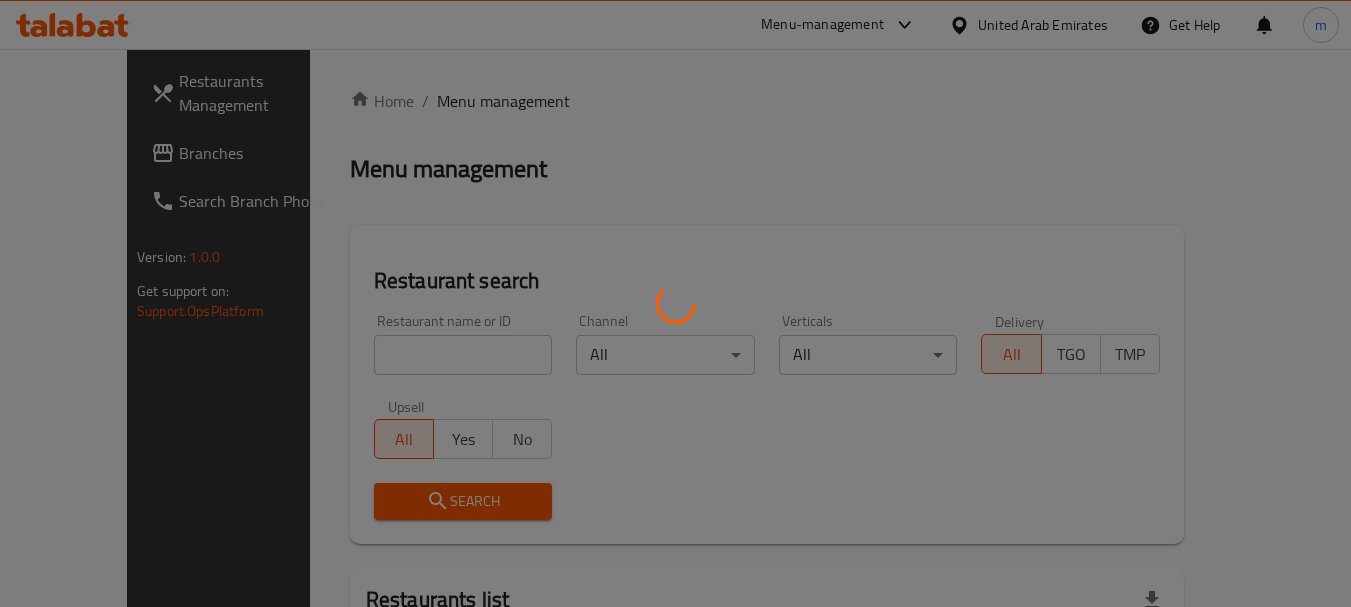 click at bounding box center [675, 303] 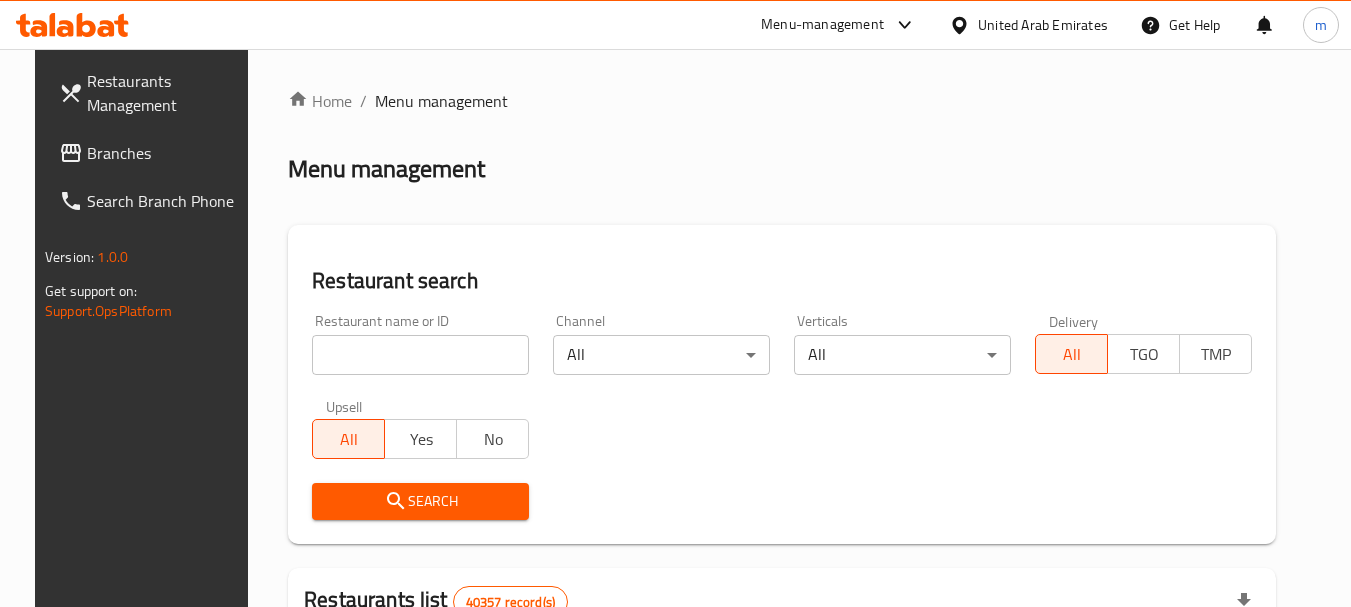 click at bounding box center (675, 303) 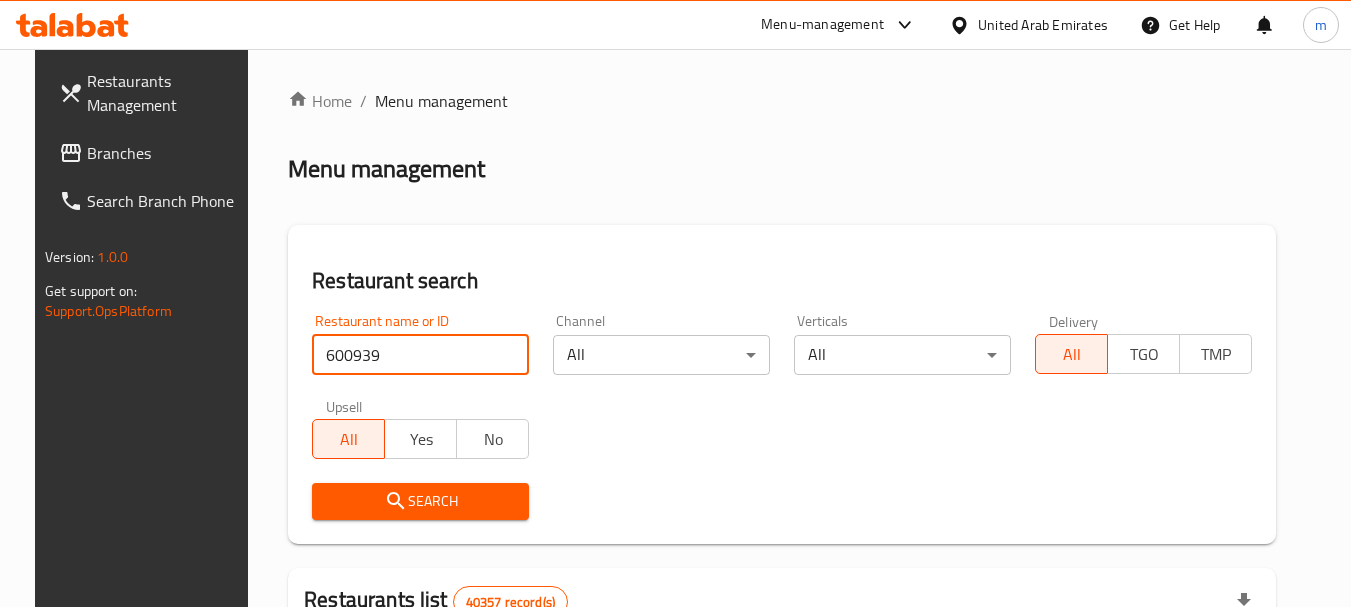 type on "600939" 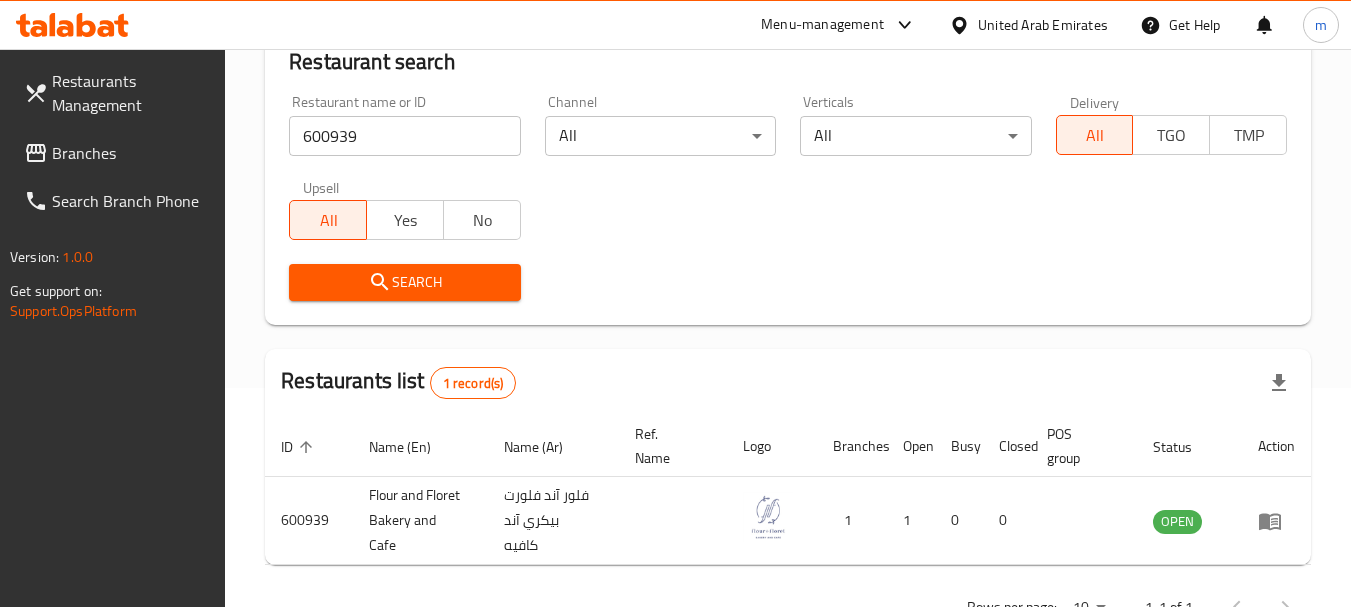 scroll, scrollTop: 285, scrollLeft: 0, axis: vertical 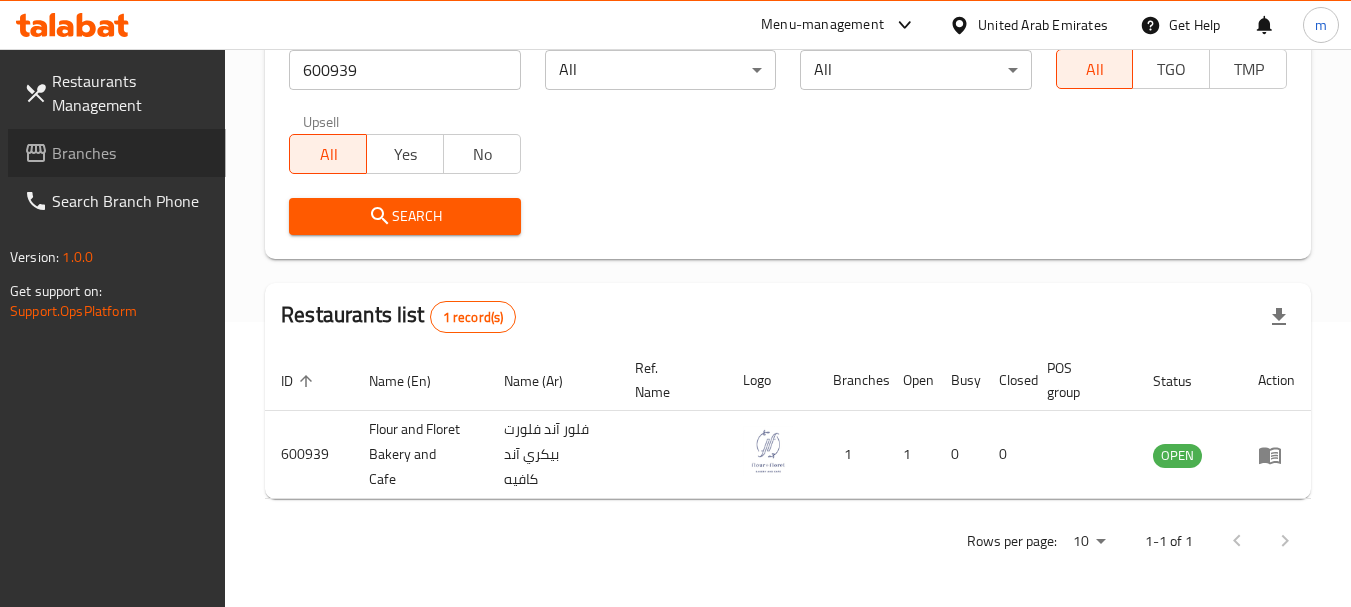 click on "Branches" at bounding box center (131, 153) 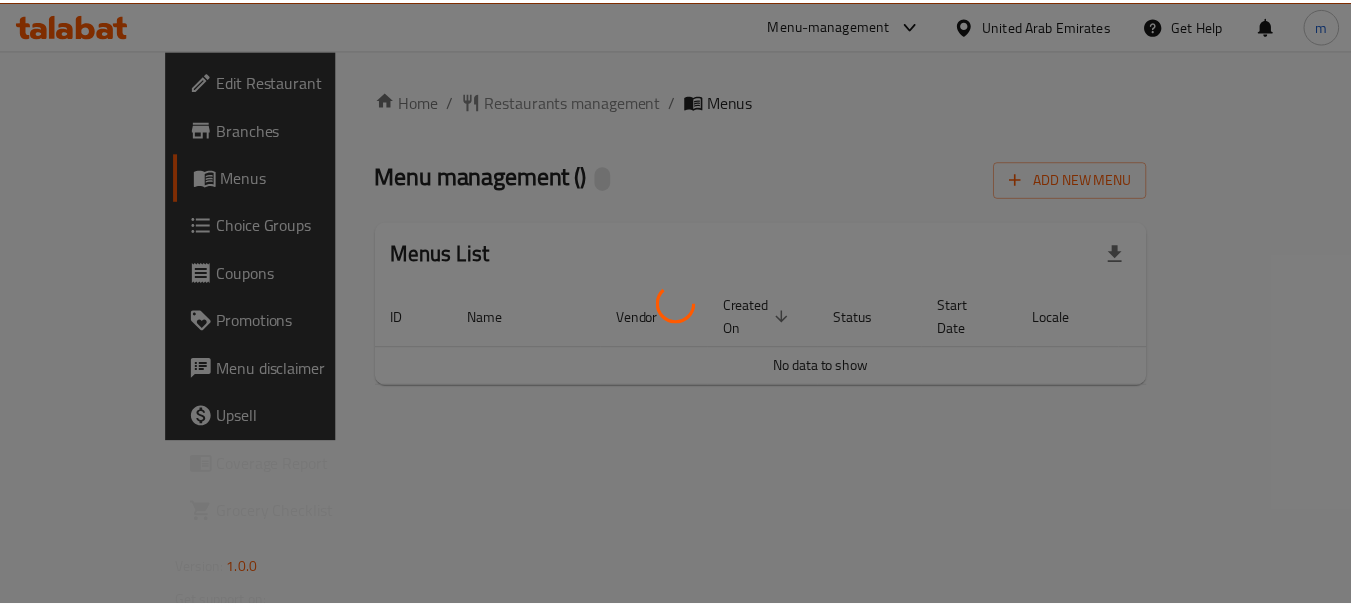 scroll, scrollTop: 0, scrollLeft: 0, axis: both 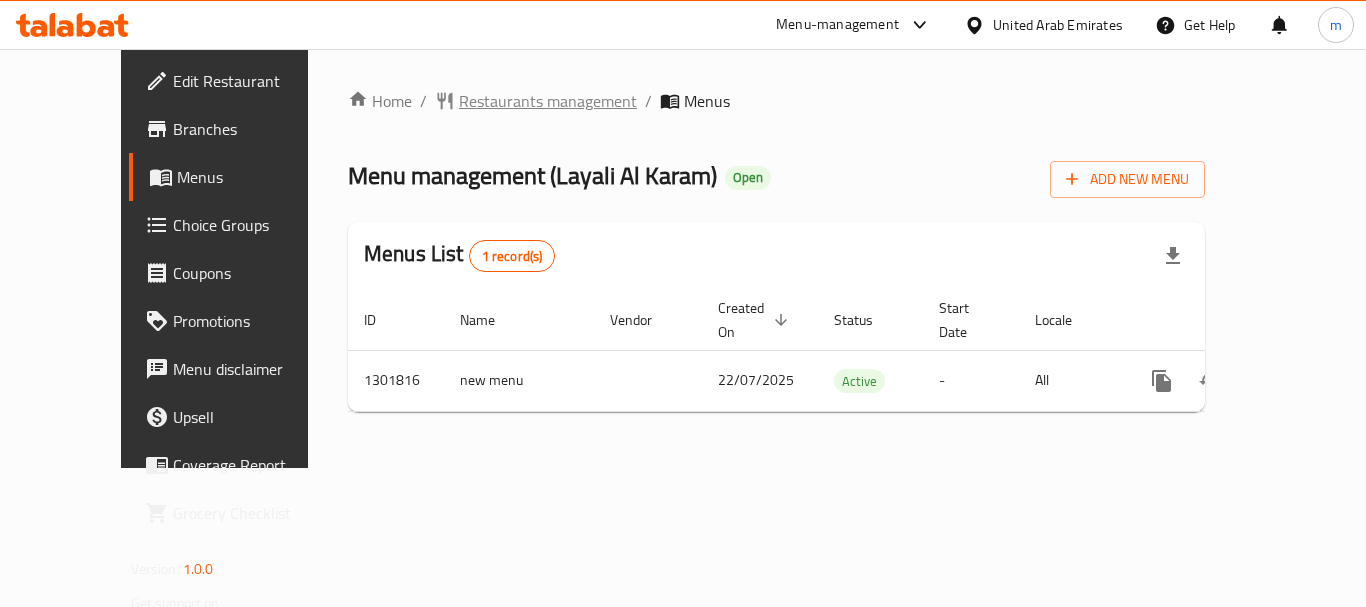 click on "Restaurants management" at bounding box center (548, 101) 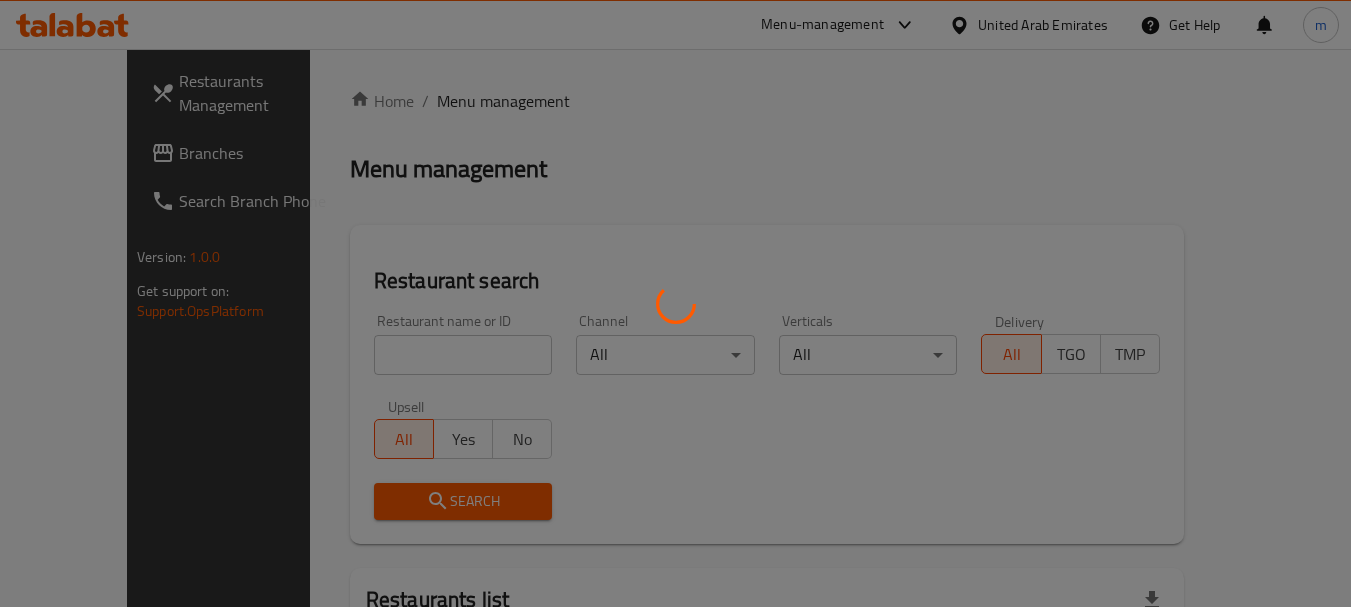 click at bounding box center [675, 303] 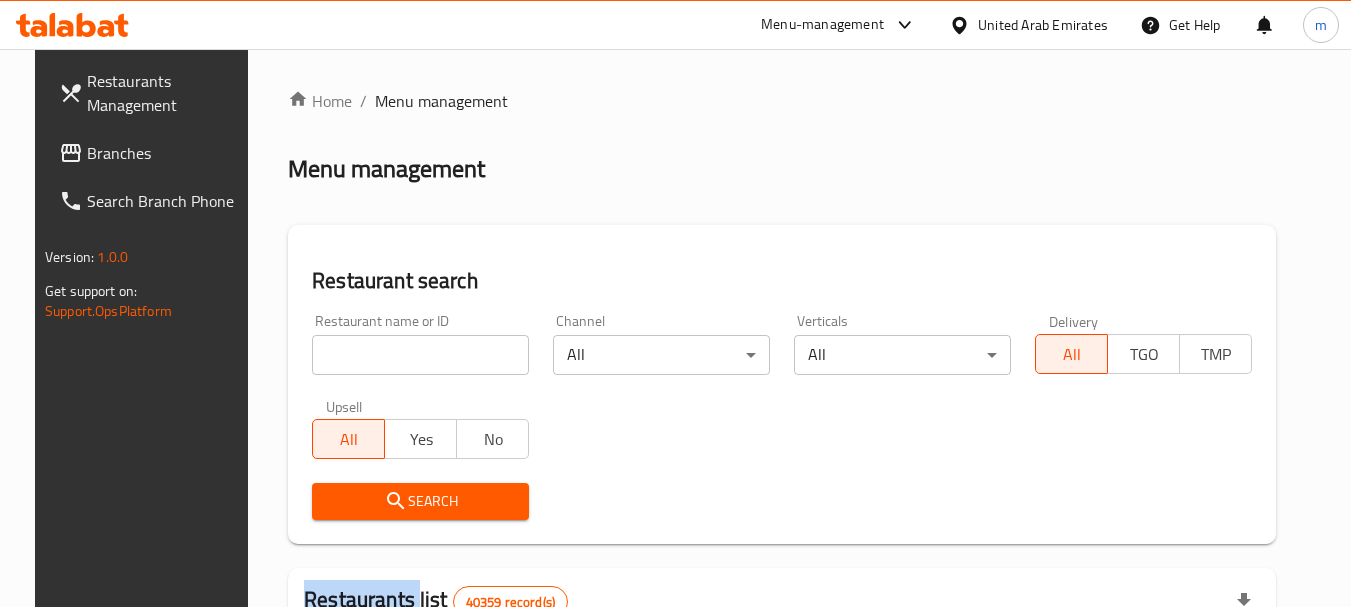 click at bounding box center [675, 303] 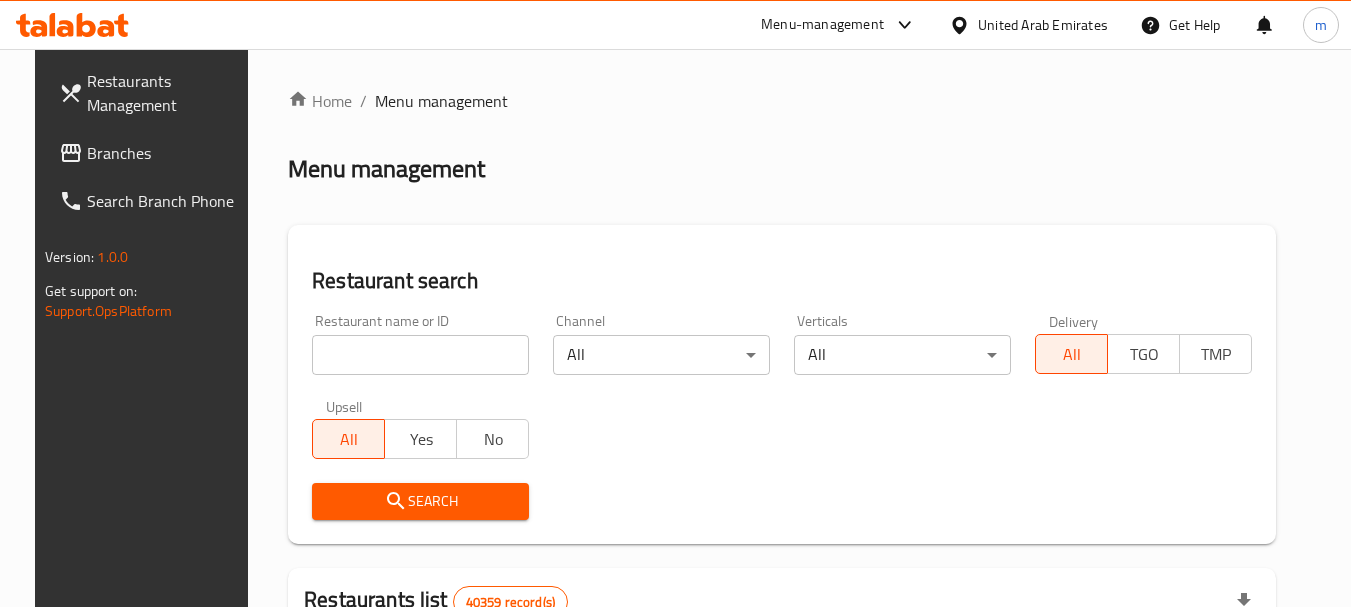 click at bounding box center (420, 355) 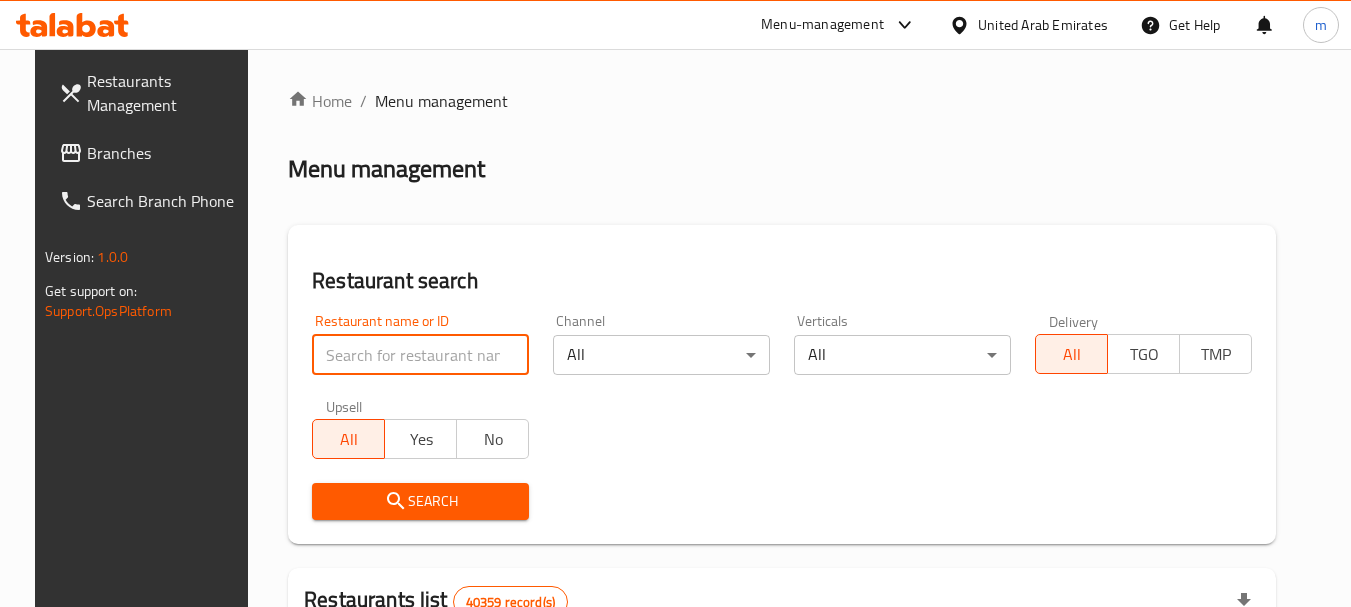 click at bounding box center [420, 355] 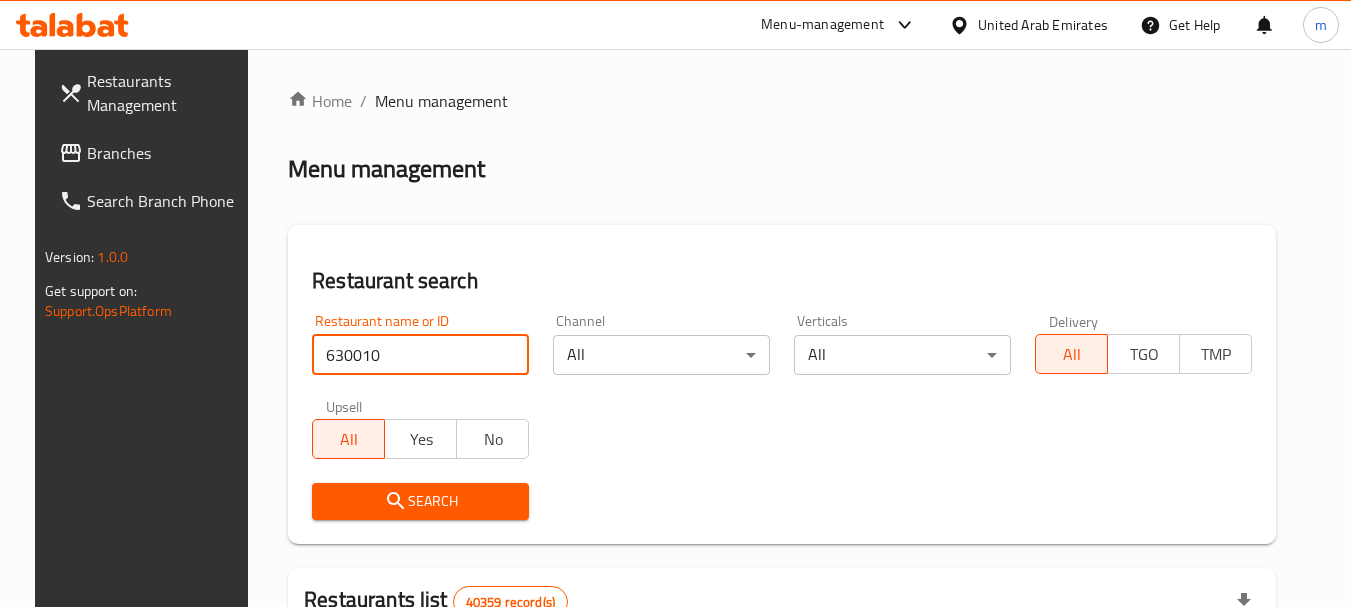 type on "630010" 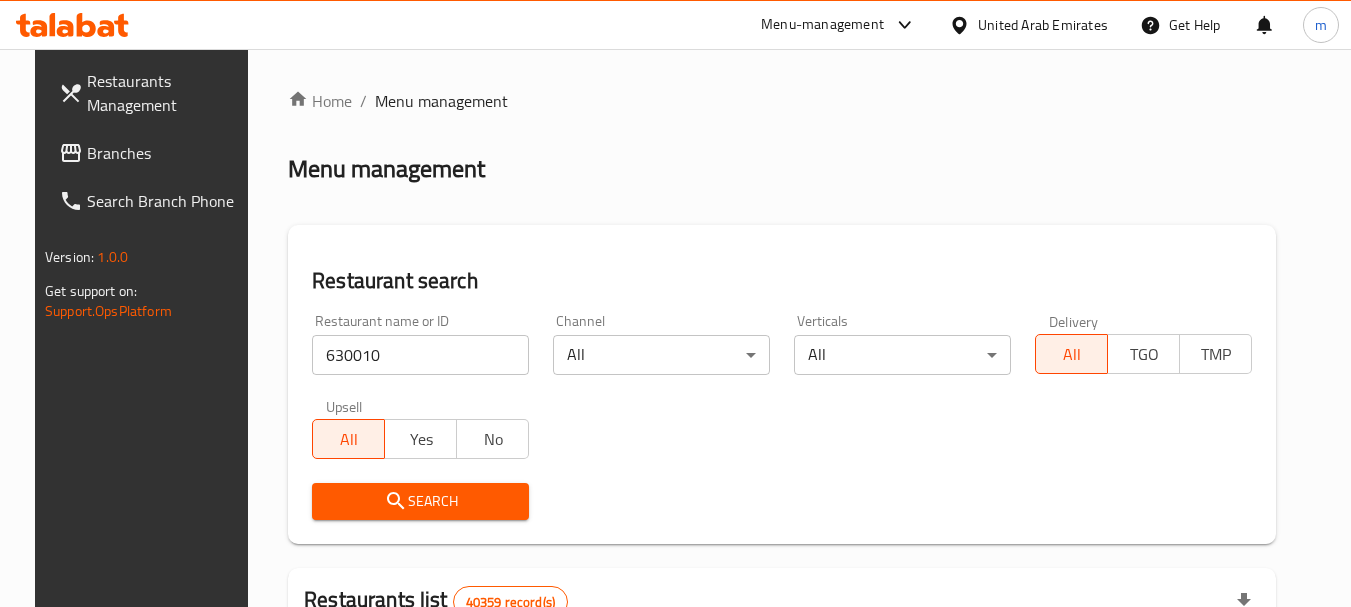 drag, startPoint x: 409, startPoint y: 503, endPoint x: 506, endPoint y: 466, distance: 103.81715 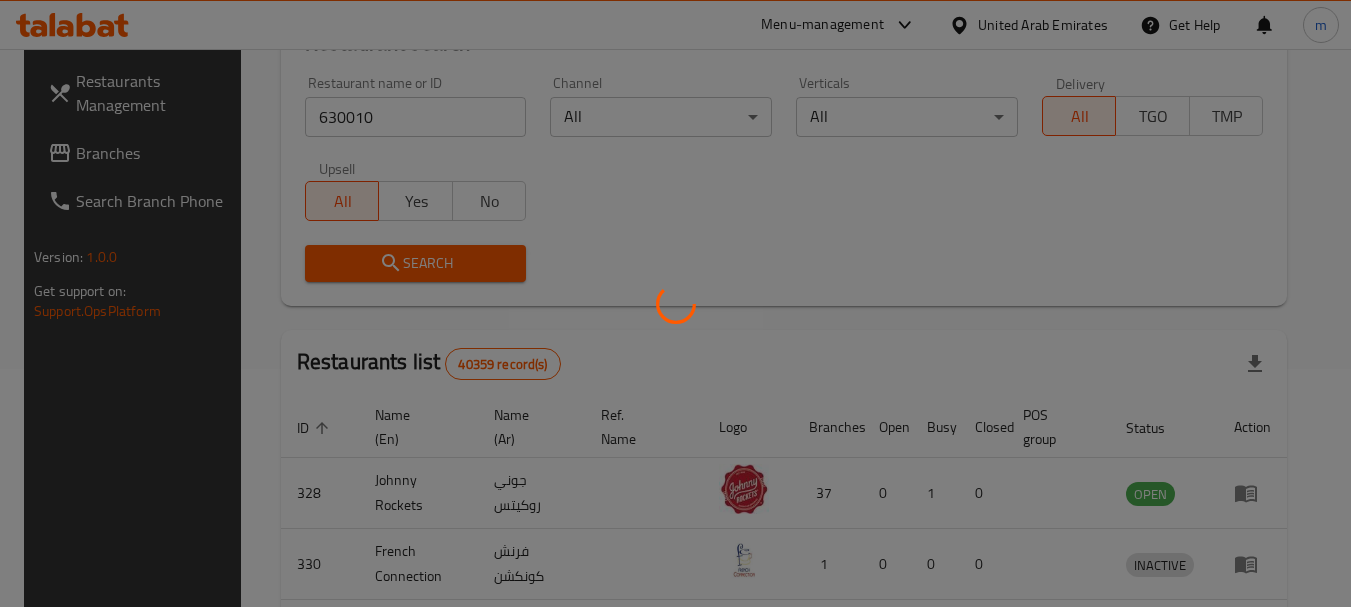 scroll, scrollTop: 285, scrollLeft: 0, axis: vertical 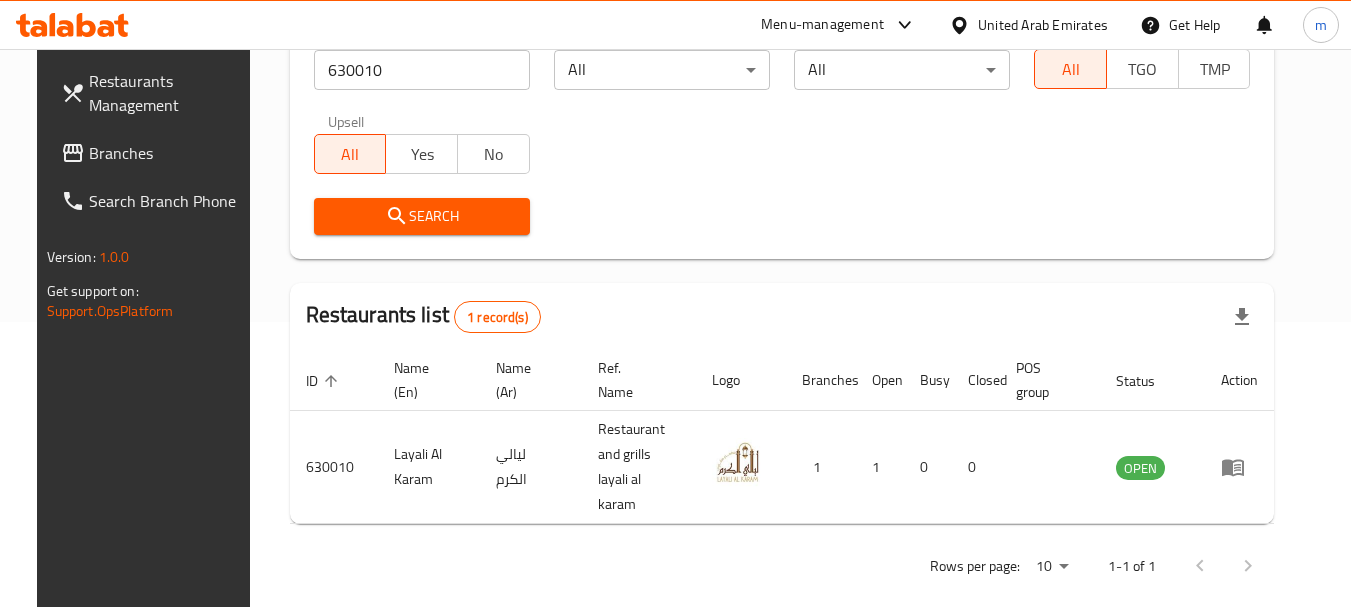 click on "United Arab Emirates" at bounding box center [1043, 25] 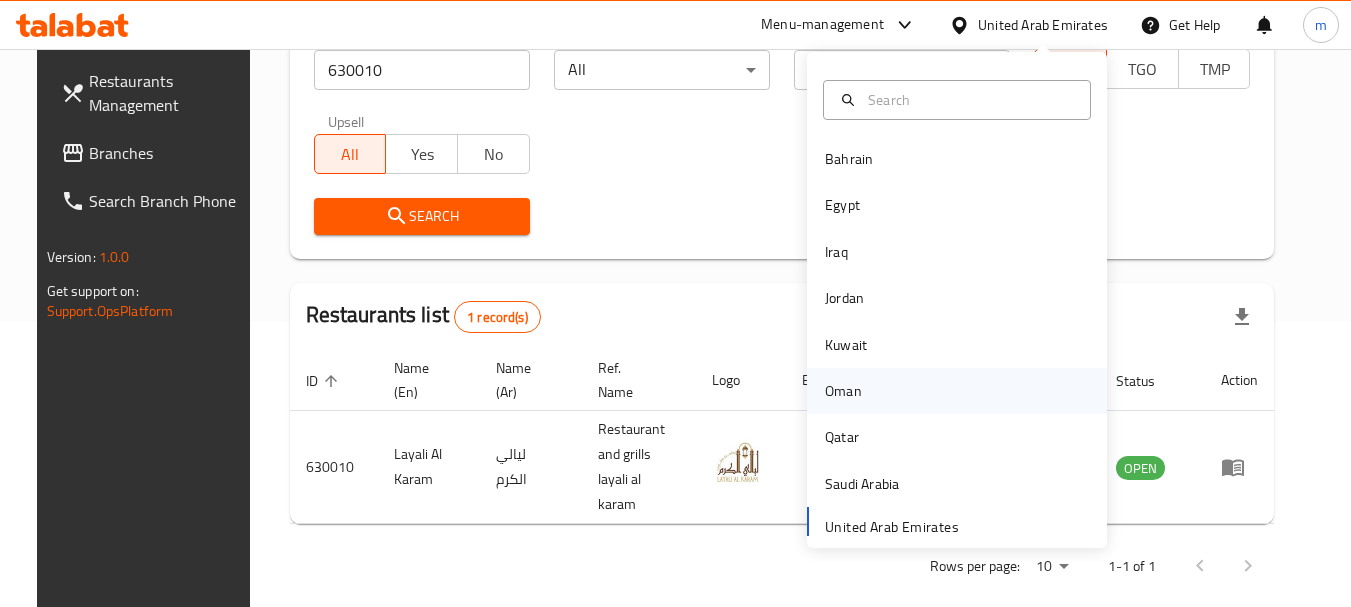 click on "Oman" at bounding box center (843, 391) 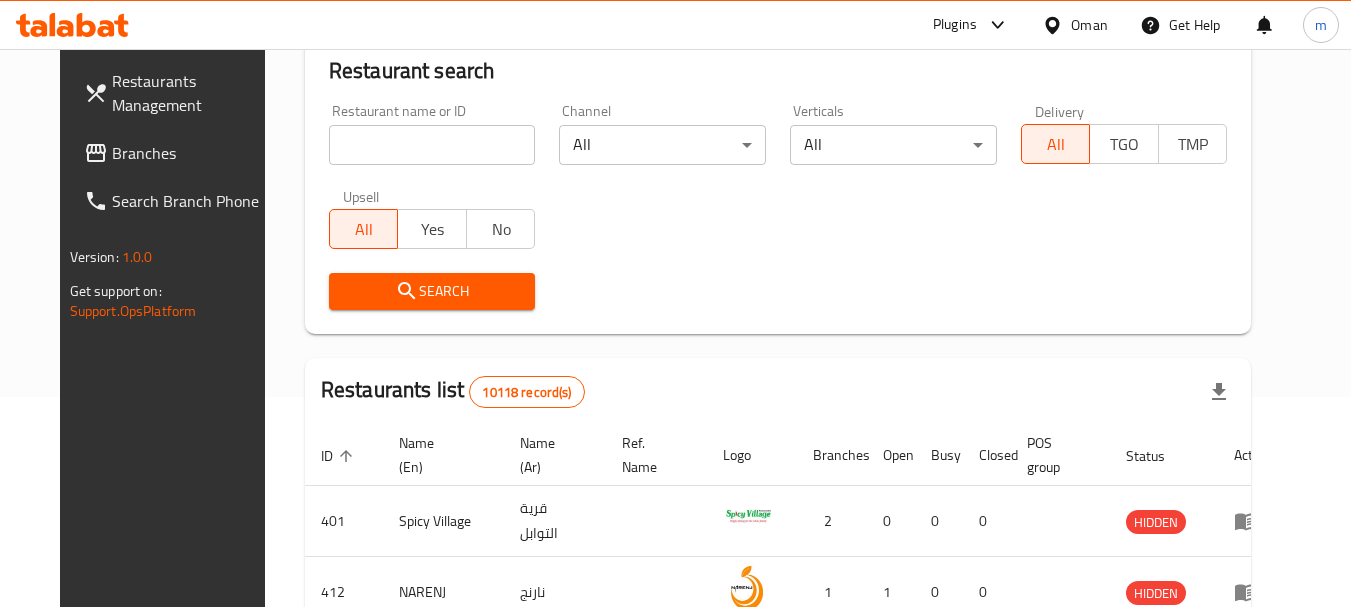 scroll, scrollTop: 285, scrollLeft: 0, axis: vertical 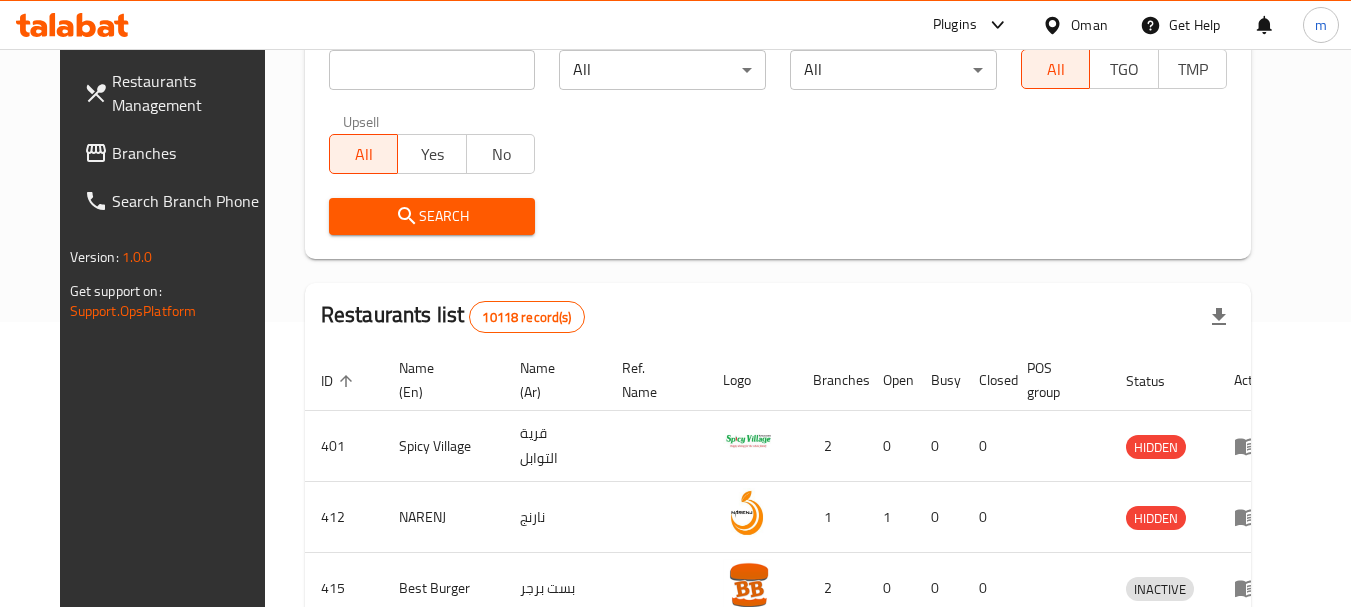 drag, startPoint x: 100, startPoint y: 155, endPoint x: 115, endPoint y: 143, distance: 19.209373 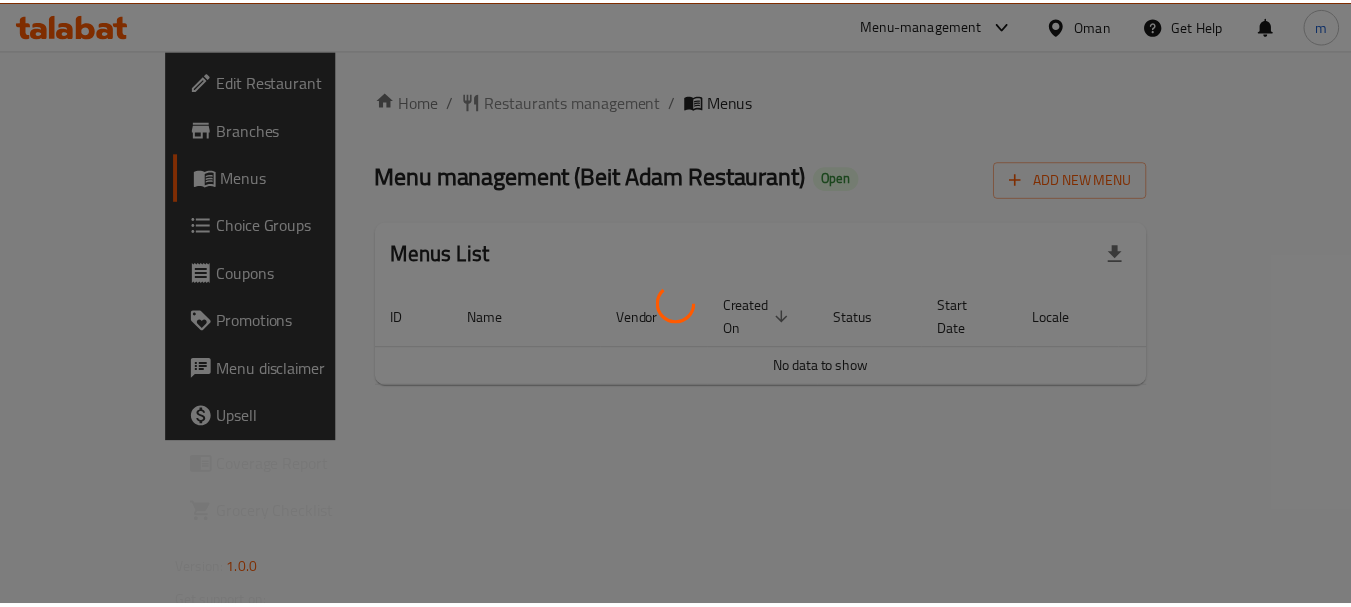 scroll, scrollTop: 0, scrollLeft: 0, axis: both 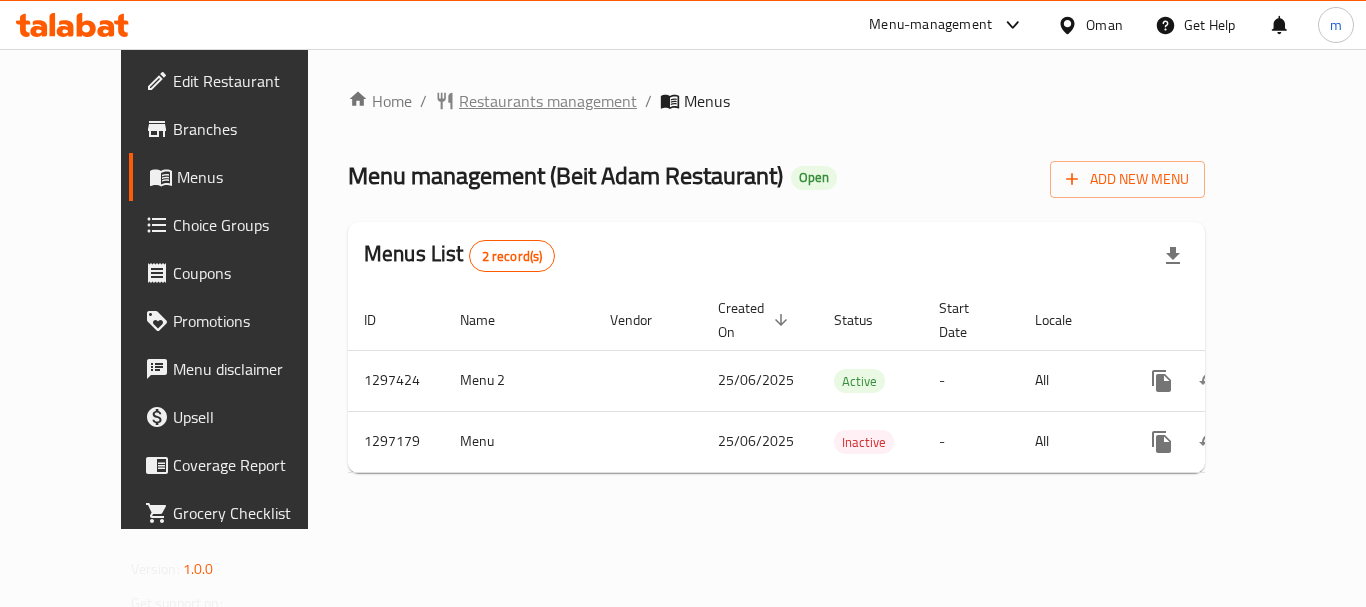 click on "Restaurants management" at bounding box center (548, 101) 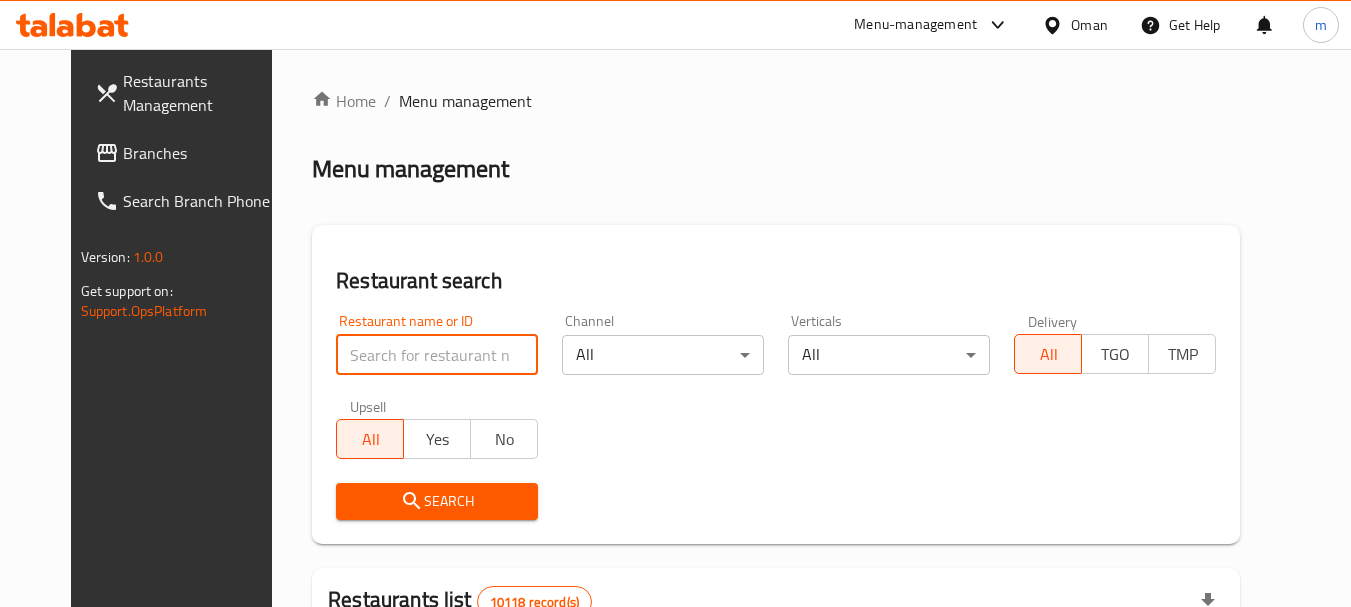 click at bounding box center [437, 355] 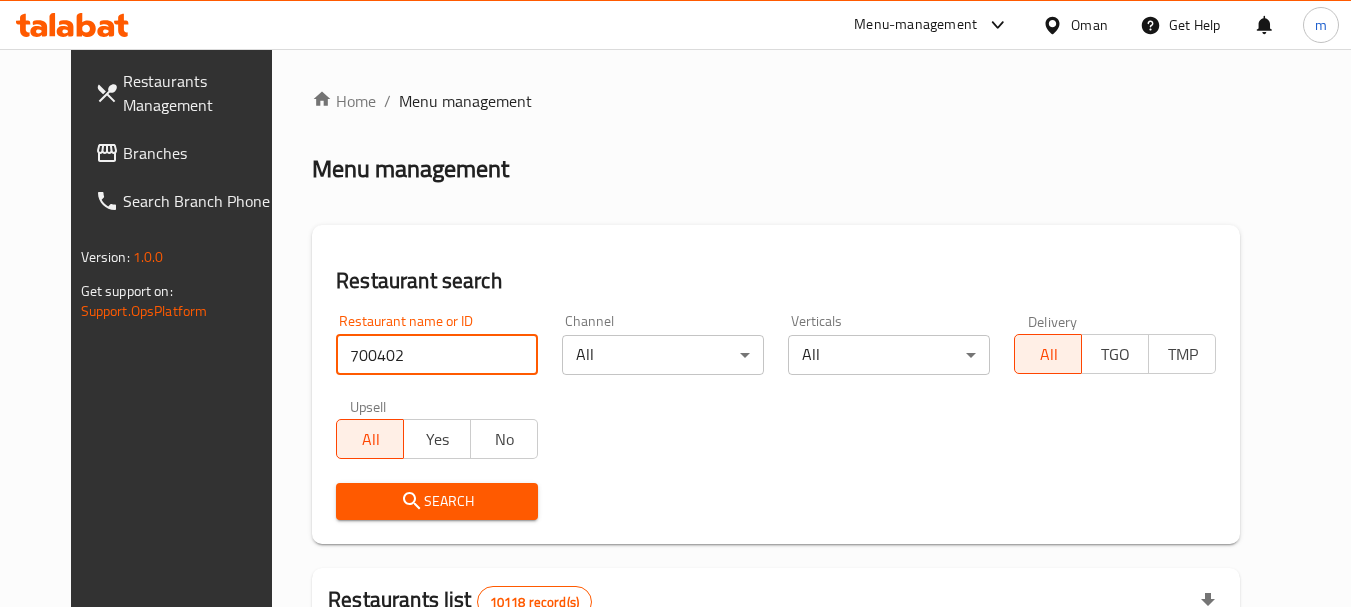 type on "700402" 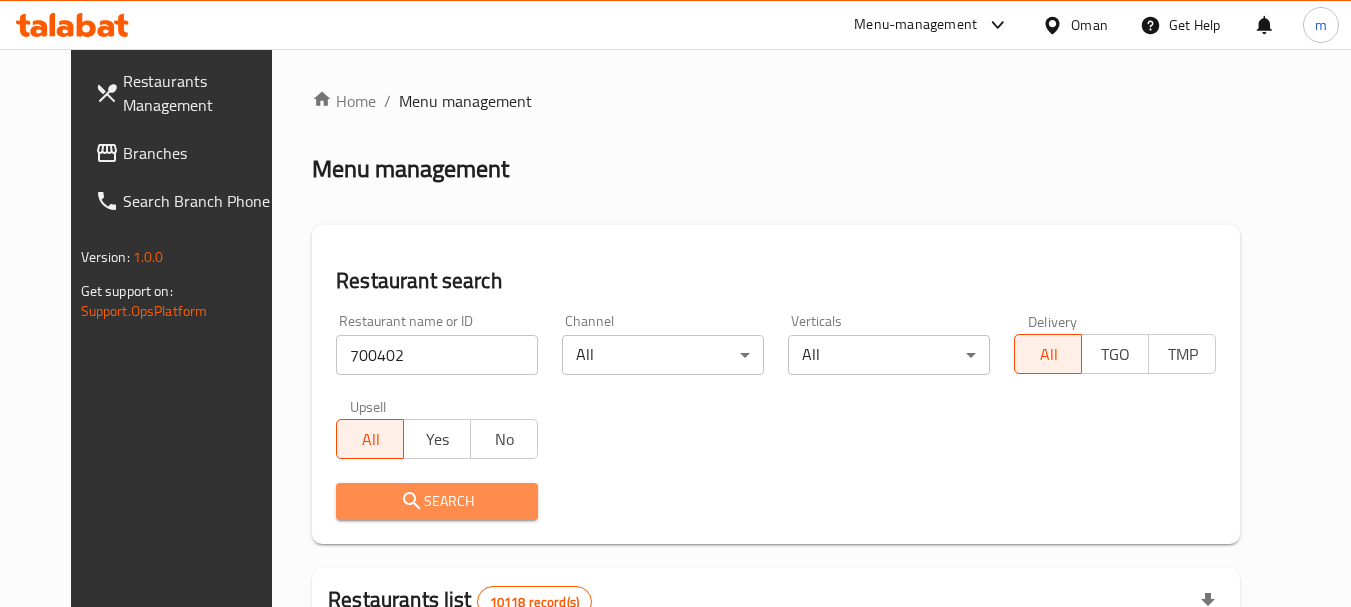 click on "Search" at bounding box center (437, 501) 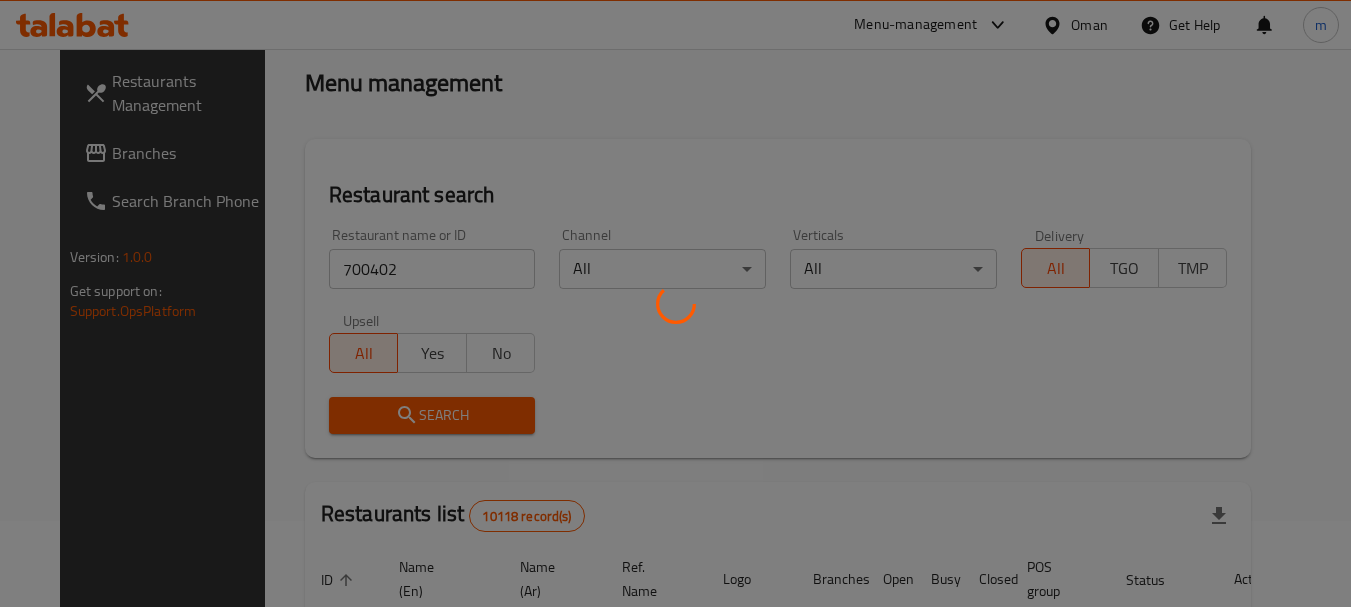 scroll, scrollTop: 200, scrollLeft: 0, axis: vertical 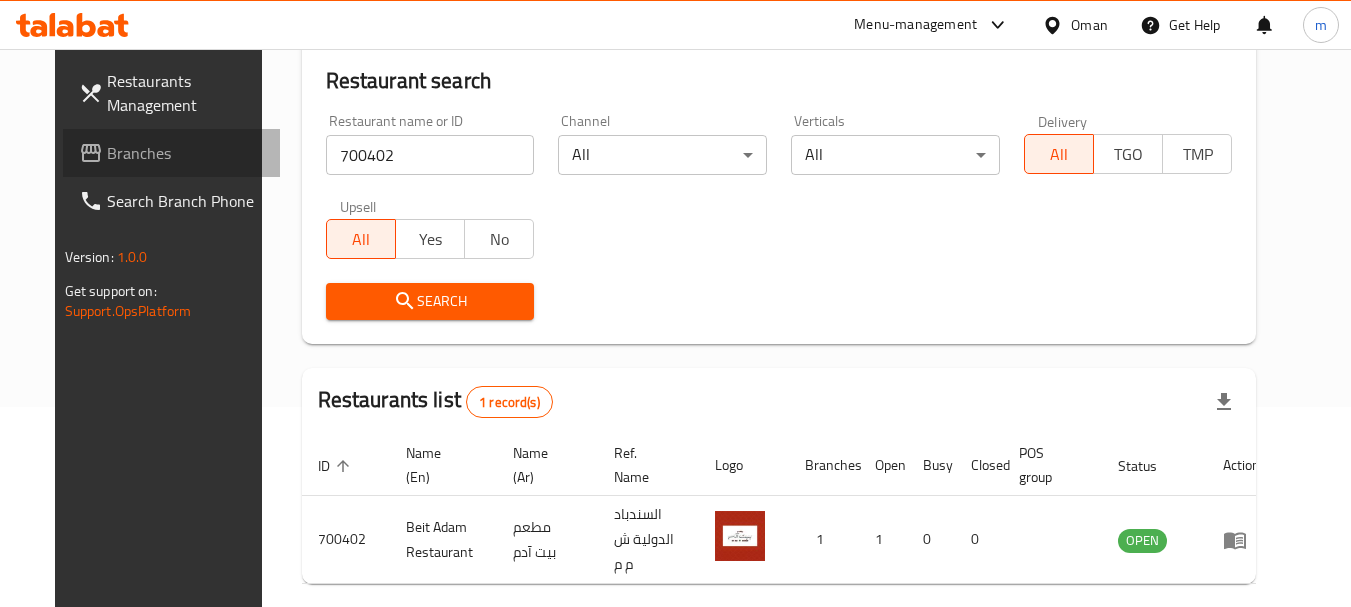 click on "Branches" at bounding box center [186, 153] 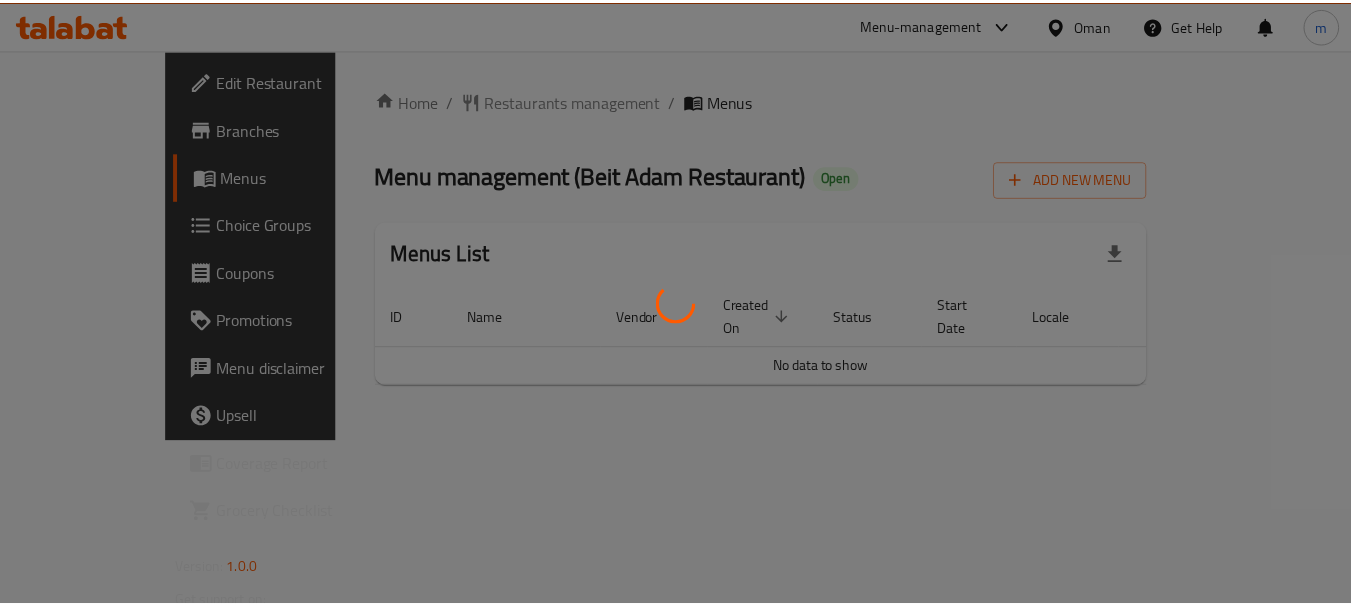 scroll, scrollTop: 0, scrollLeft: 0, axis: both 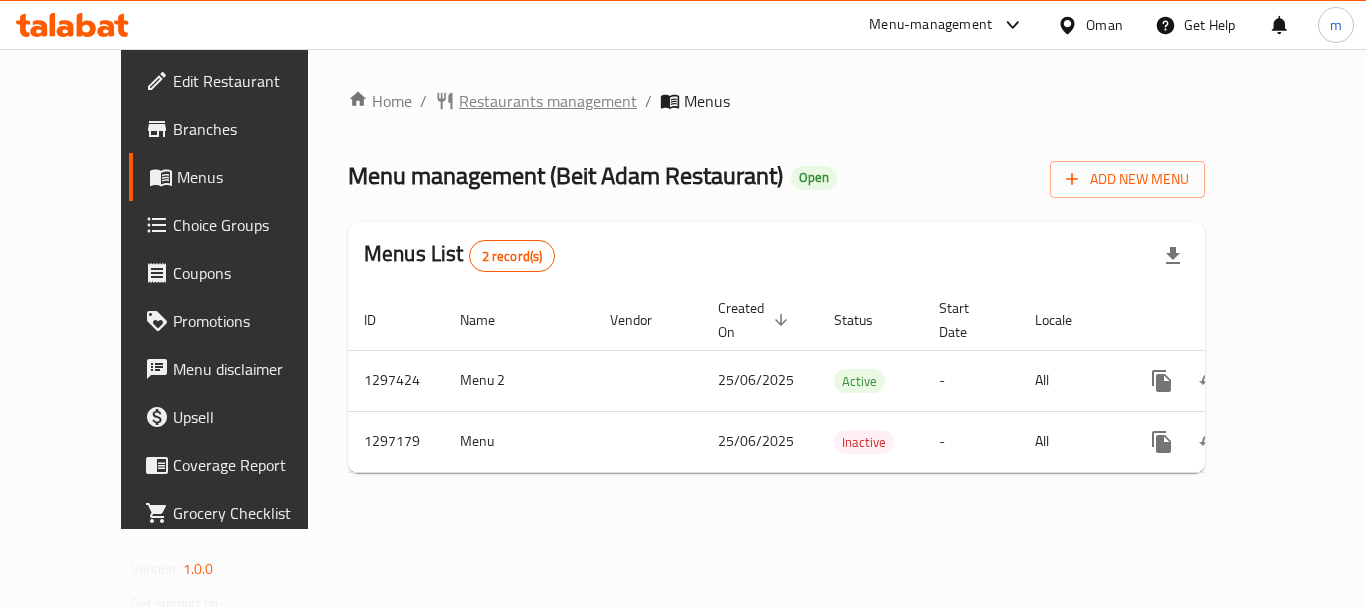 click on "Restaurants management" at bounding box center [548, 101] 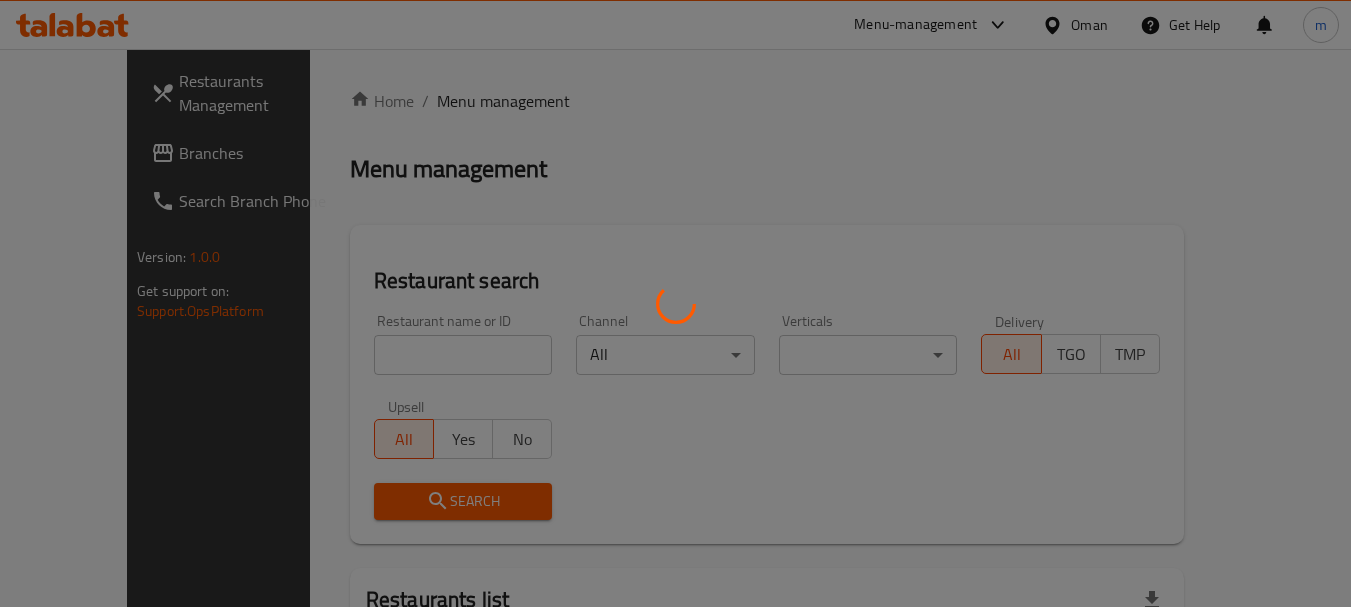 click at bounding box center [675, 303] 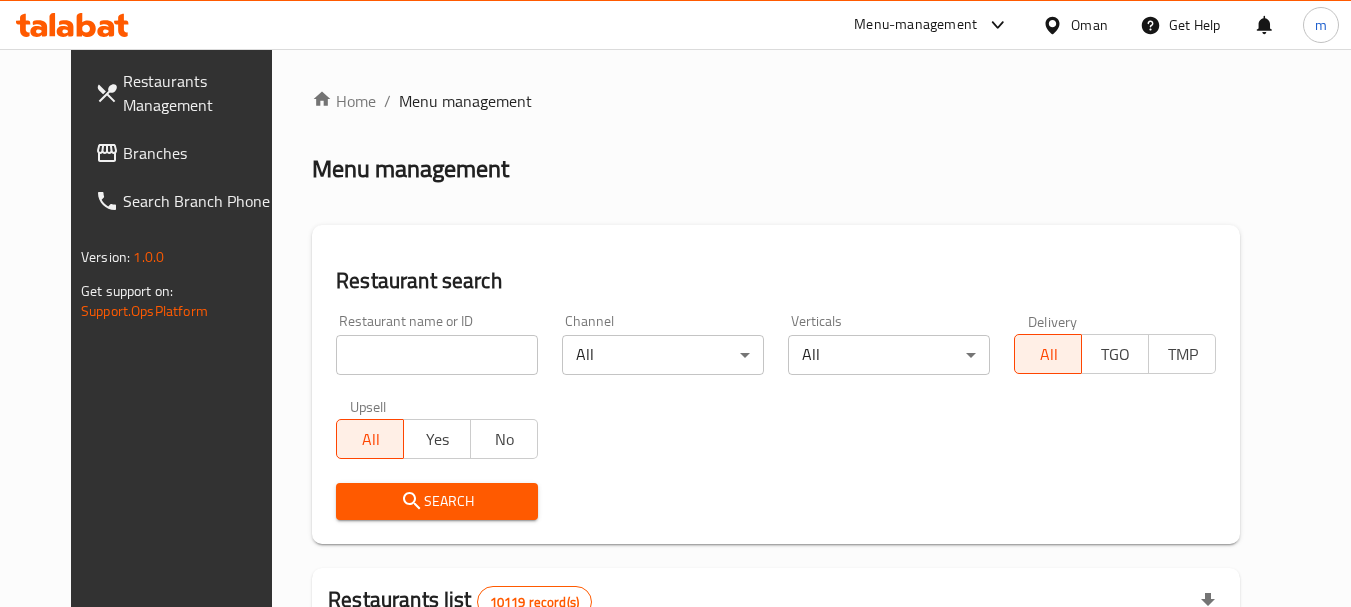 click at bounding box center [437, 355] 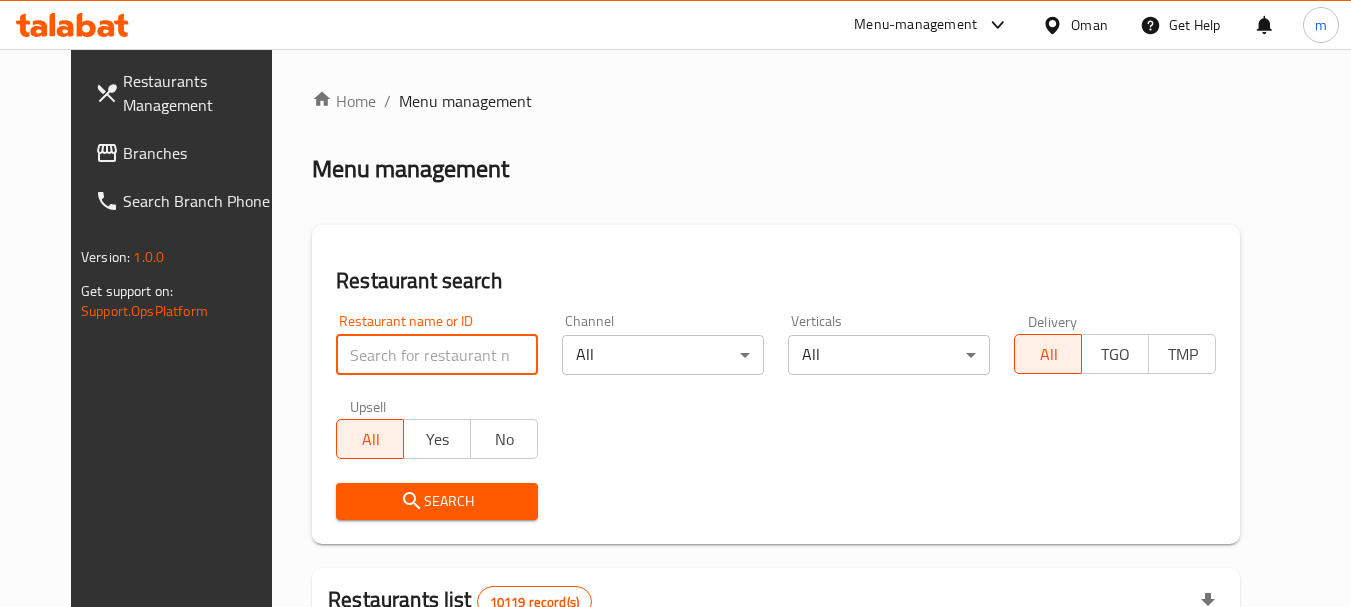 click at bounding box center (437, 355) 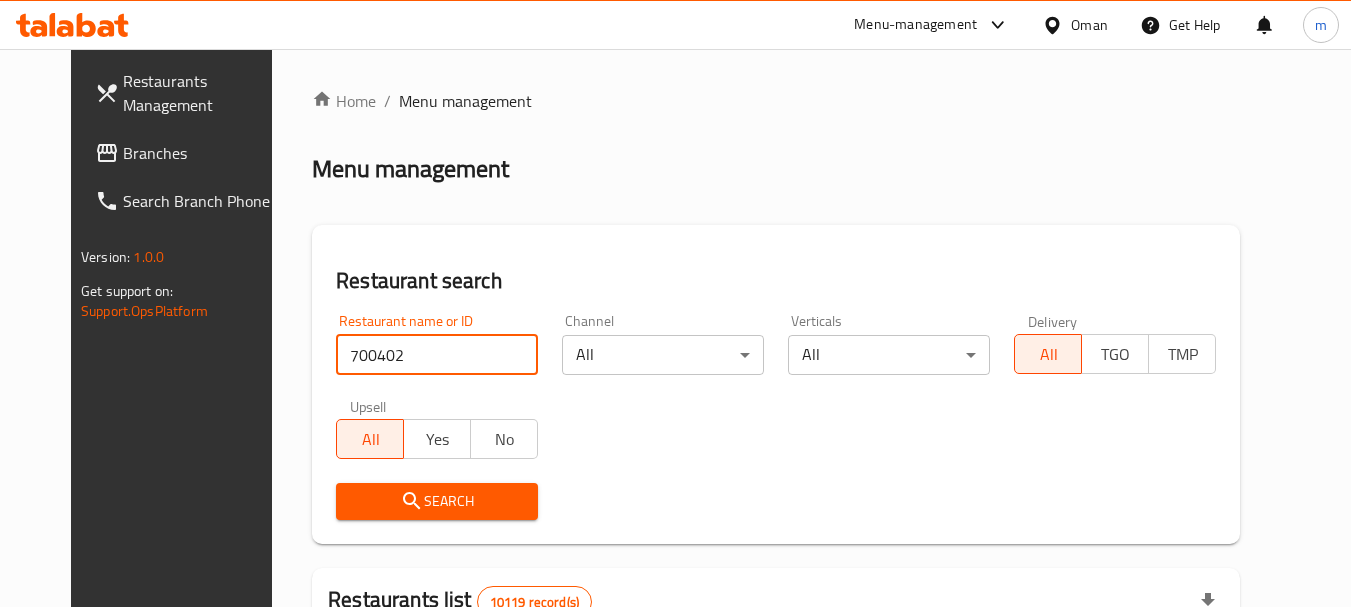type on "700402" 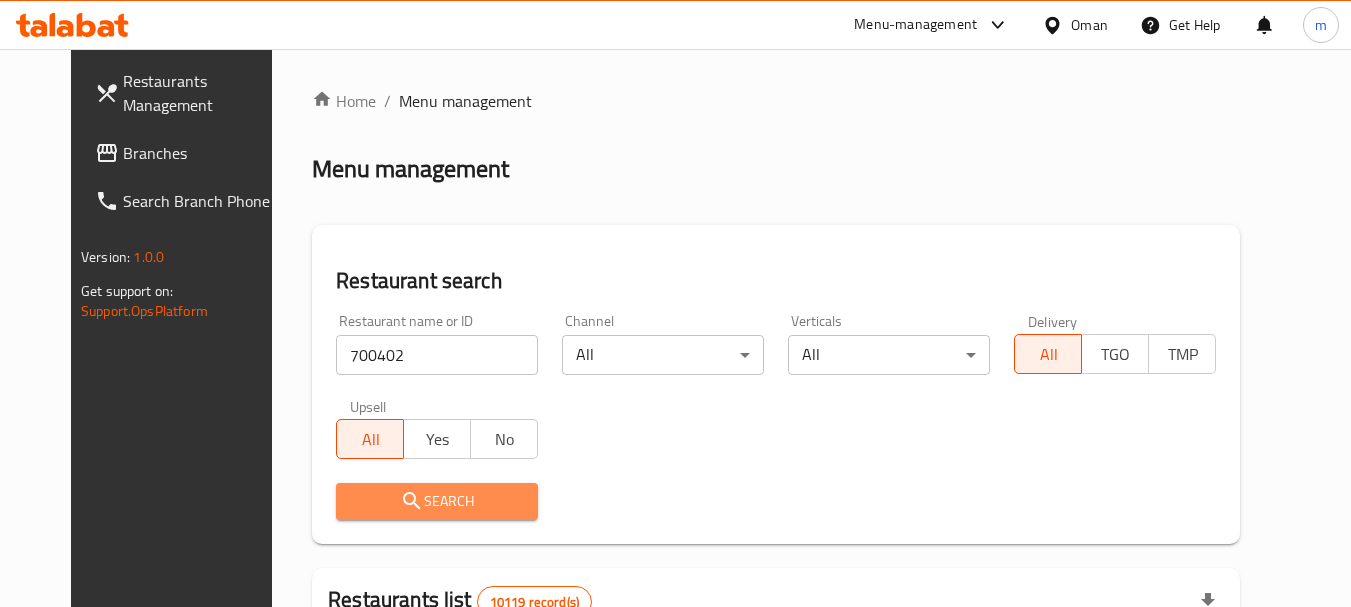 drag, startPoint x: 411, startPoint y: 499, endPoint x: 642, endPoint y: 448, distance: 236.56288 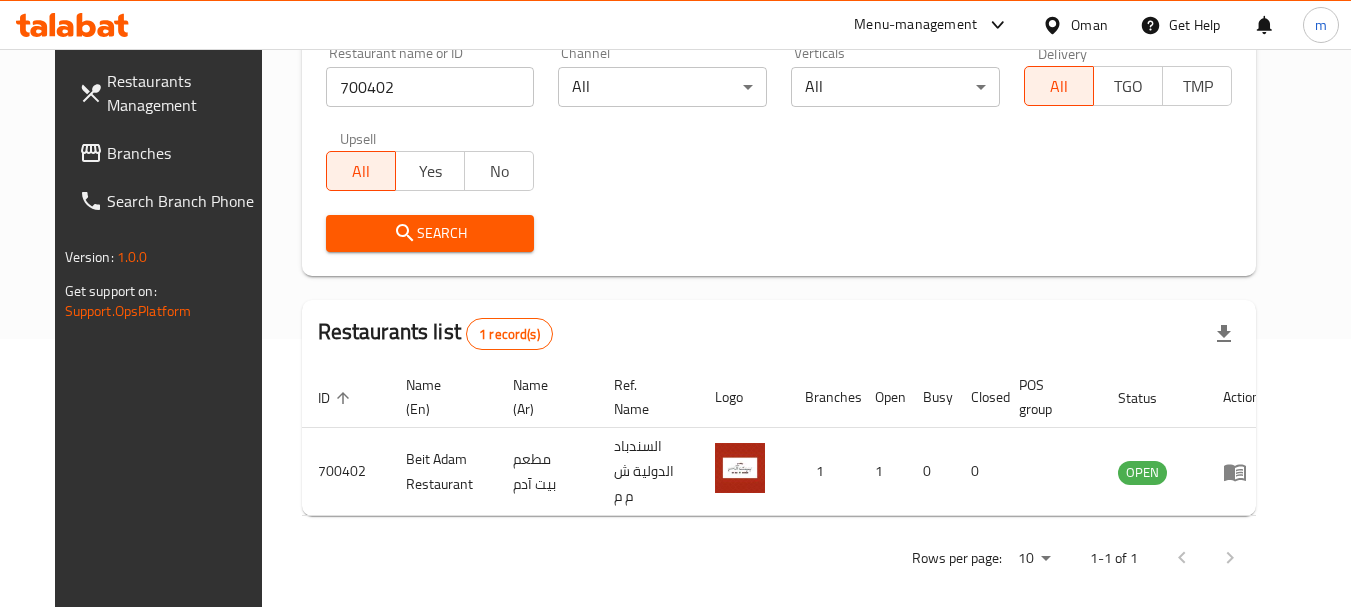 scroll, scrollTop: 230, scrollLeft: 0, axis: vertical 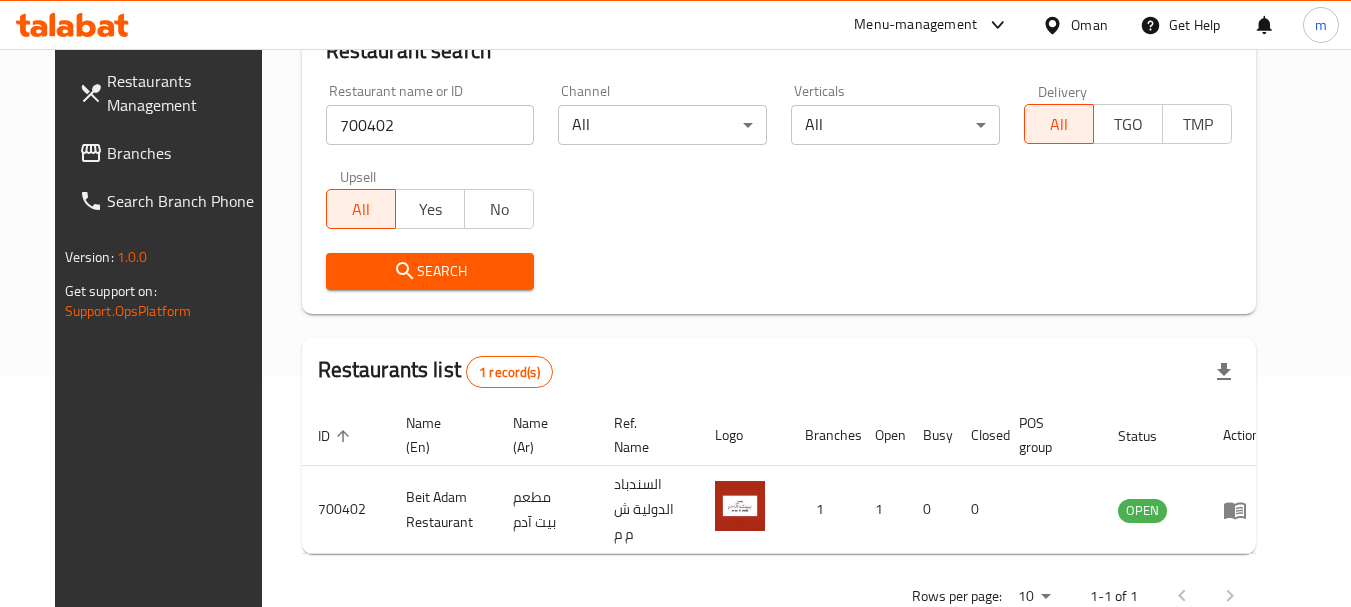 click on "Oman" at bounding box center [1089, 25] 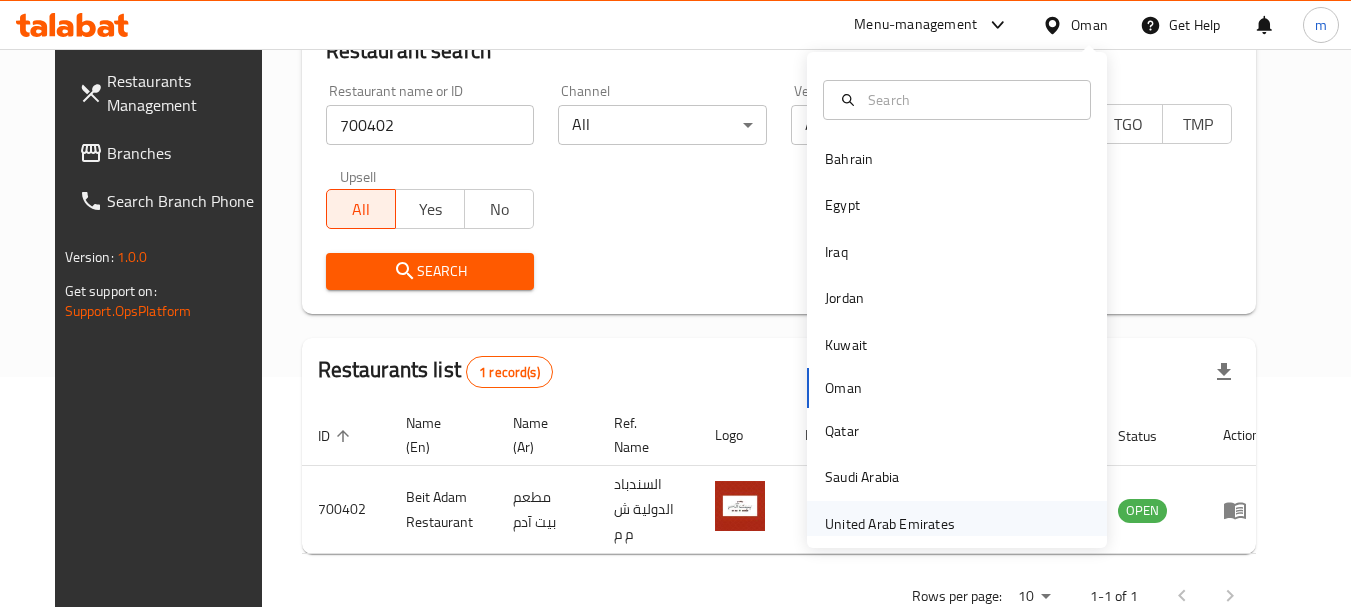 click on "United Arab Emirates" at bounding box center (890, 524) 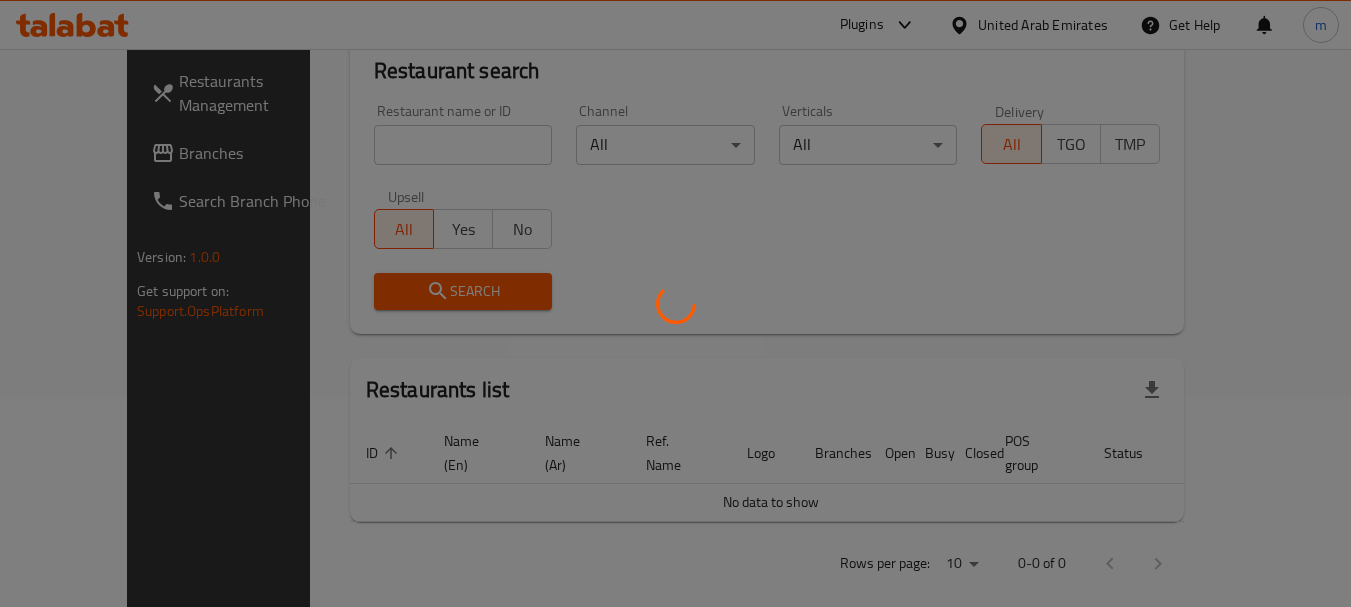 click at bounding box center [675, 303] 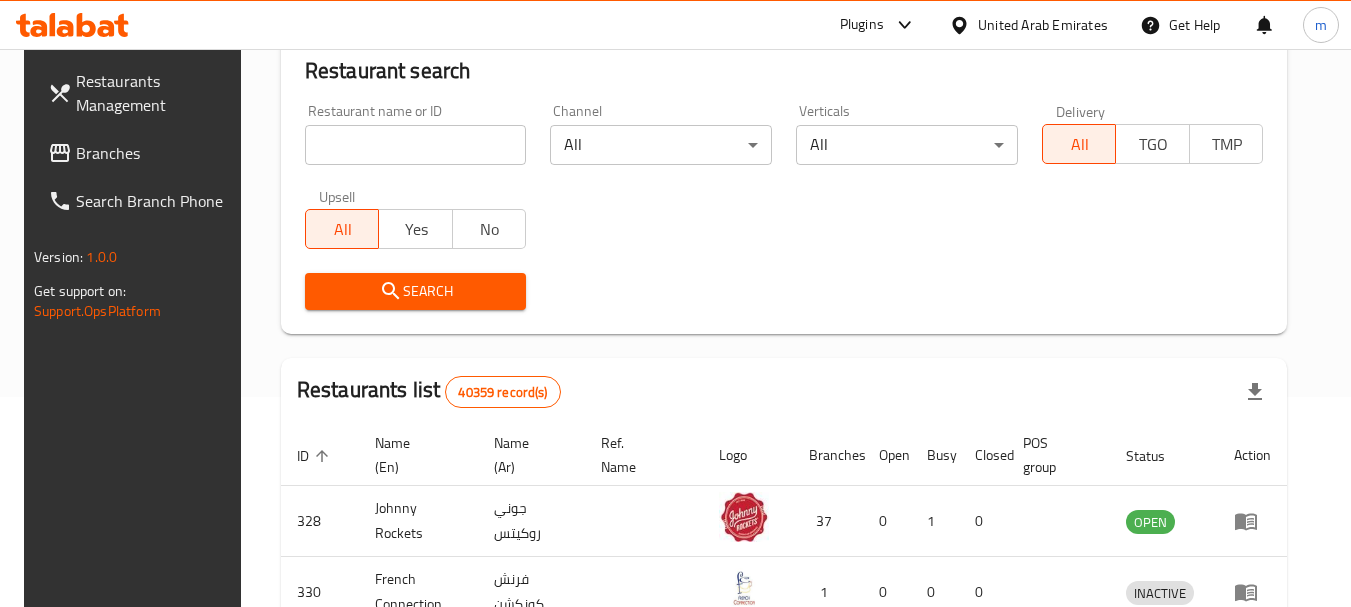 scroll, scrollTop: 230, scrollLeft: 0, axis: vertical 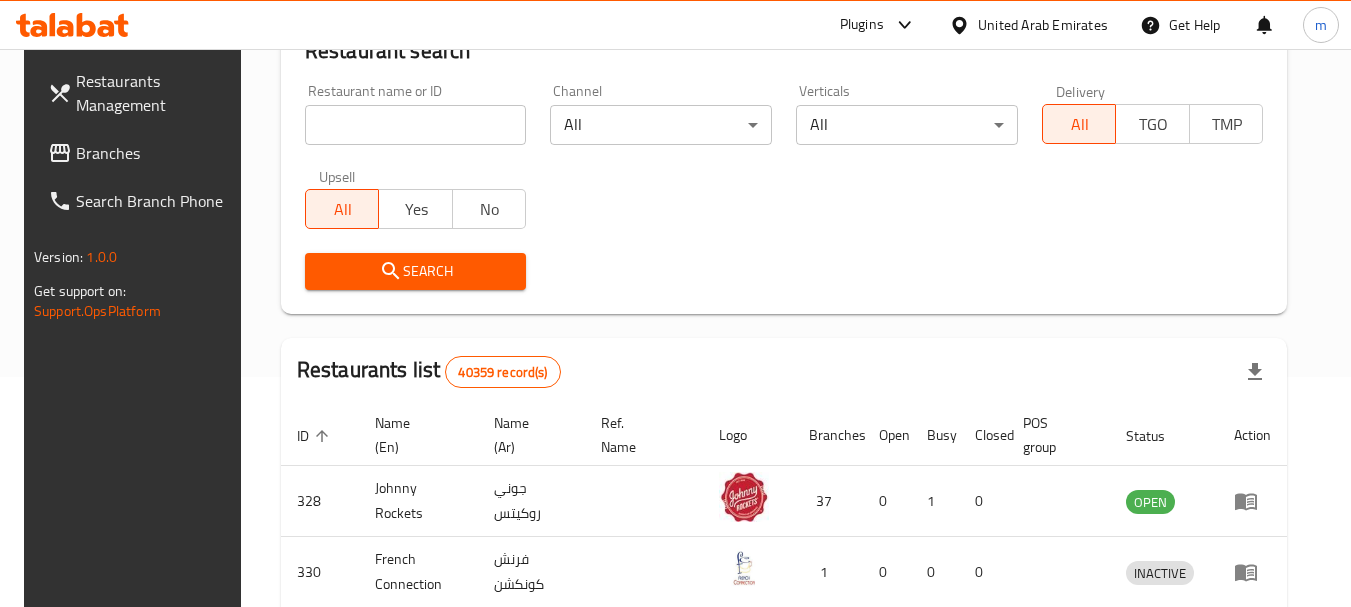 click at bounding box center (675, 303) 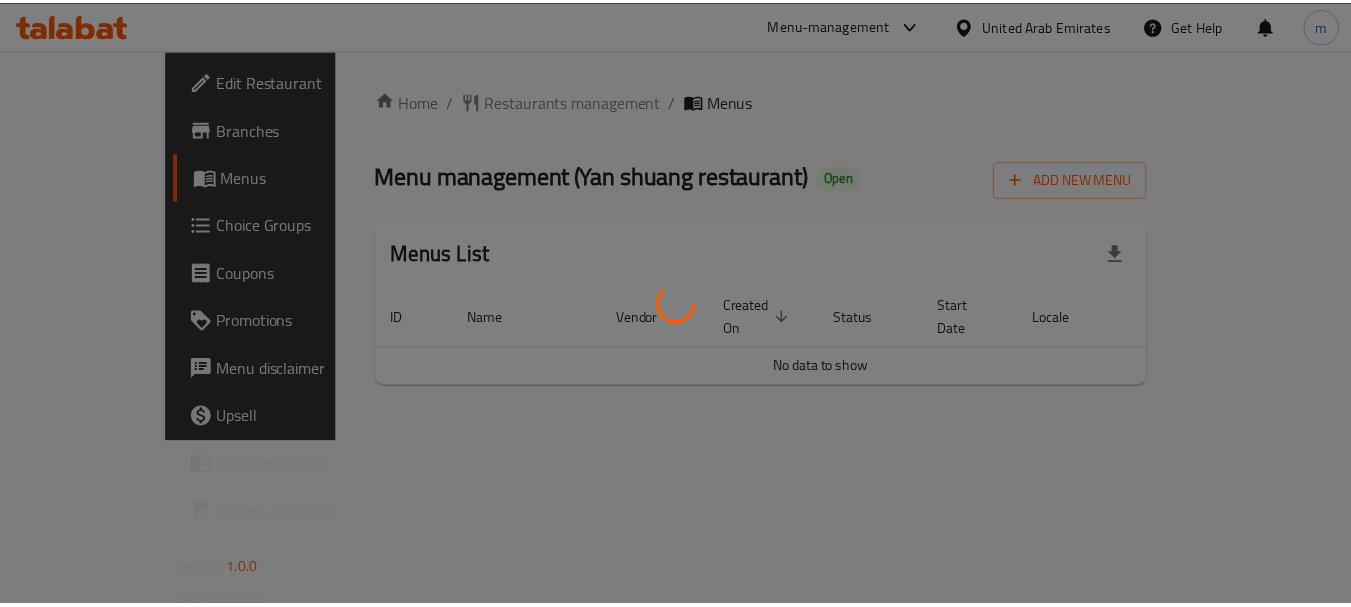 scroll, scrollTop: 0, scrollLeft: 0, axis: both 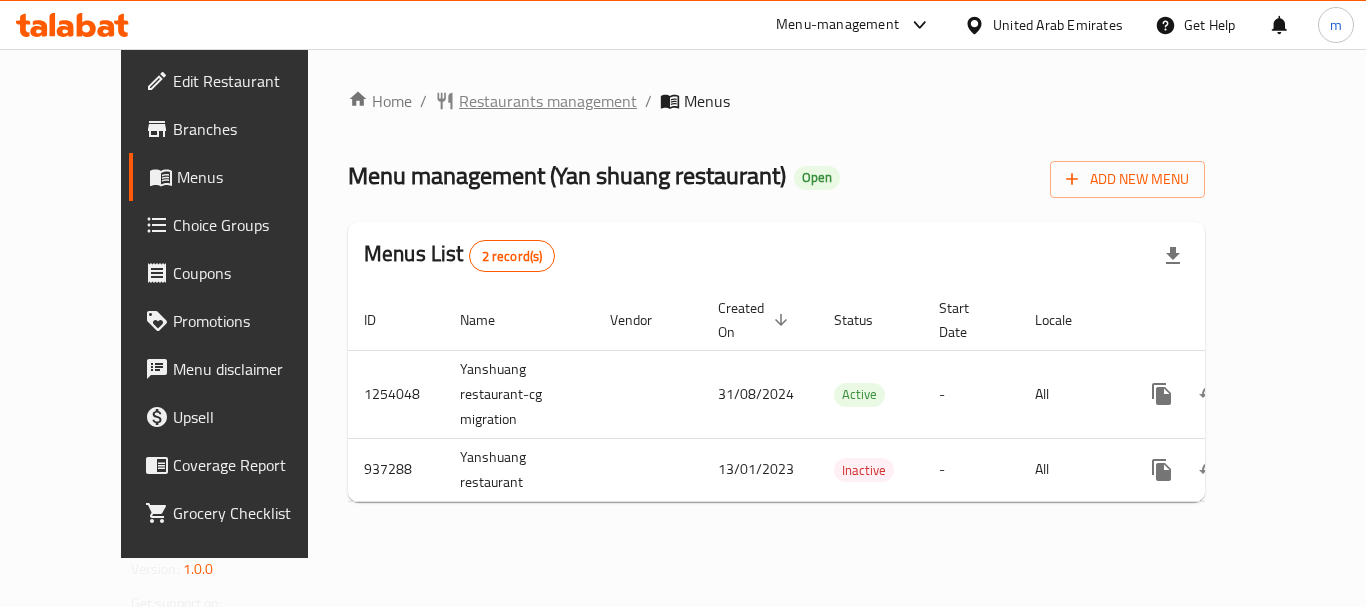 click on "Restaurants management" at bounding box center (548, 101) 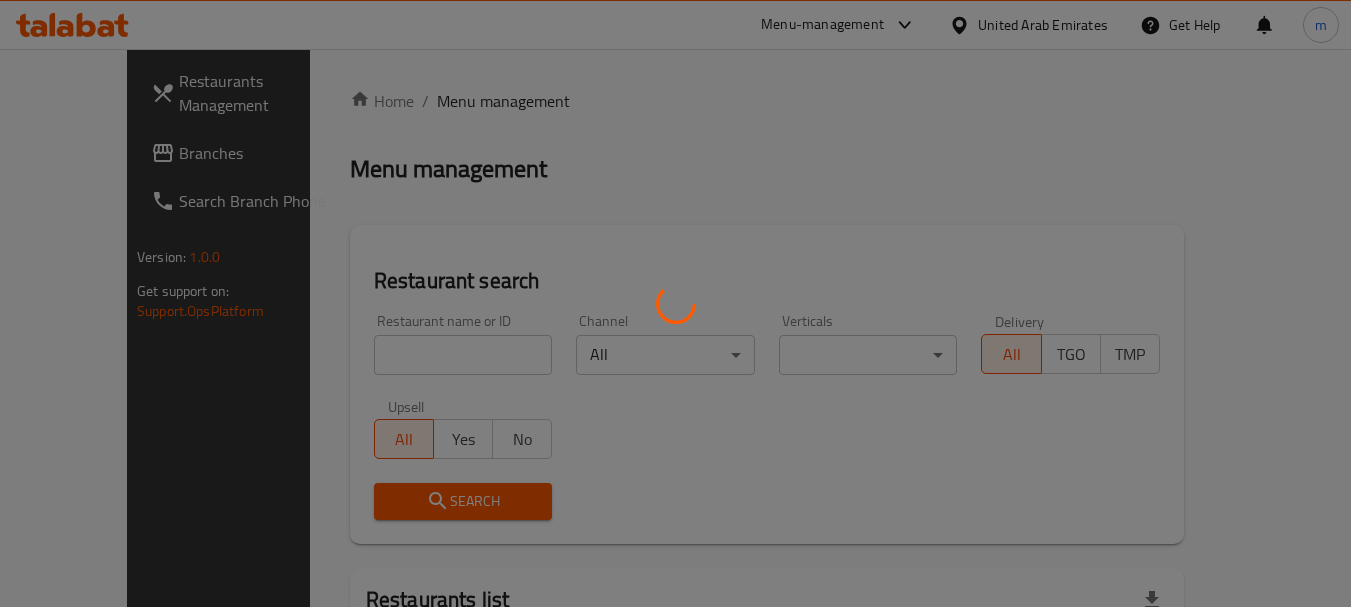 click at bounding box center (675, 303) 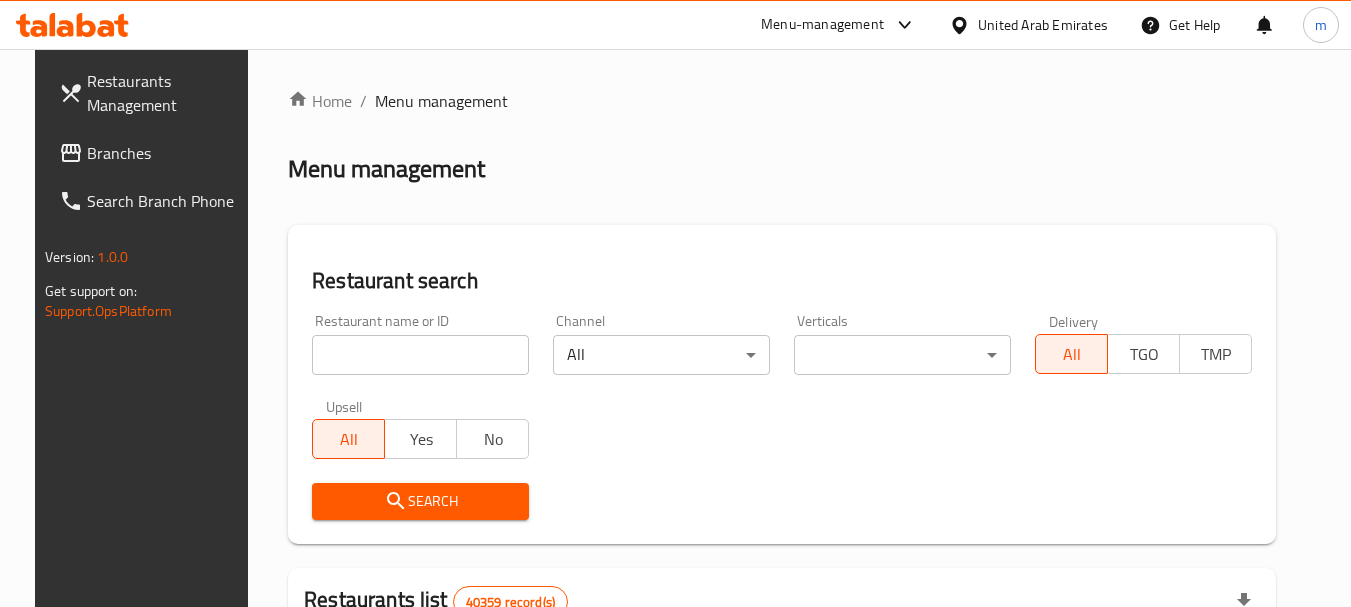 click at bounding box center [675, 303] 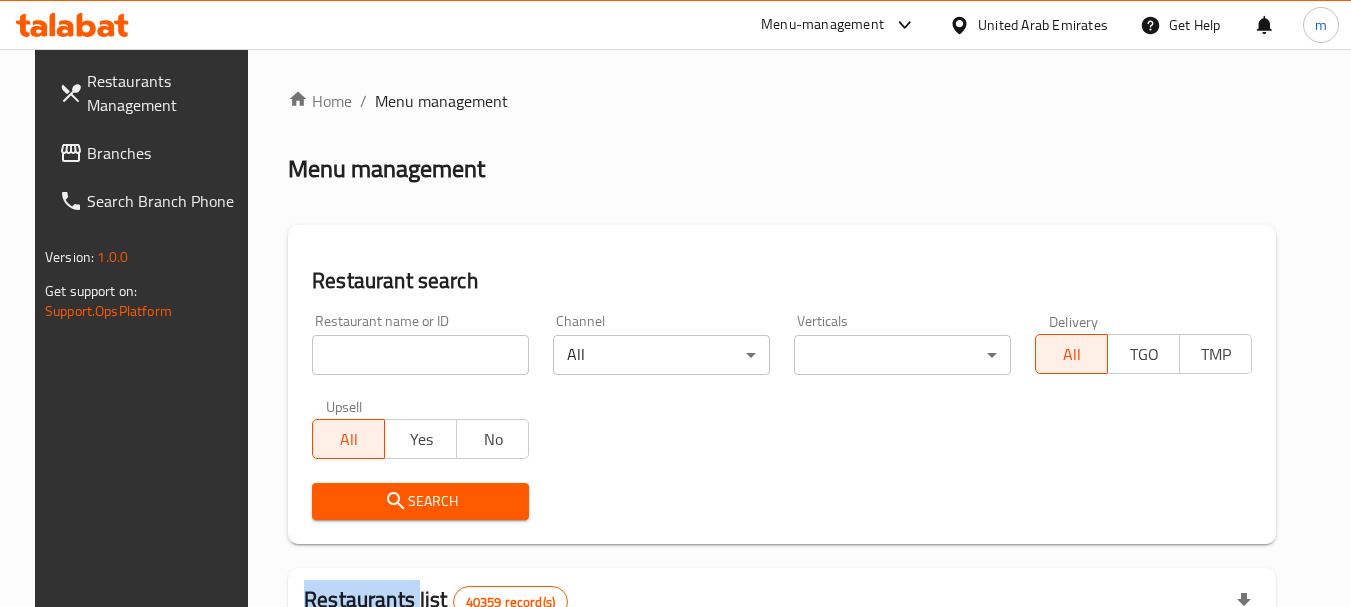 click at bounding box center [675, 303] 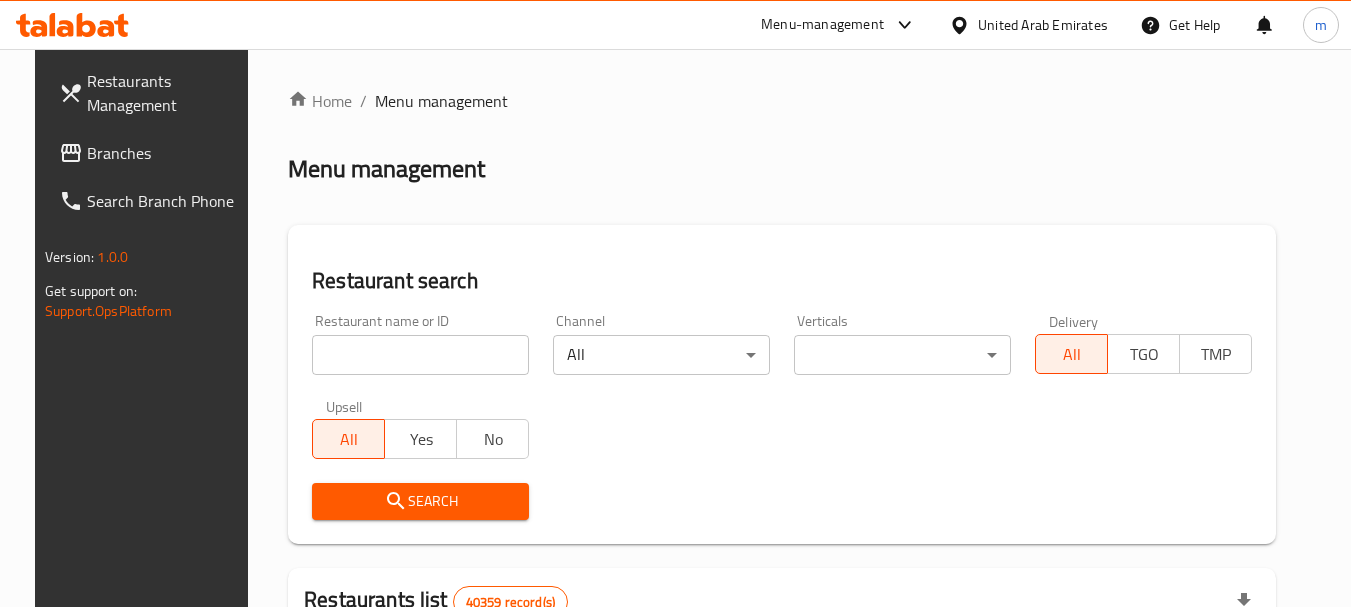 drag, startPoint x: 373, startPoint y: 359, endPoint x: 384, endPoint y: 348, distance: 15.556349 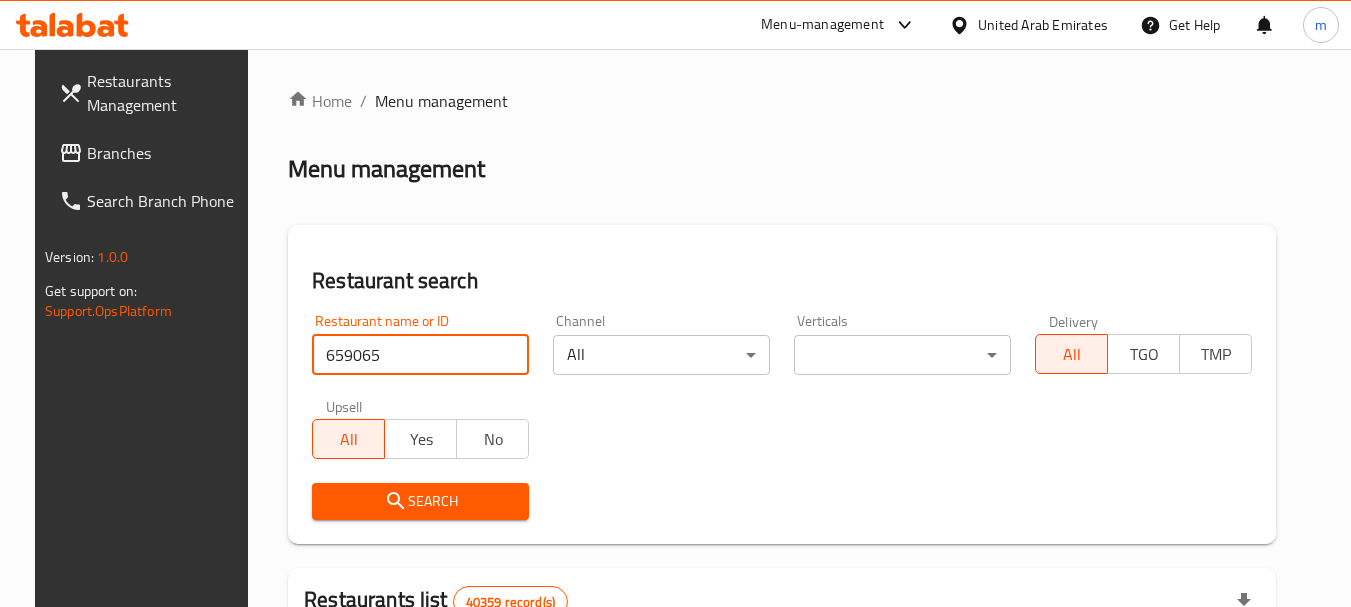 type on "659065" 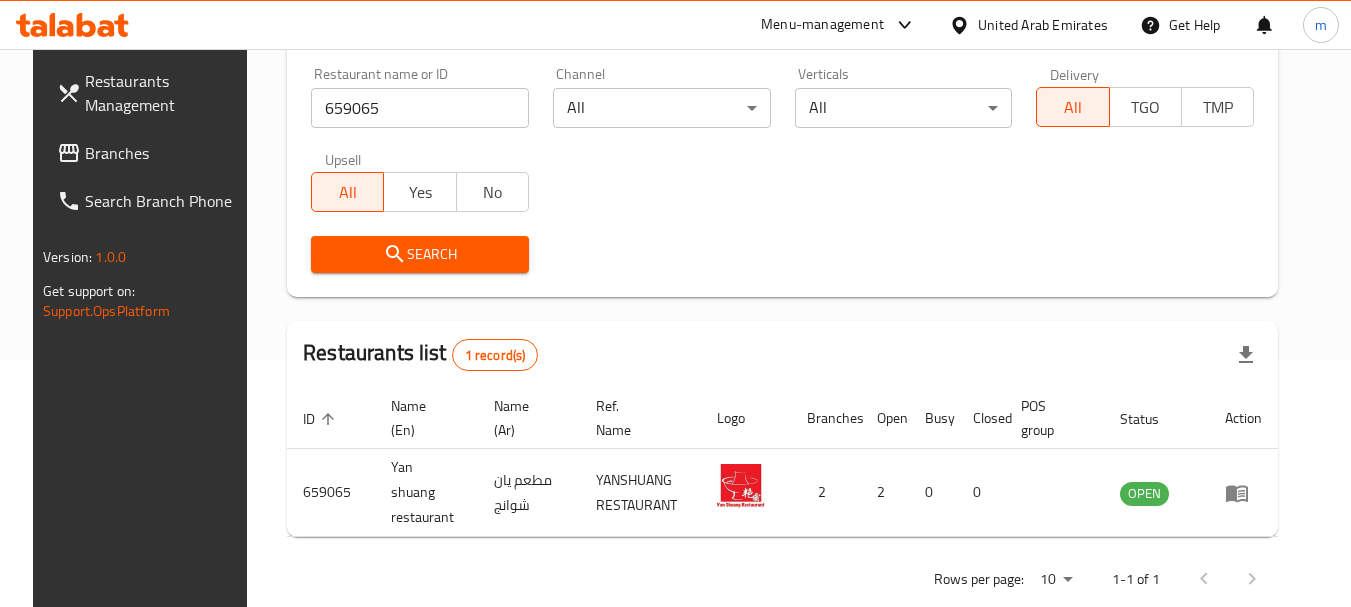 scroll, scrollTop: 268, scrollLeft: 0, axis: vertical 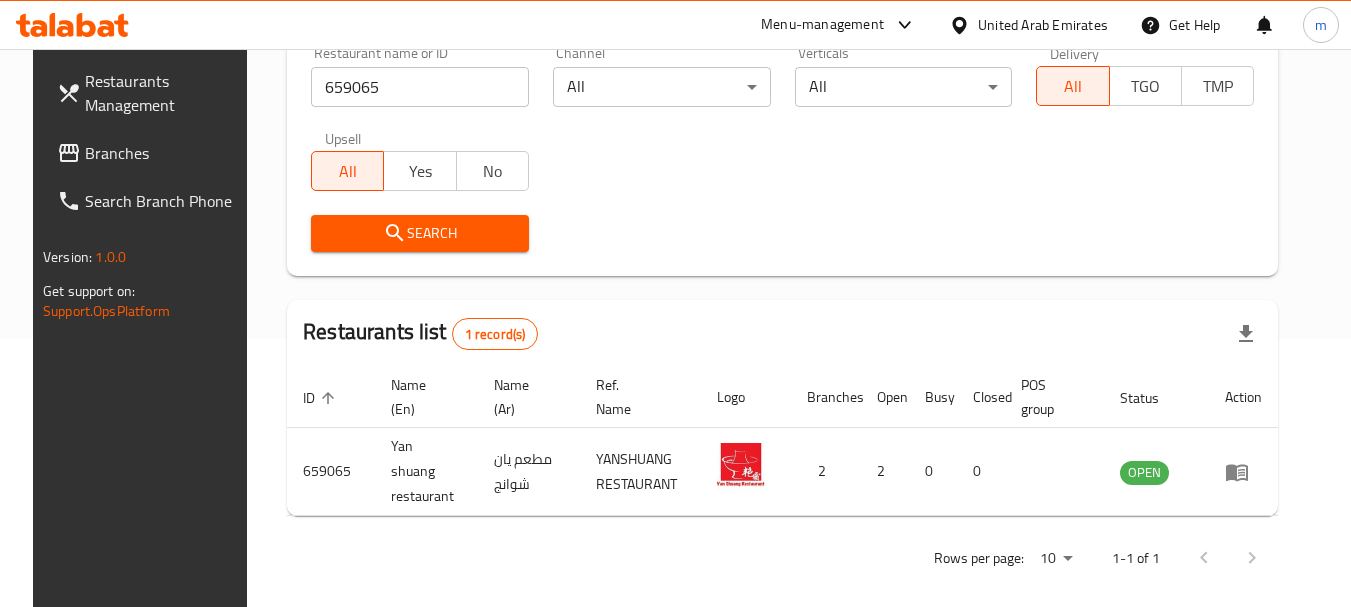 drag, startPoint x: 147, startPoint y: 153, endPoint x: 164, endPoint y: 143, distance: 19.723083 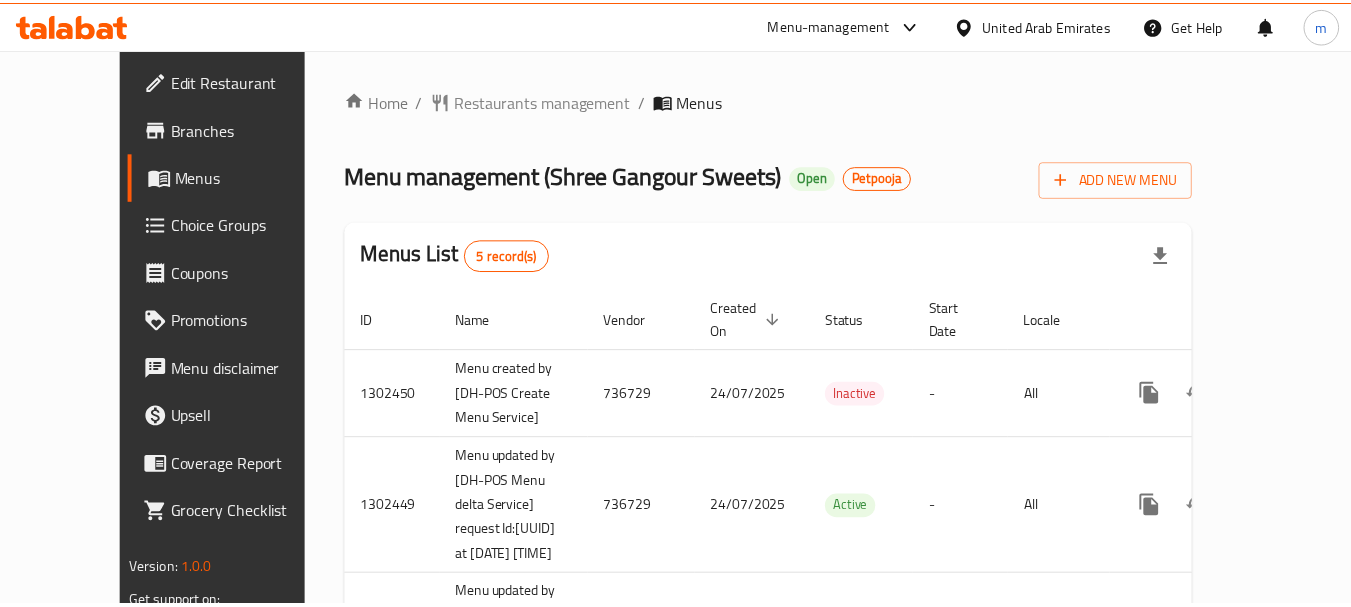 scroll, scrollTop: 0, scrollLeft: 0, axis: both 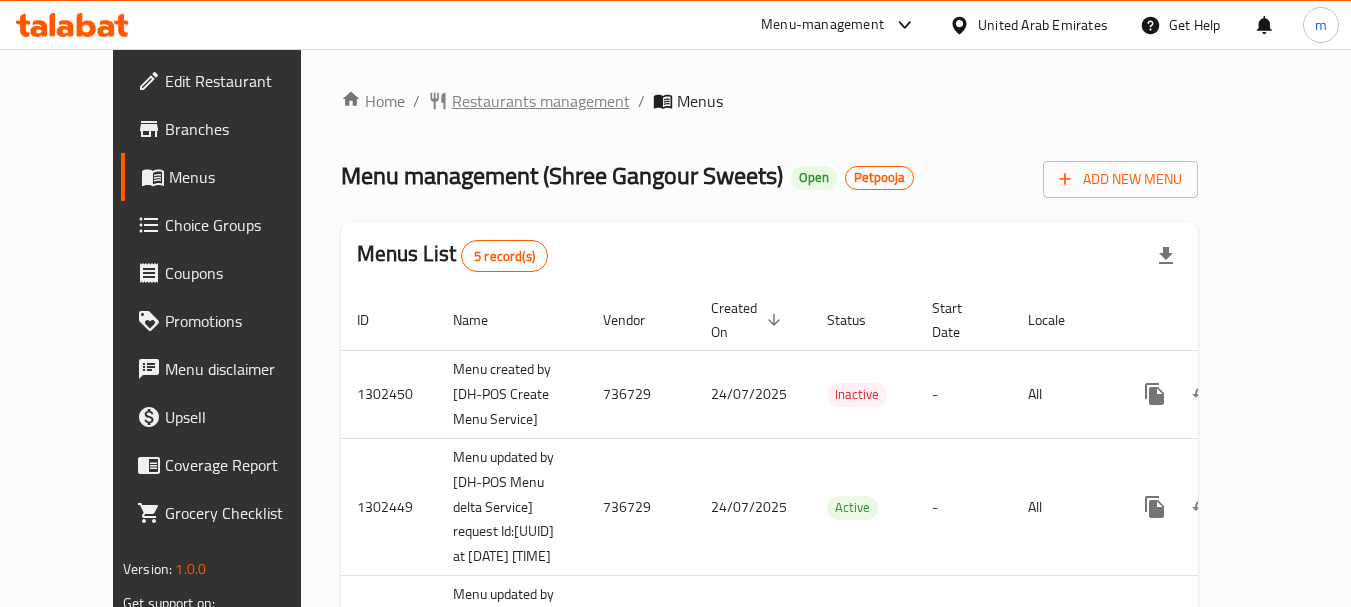 click on "Restaurants management" at bounding box center (541, 101) 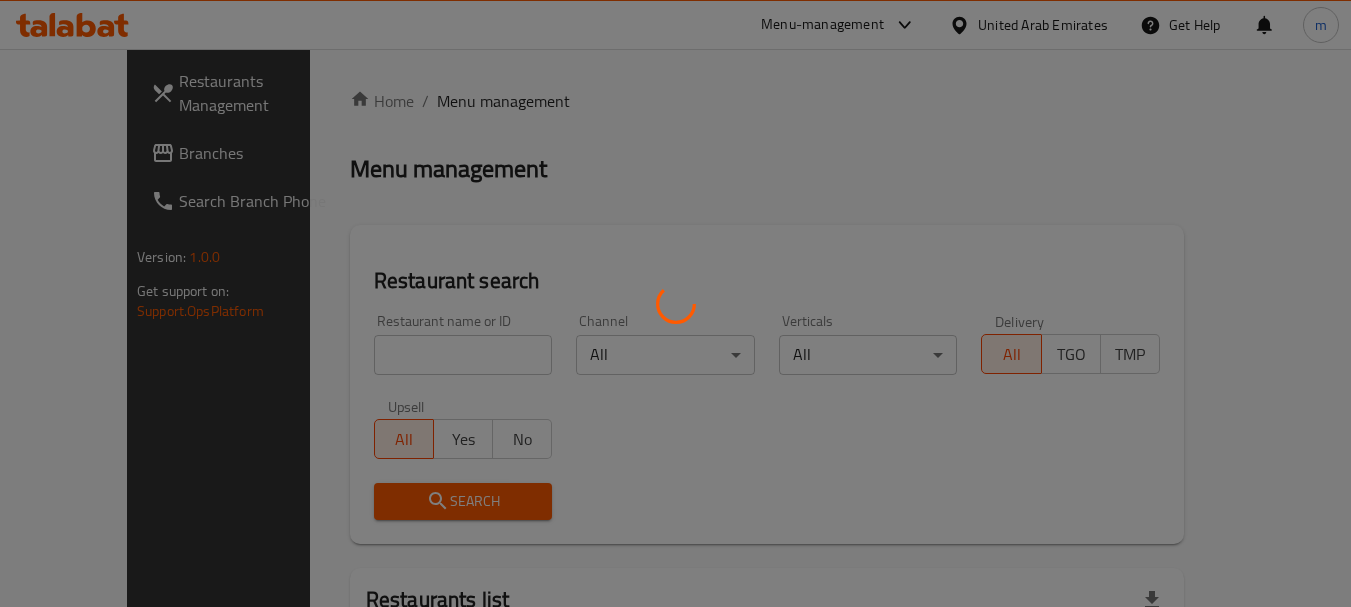 click at bounding box center (675, 303) 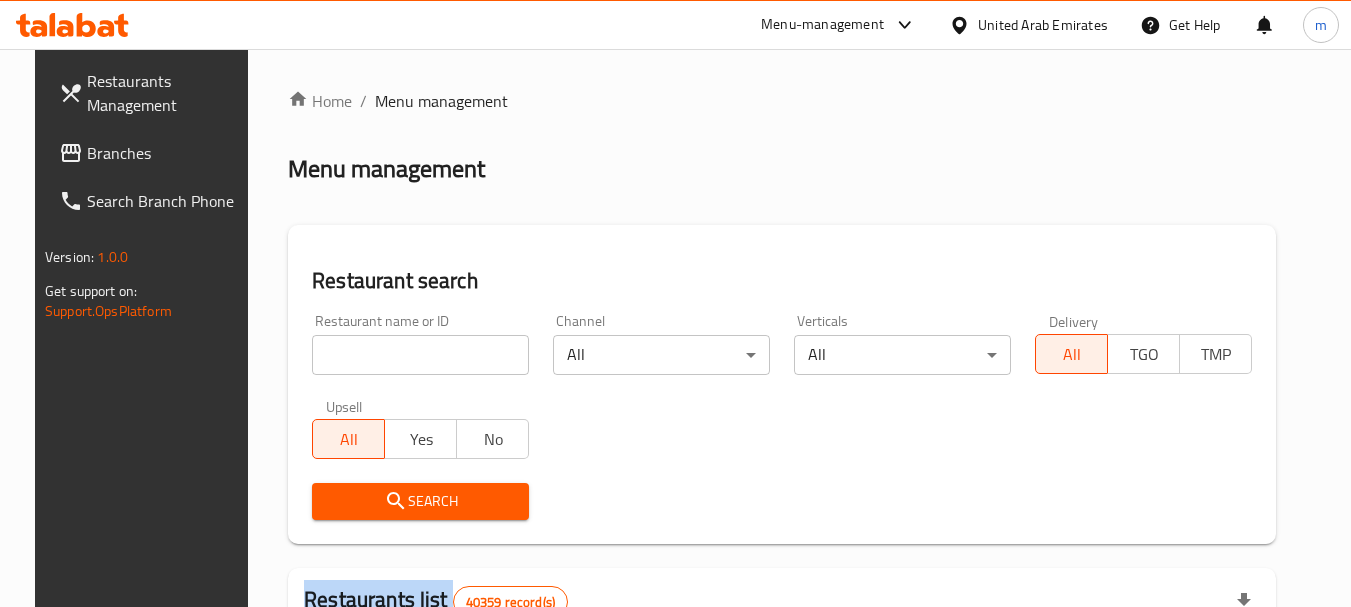 click at bounding box center (675, 303) 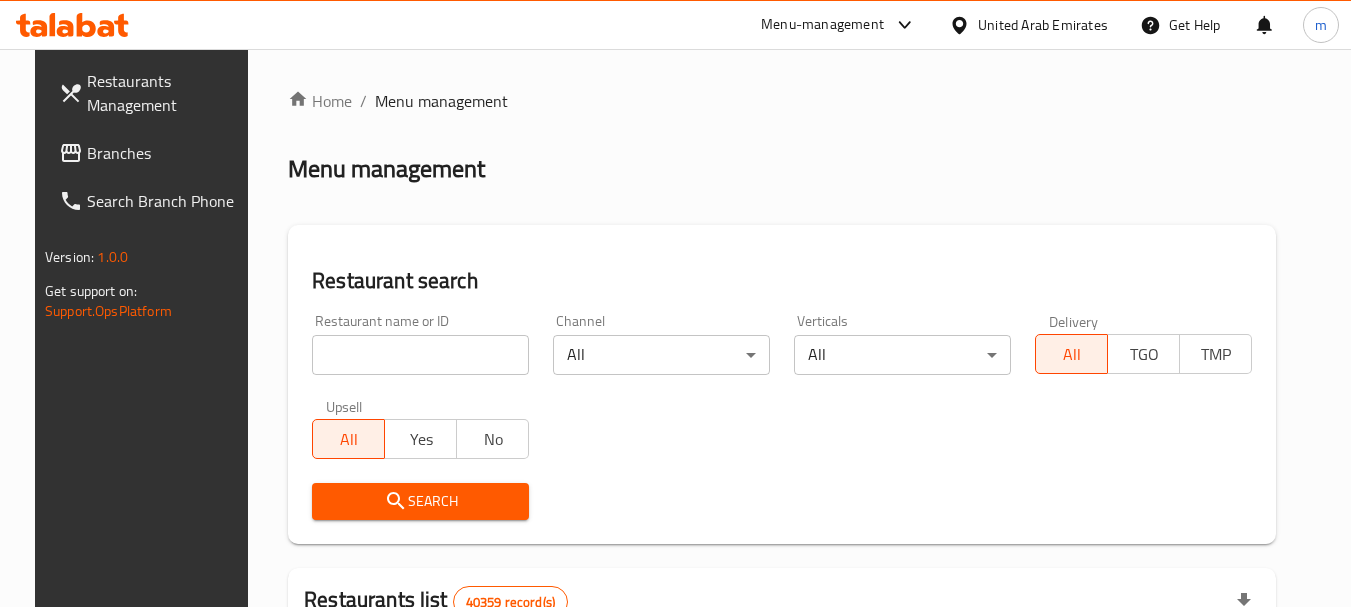 click at bounding box center [420, 355] 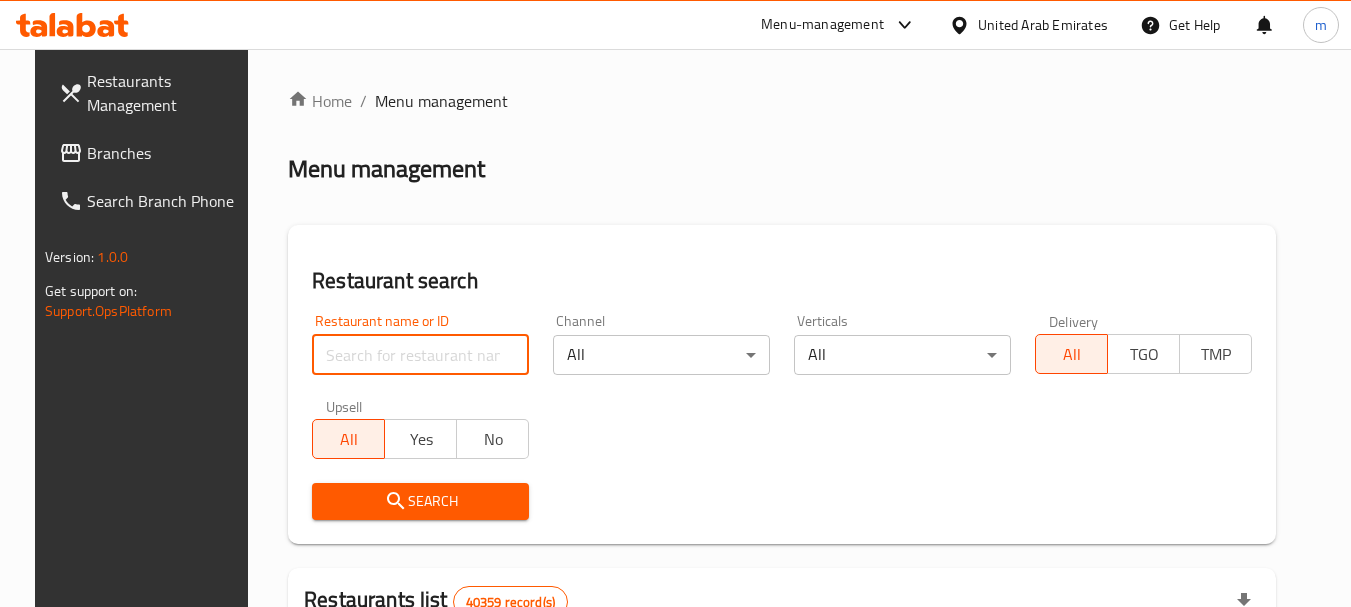 paste on "653223" 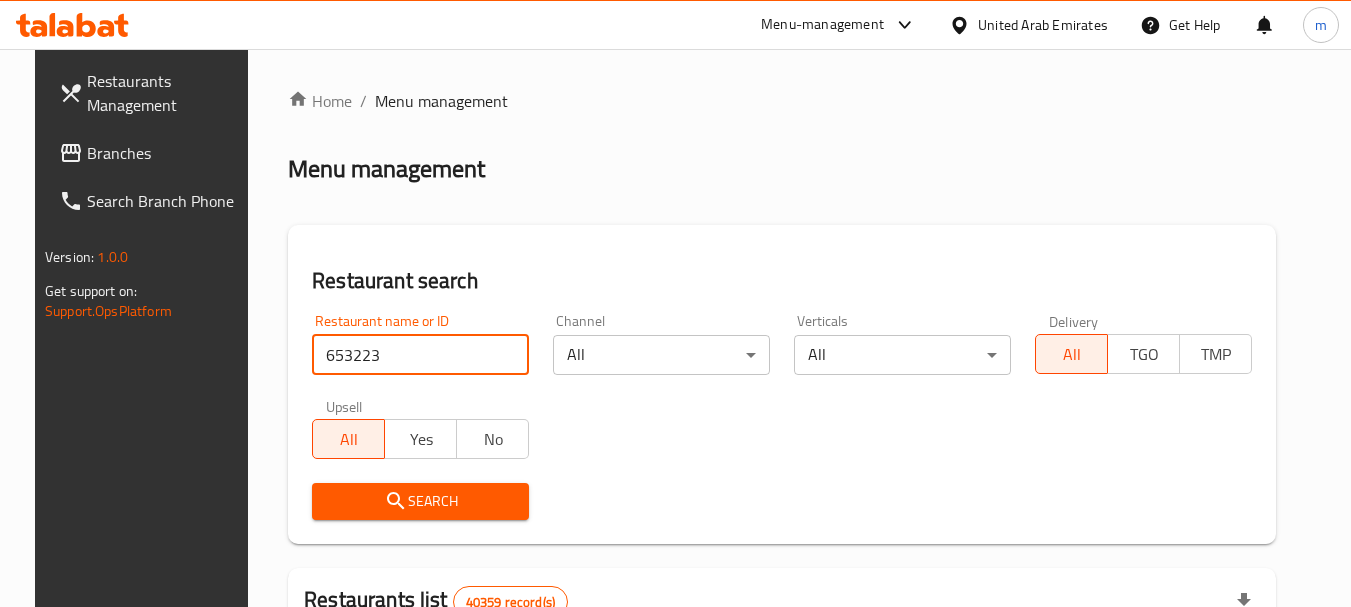 type on "653223" 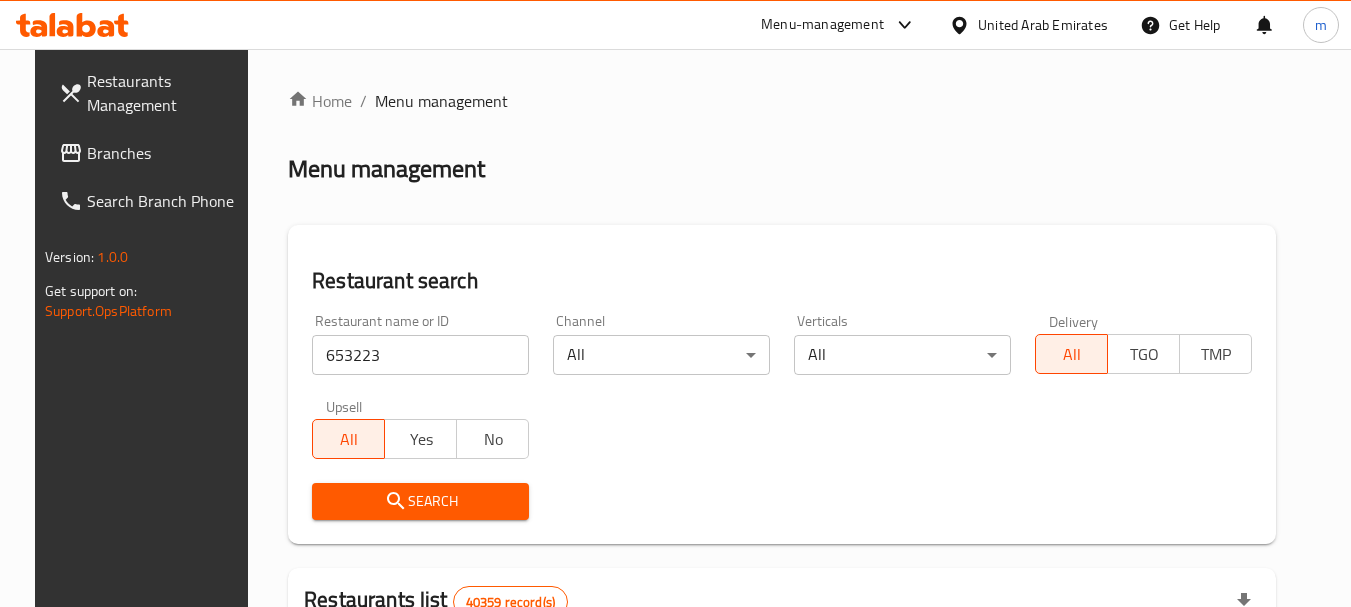 click on "Search" at bounding box center [420, 501] 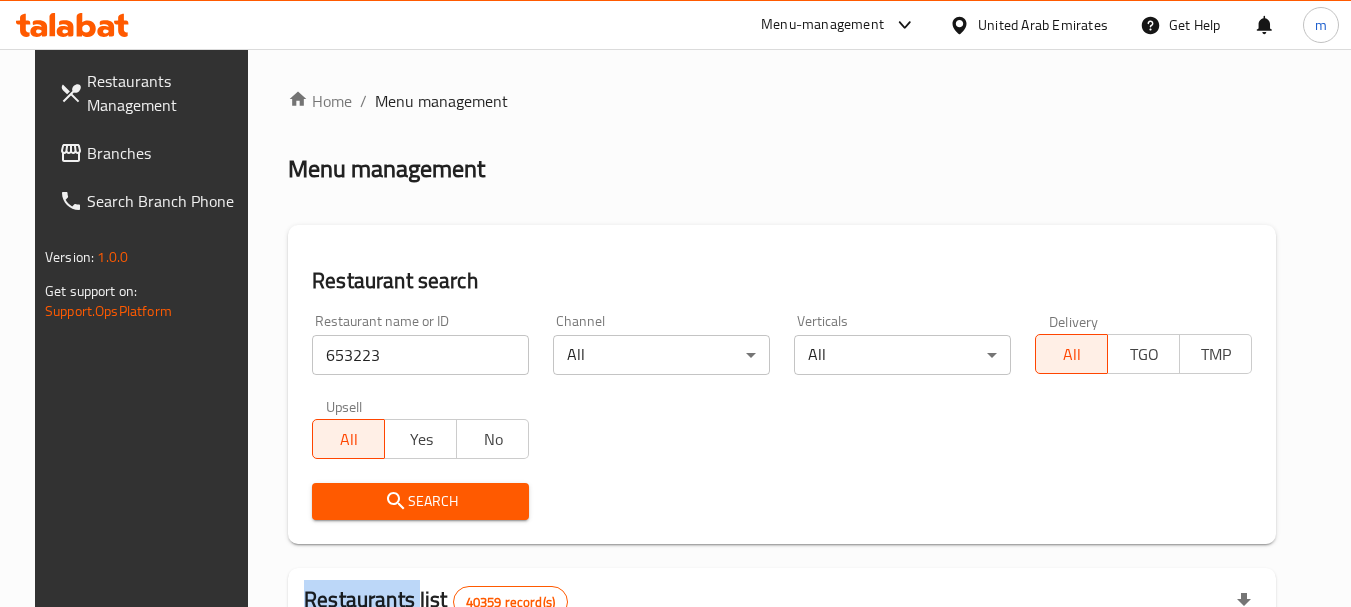 click at bounding box center (675, 303) 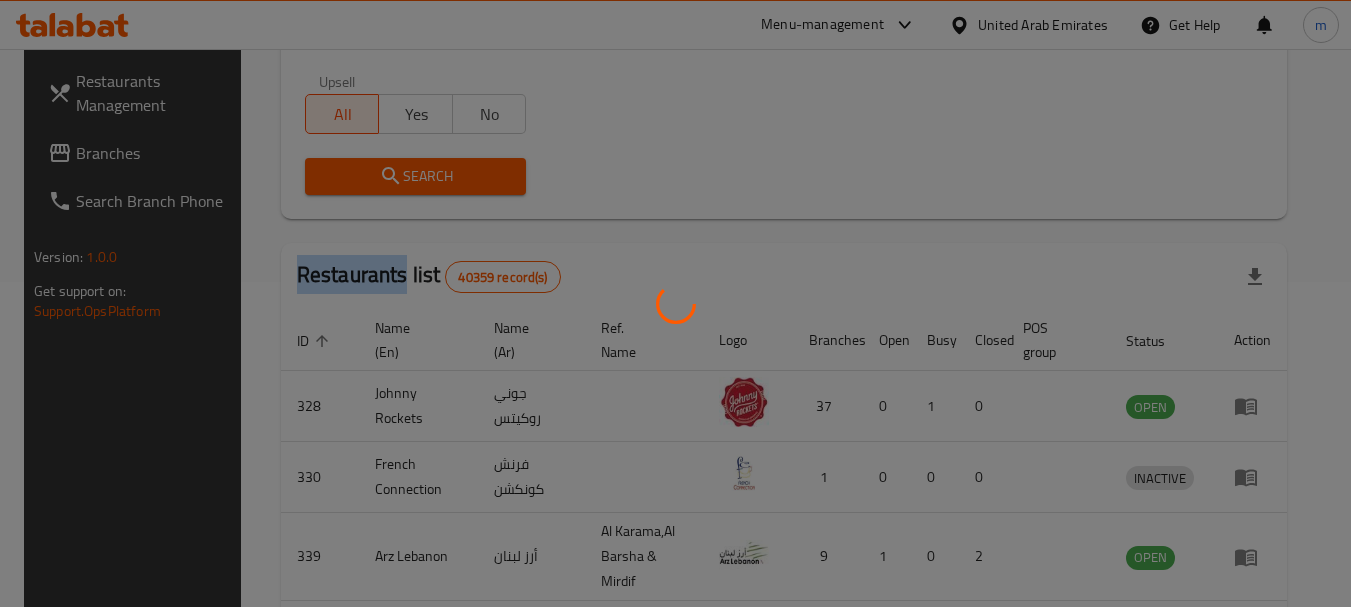 scroll, scrollTop: 285, scrollLeft: 0, axis: vertical 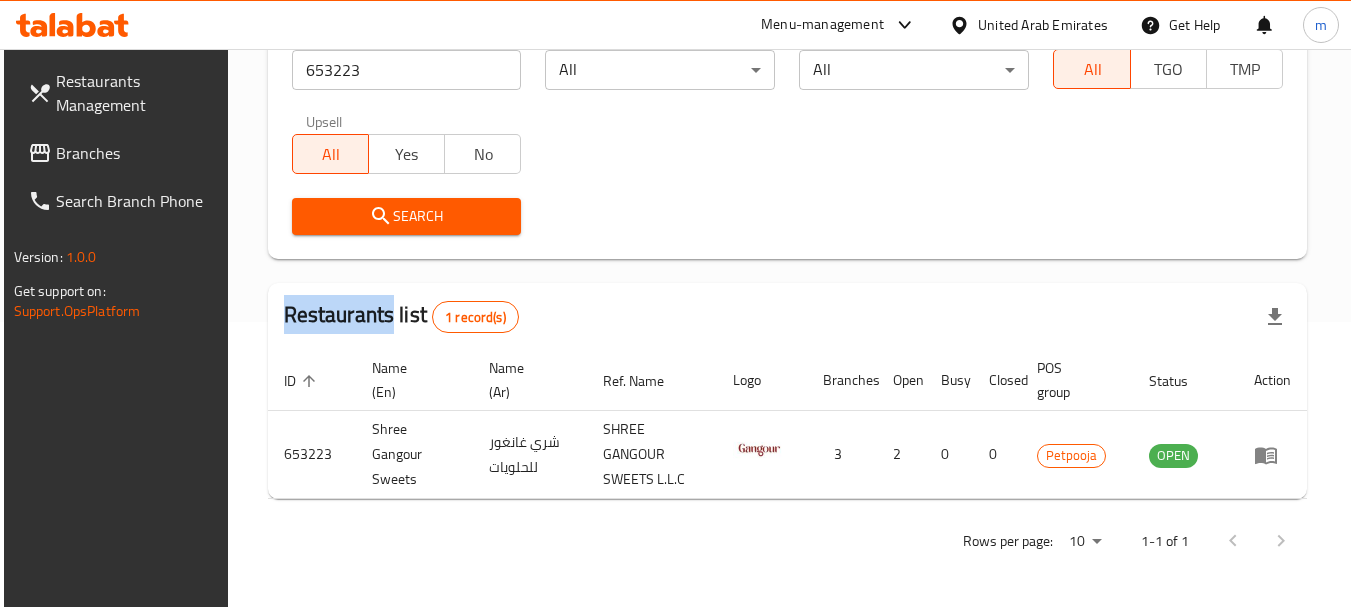 drag, startPoint x: 116, startPoint y: 155, endPoint x: 120, endPoint y: 145, distance: 10.770329 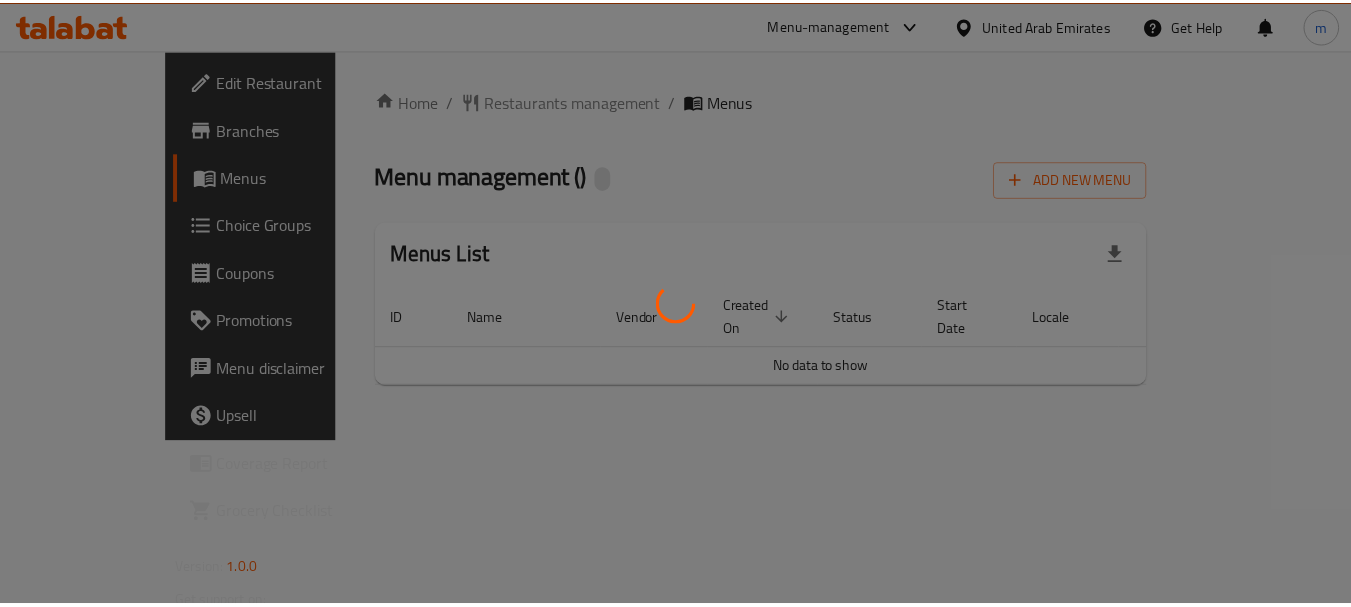 scroll, scrollTop: 0, scrollLeft: 0, axis: both 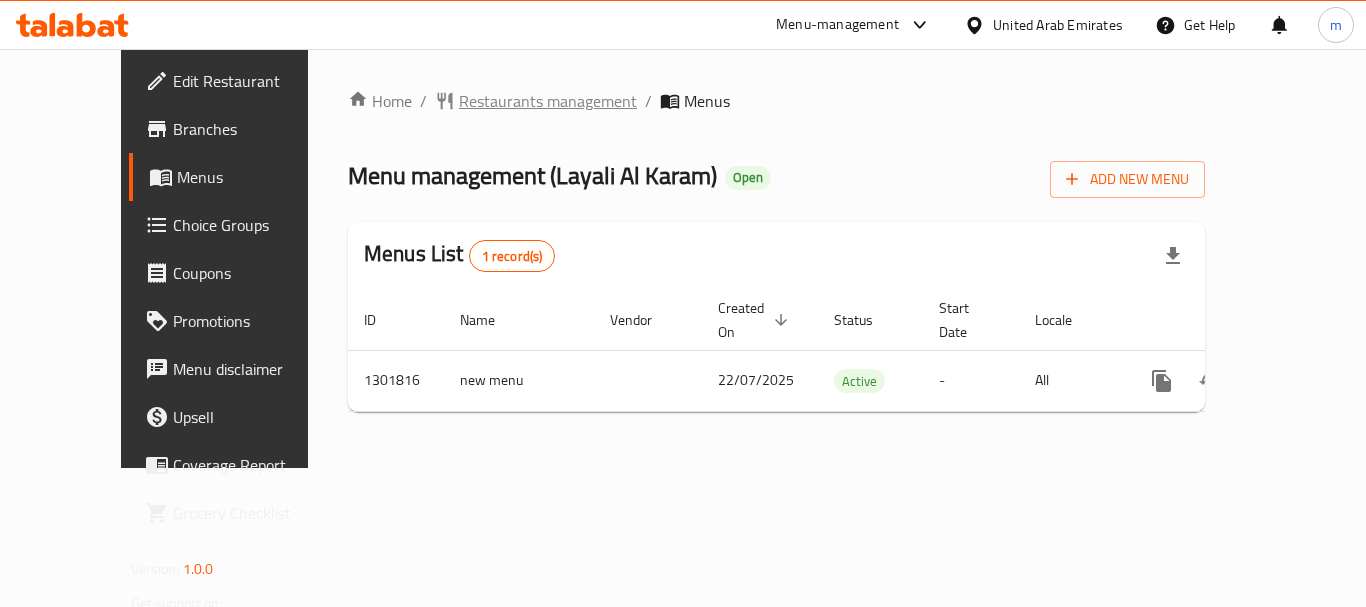 click on "Restaurants management" at bounding box center [548, 101] 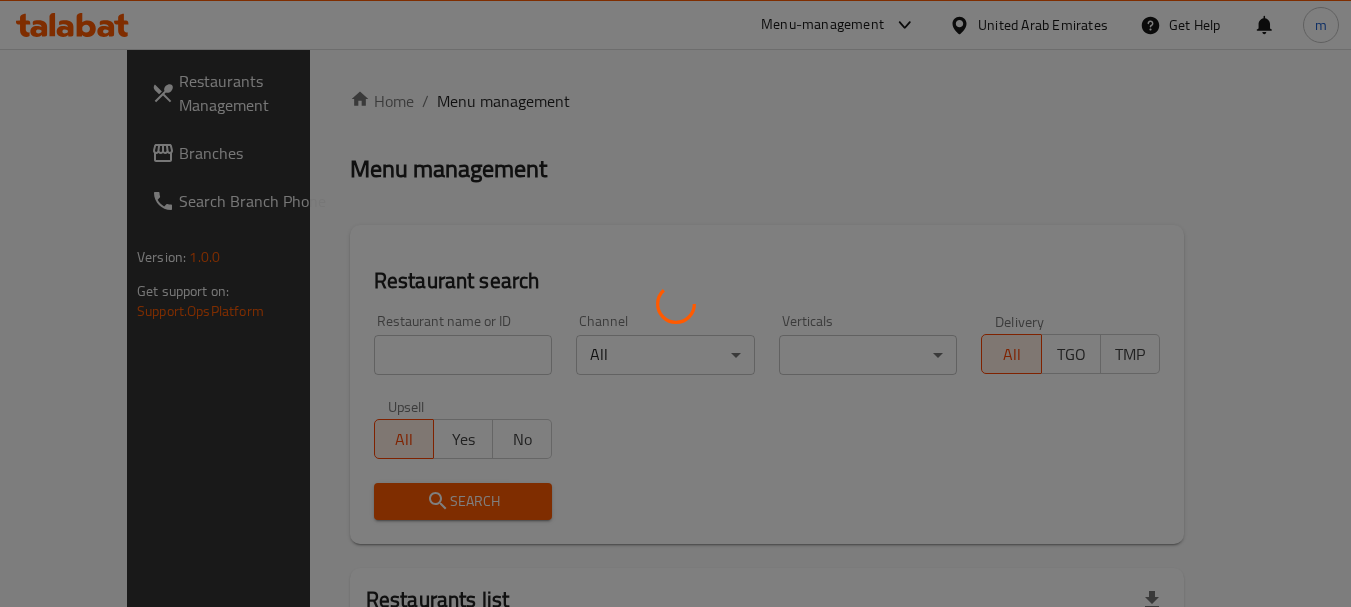 click at bounding box center (675, 303) 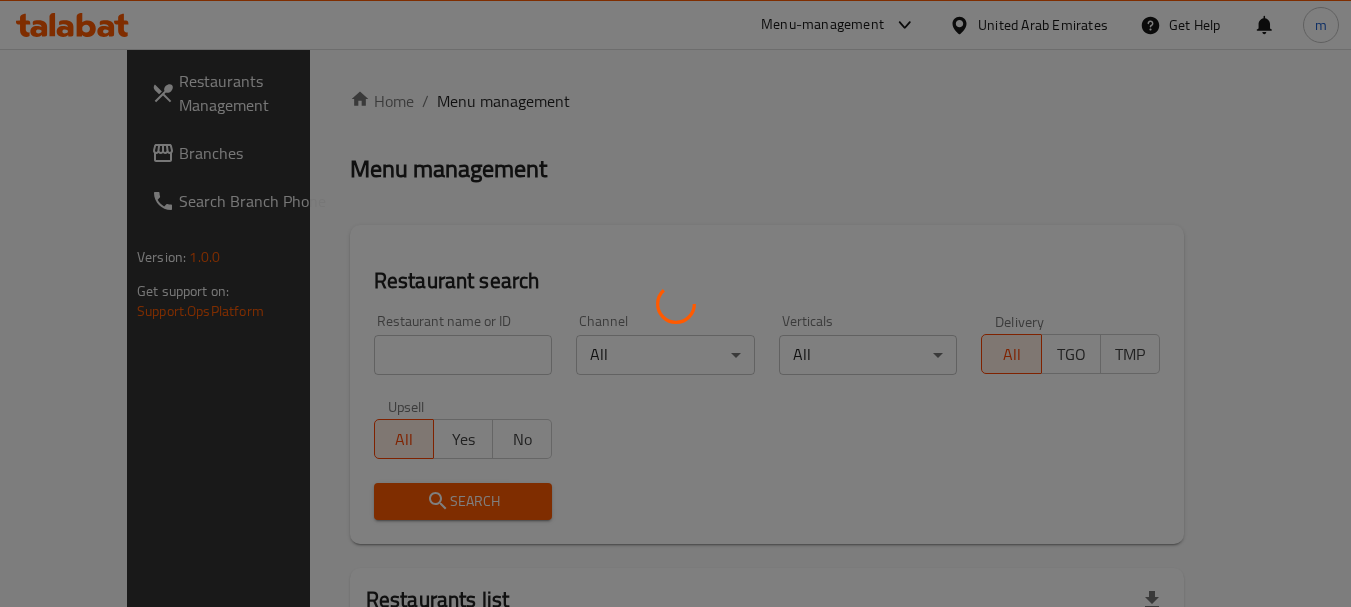 click at bounding box center [675, 303] 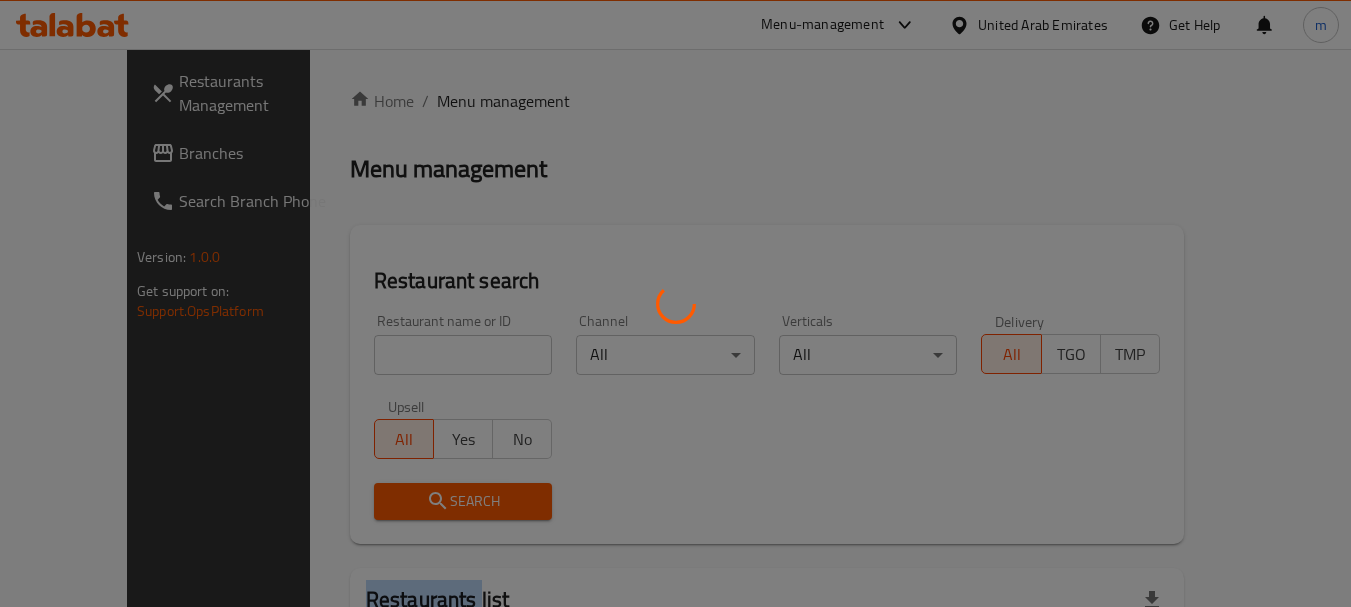 click at bounding box center [675, 303] 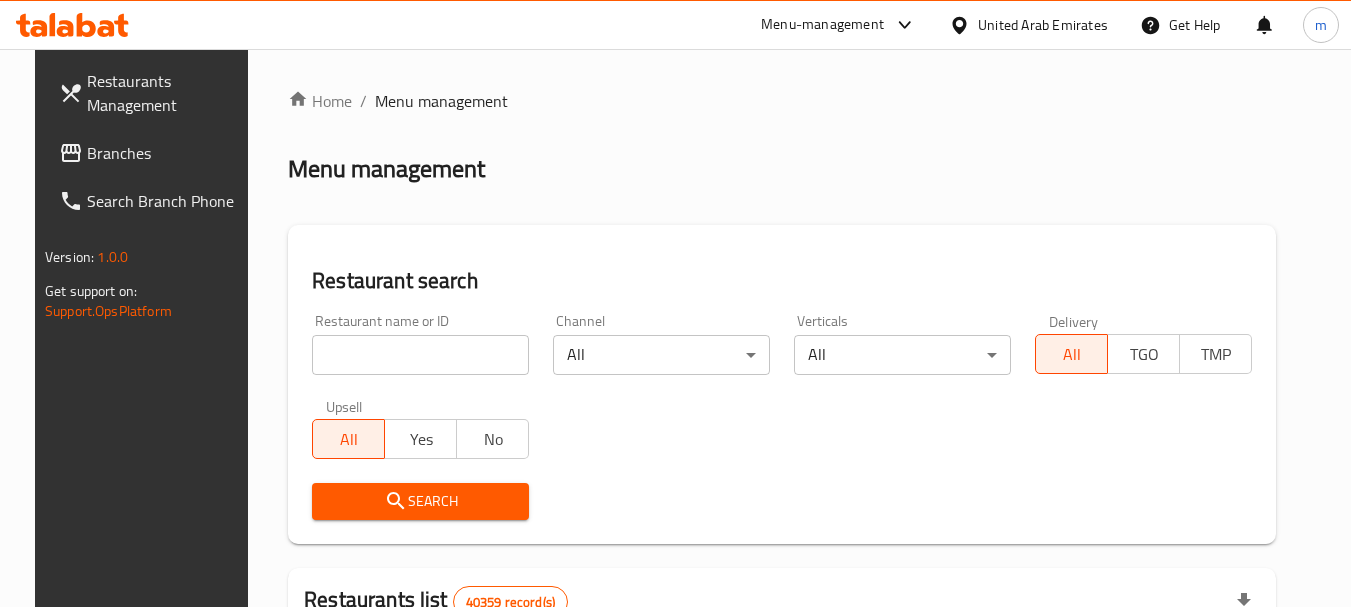 click at bounding box center [420, 355] 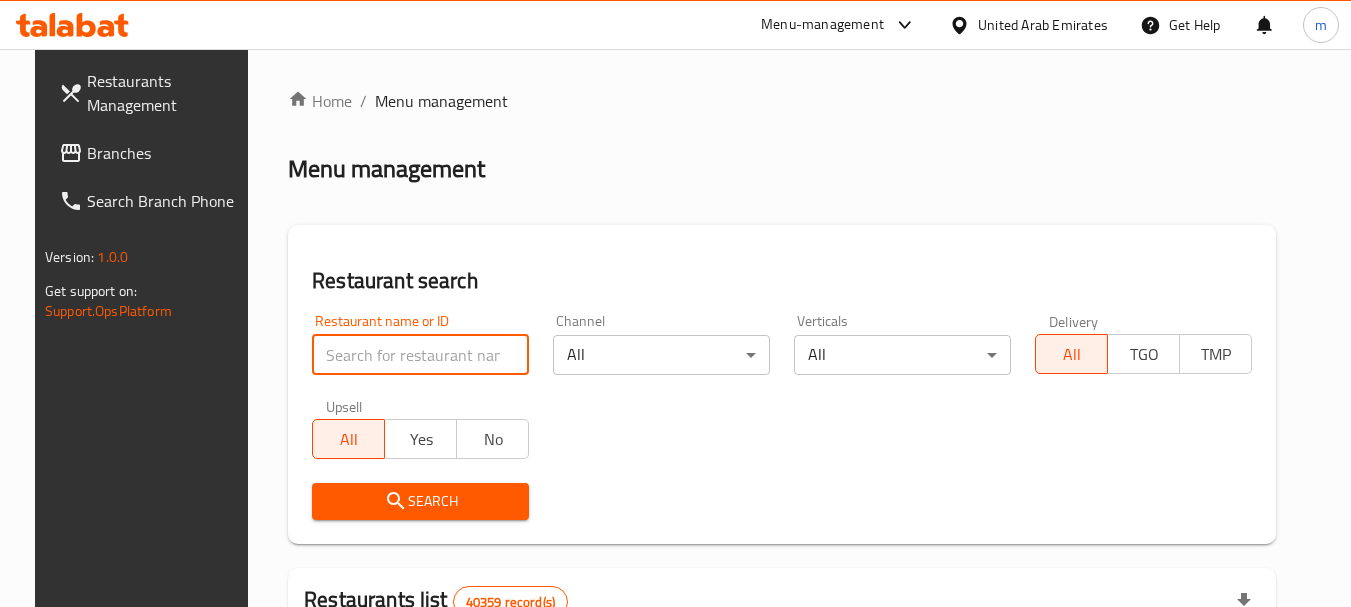 paste on "630010" 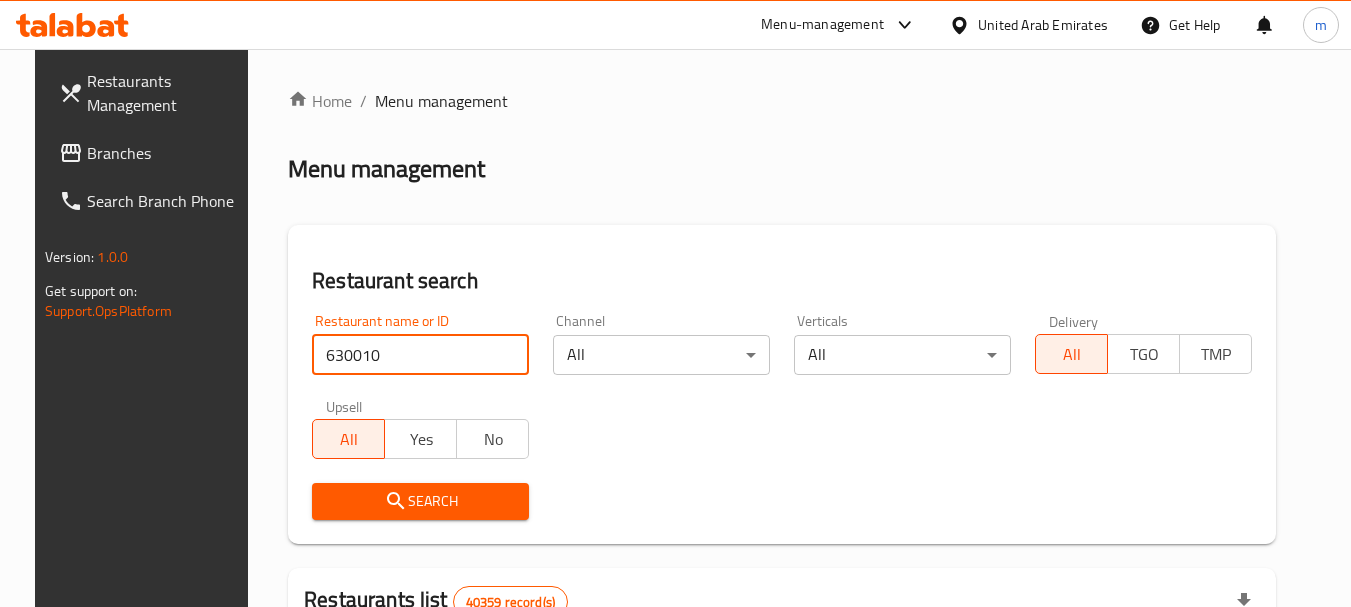 type on "630010" 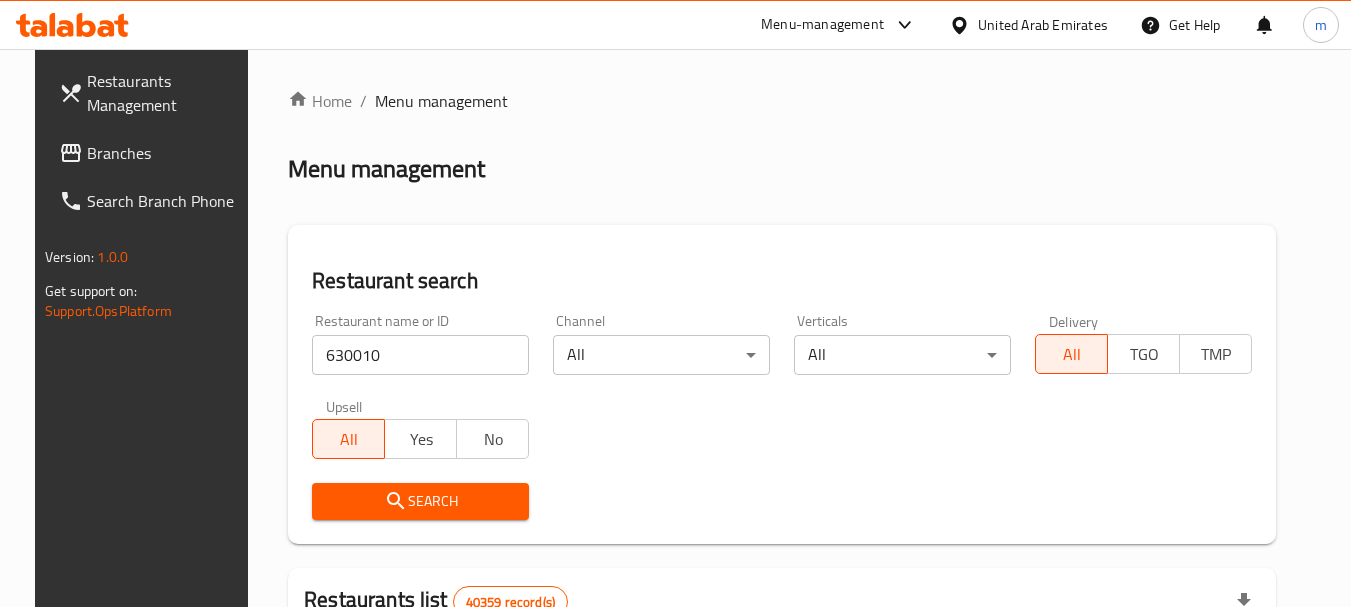 click on "Search" at bounding box center (420, 501) 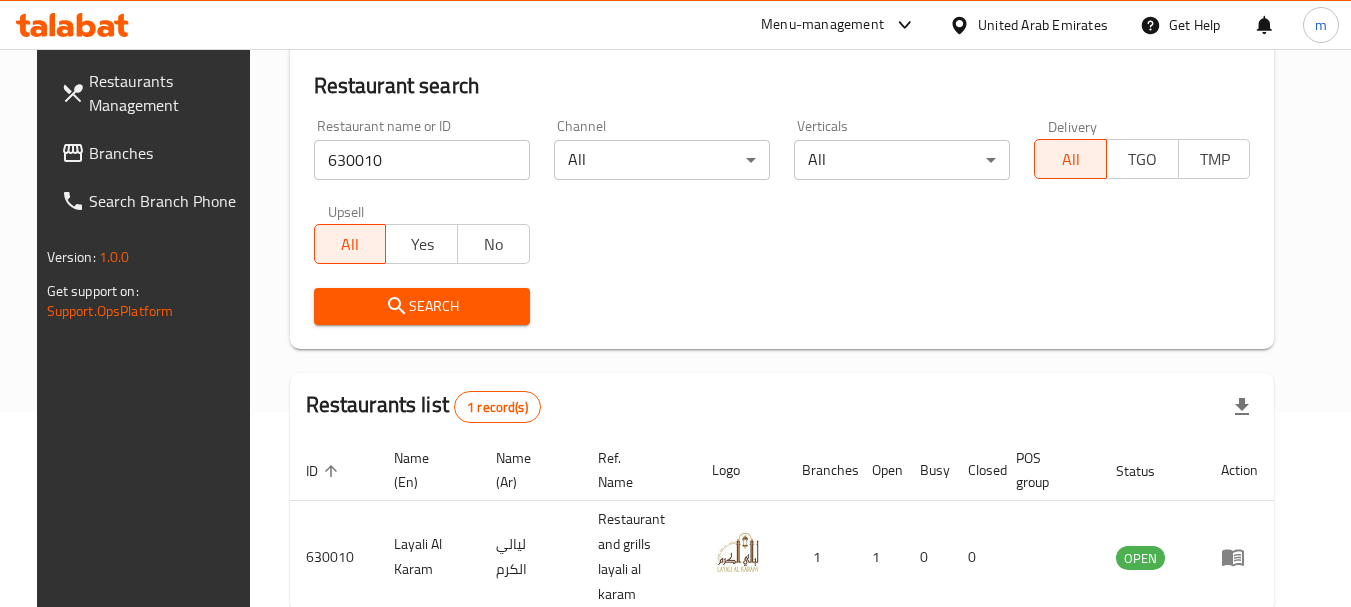scroll, scrollTop: 285, scrollLeft: 0, axis: vertical 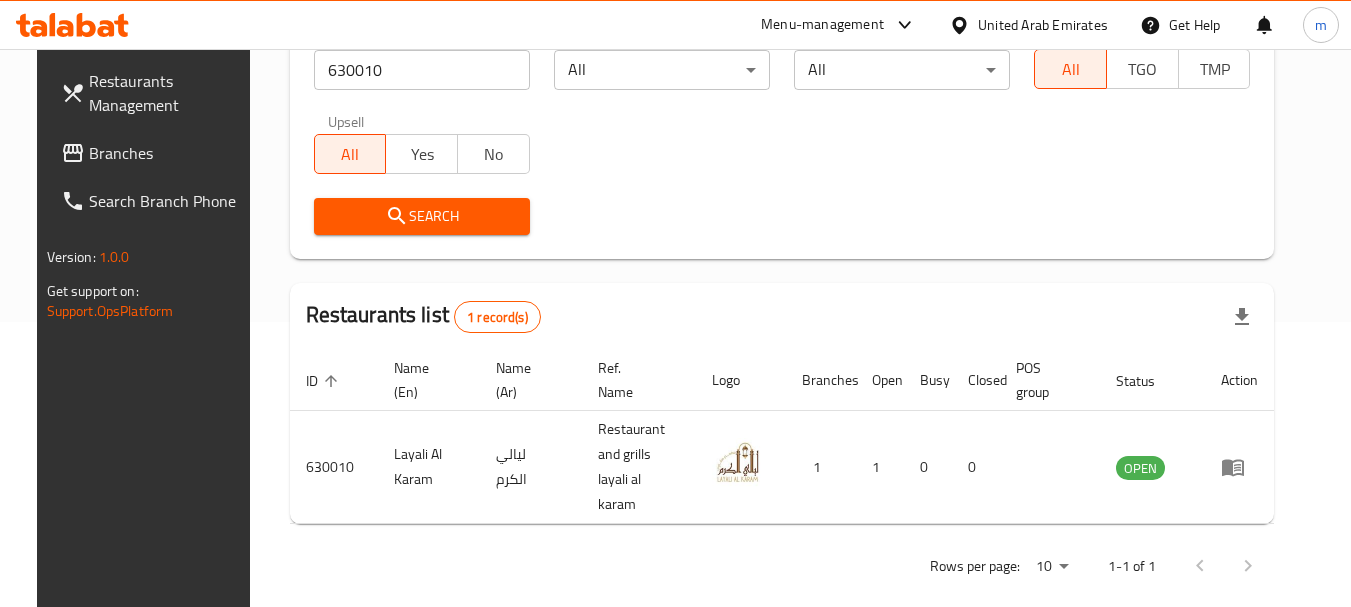 click on "Branches" at bounding box center (168, 153) 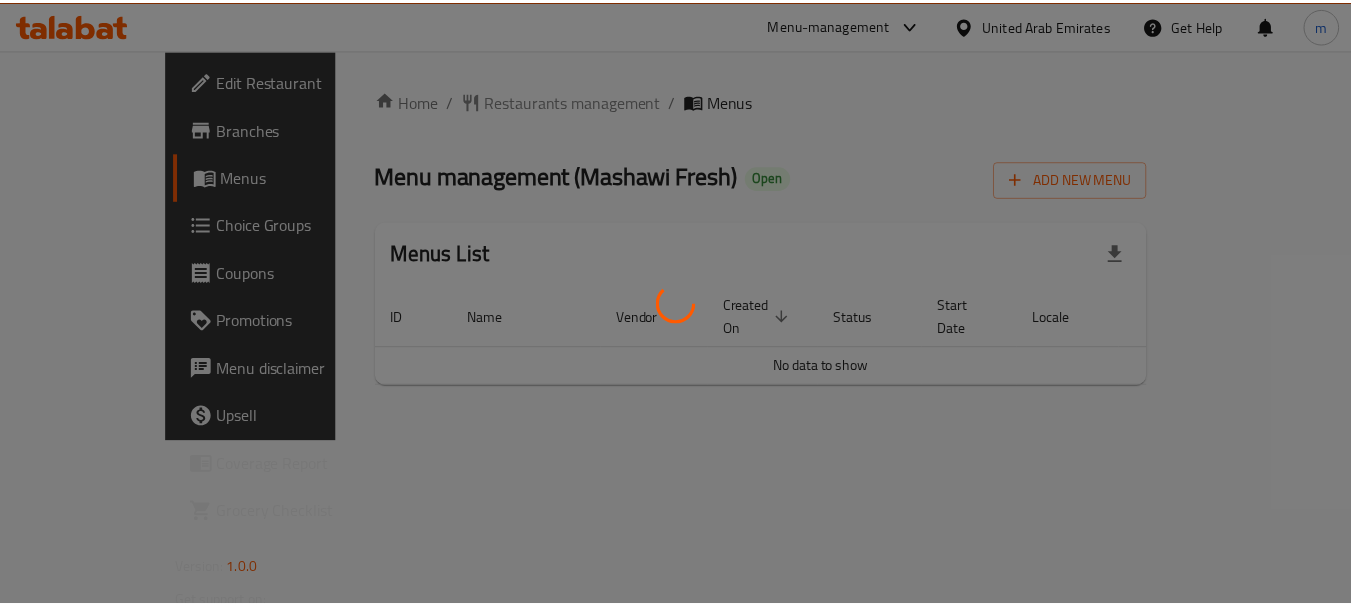 scroll, scrollTop: 0, scrollLeft: 0, axis: both 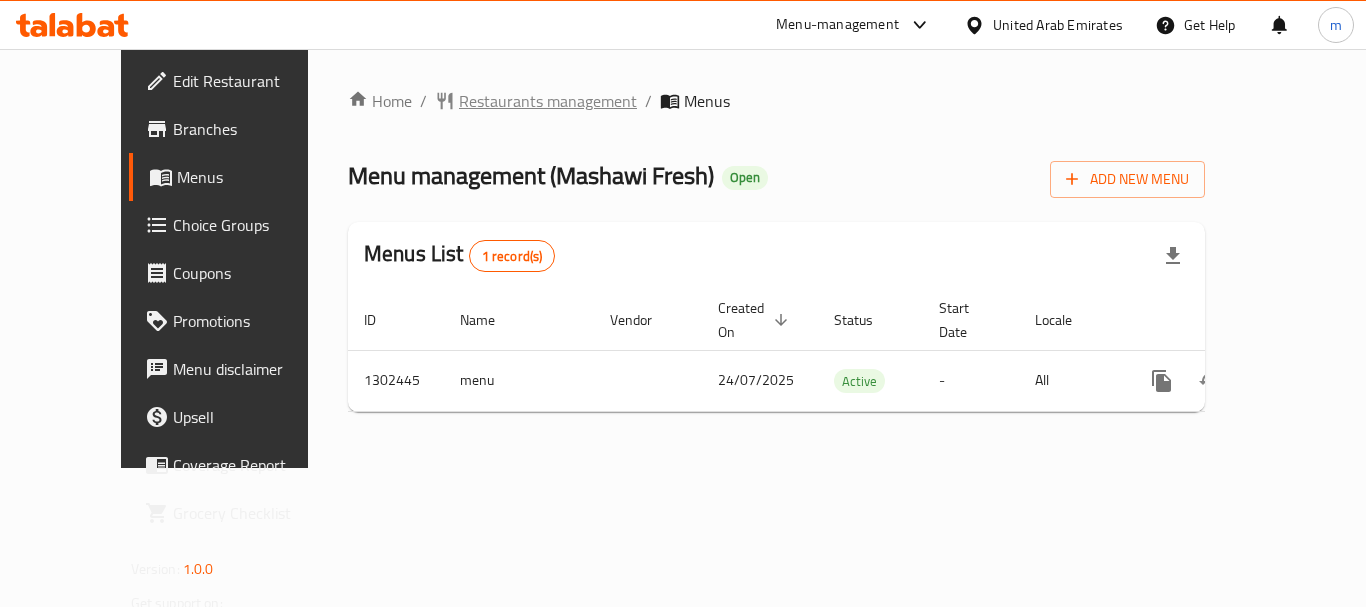 click on "Restaurants management" at bounding box center [548, 101] 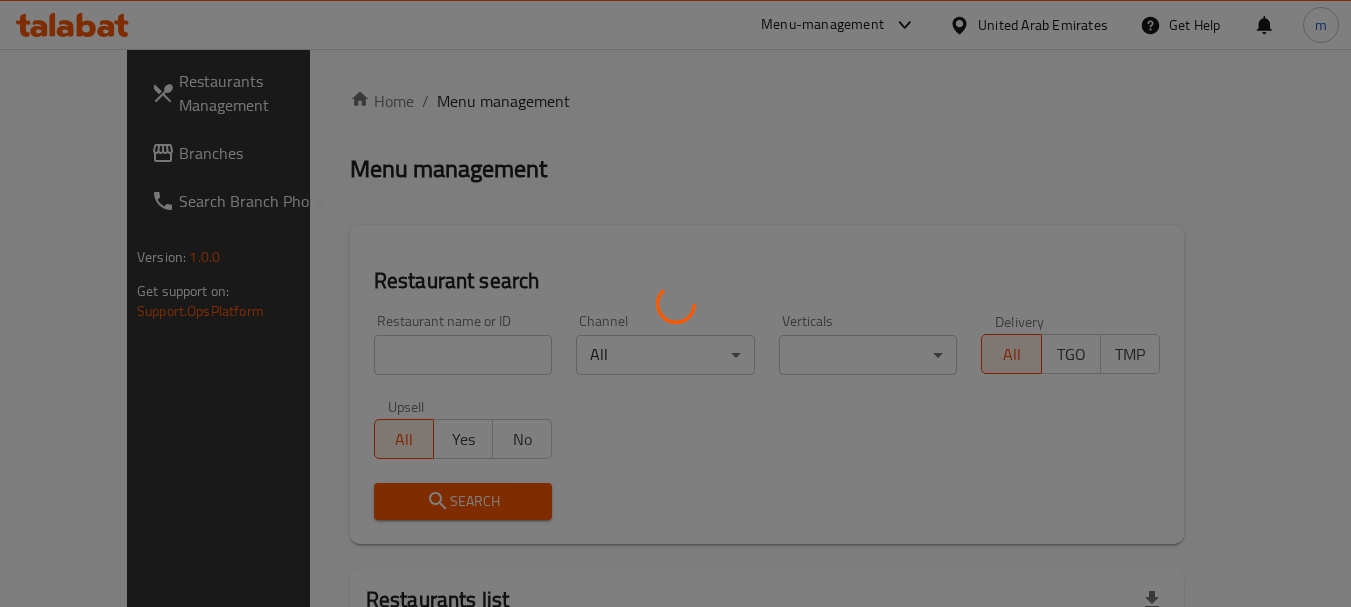 click at bounding box center [675, 303] 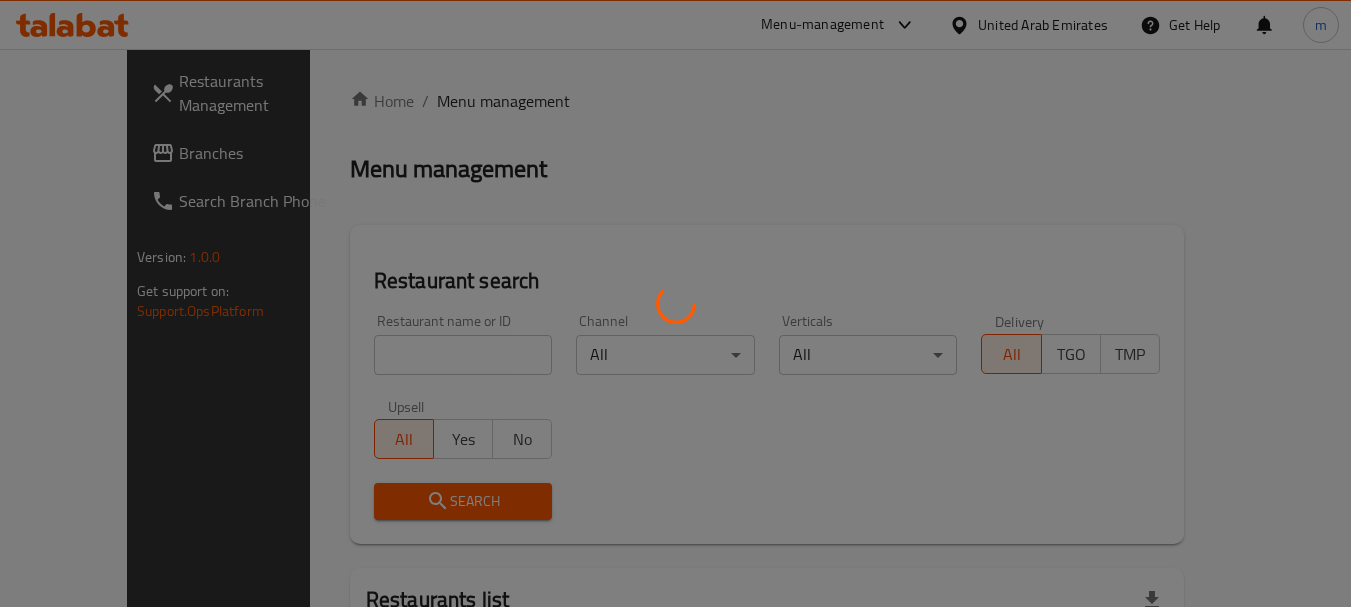 click at bounding box center (675, 303) 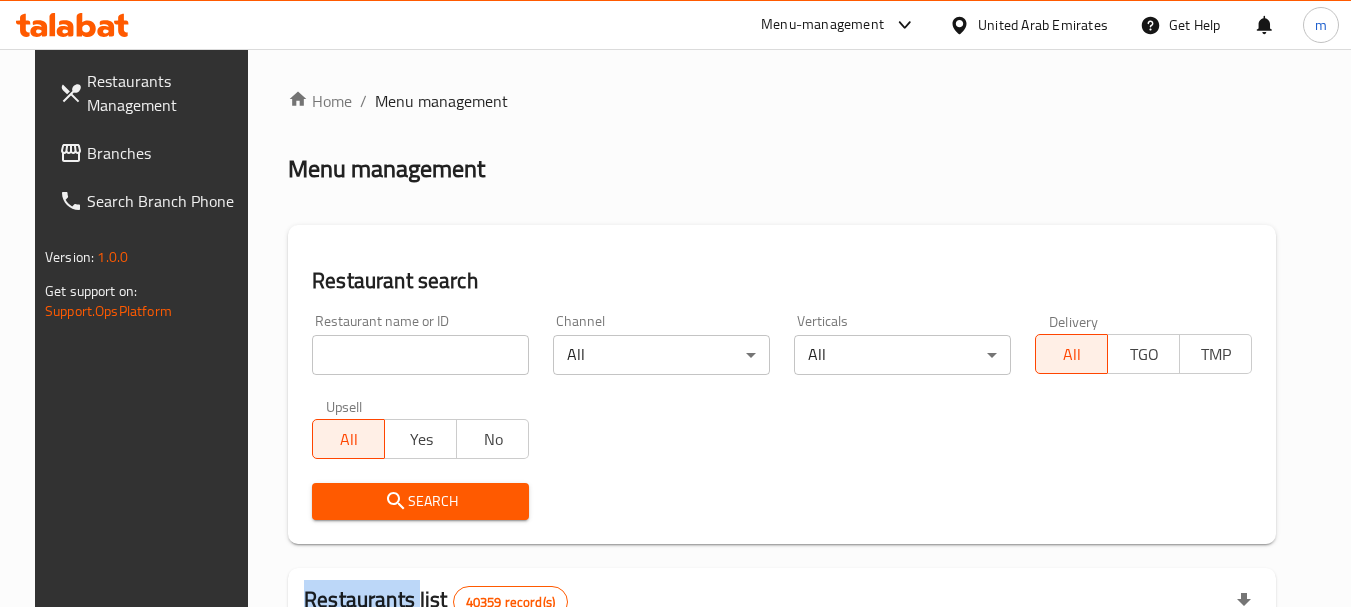 click at bounding box center [675, 303] 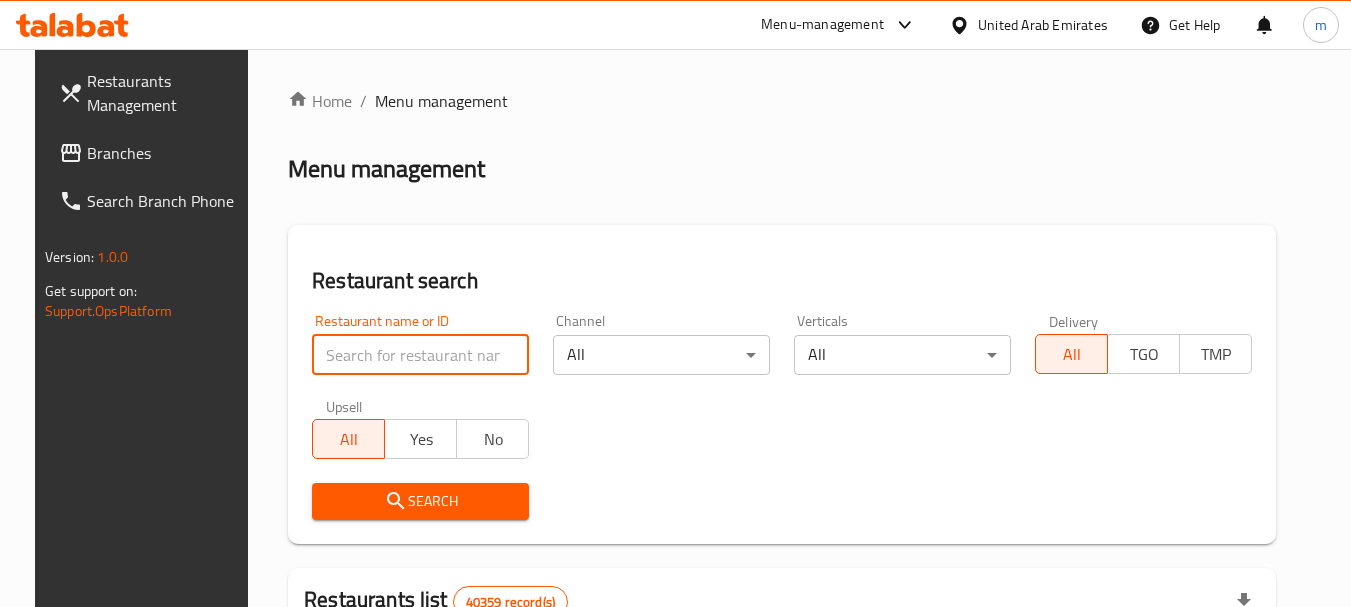 click at bounding box center (420, 355) 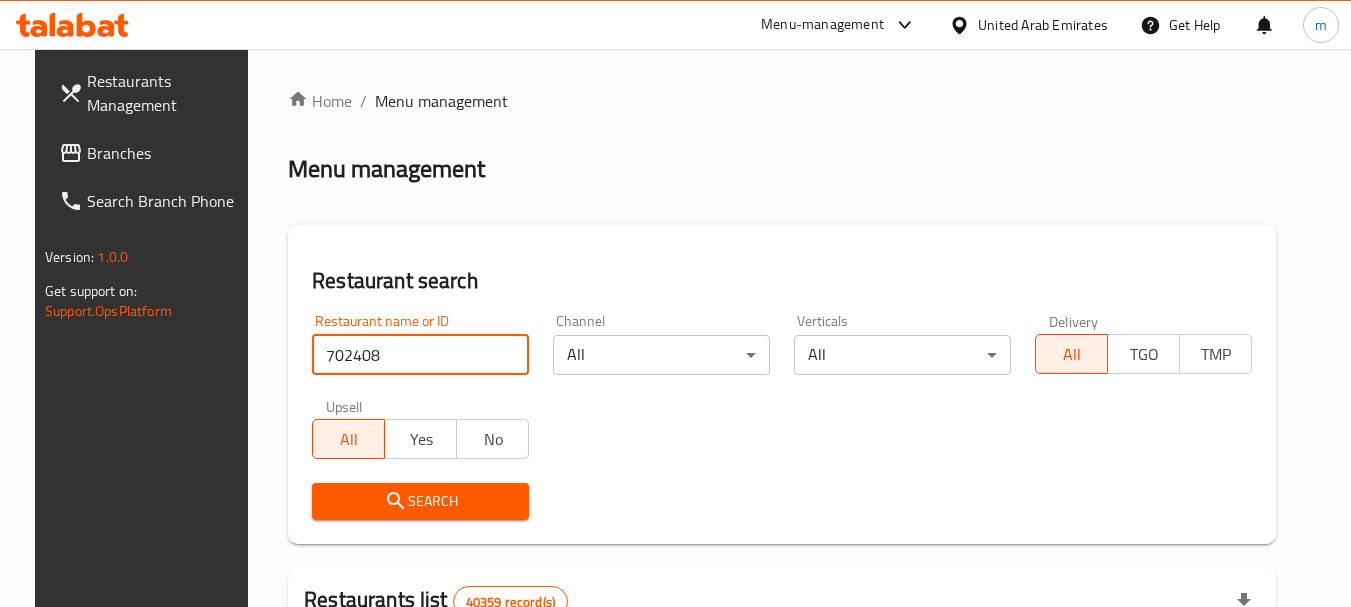 type on "702408" 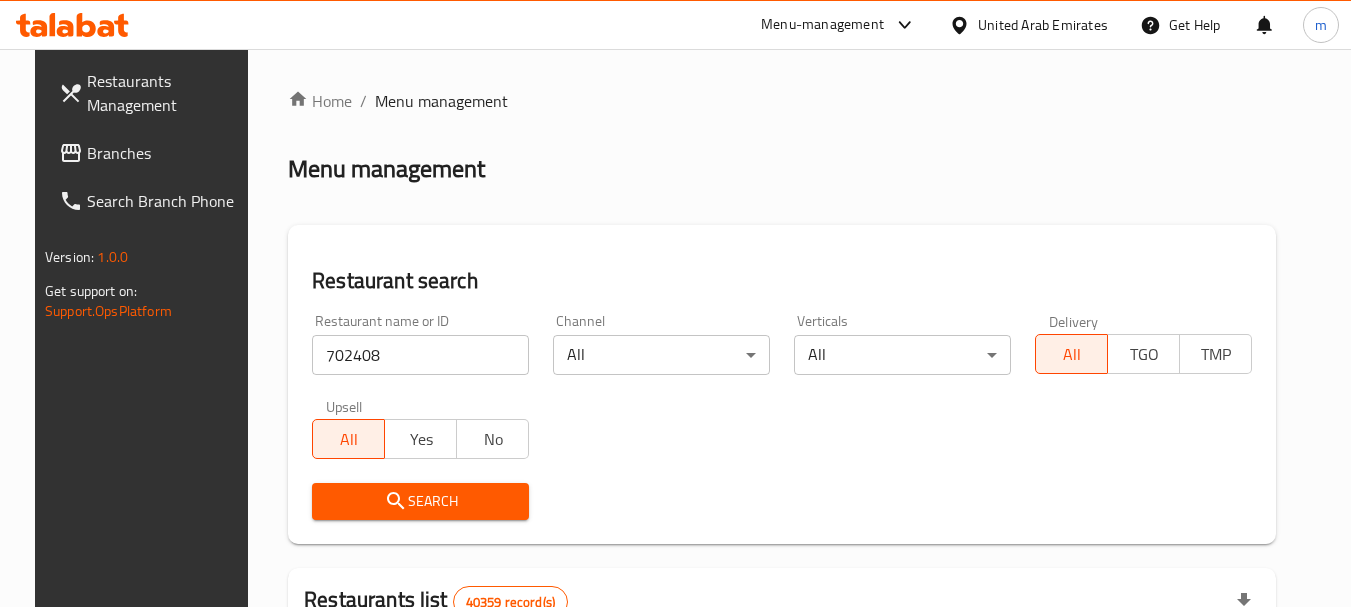drag, startPoint x: 406, startPoint y: 496, endPoint x: 453, endPoint y: 483, distance: 48.76474 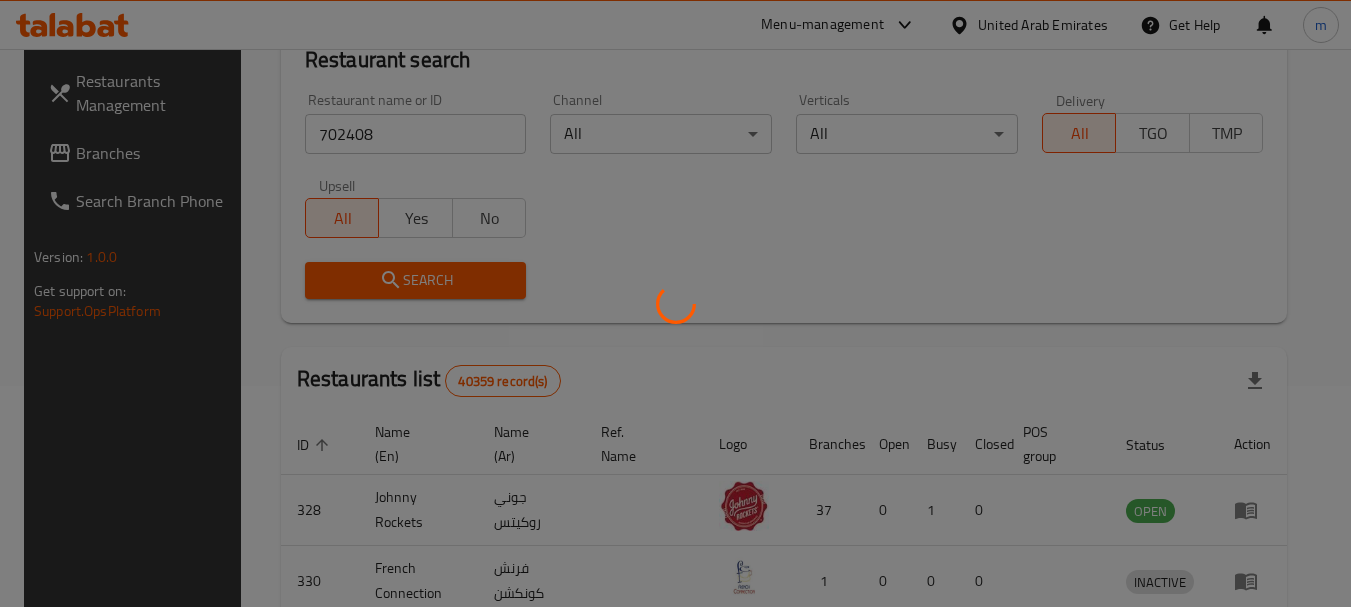 scroll, scrollTop: 285, scrollLeft: 0, axis: vertical 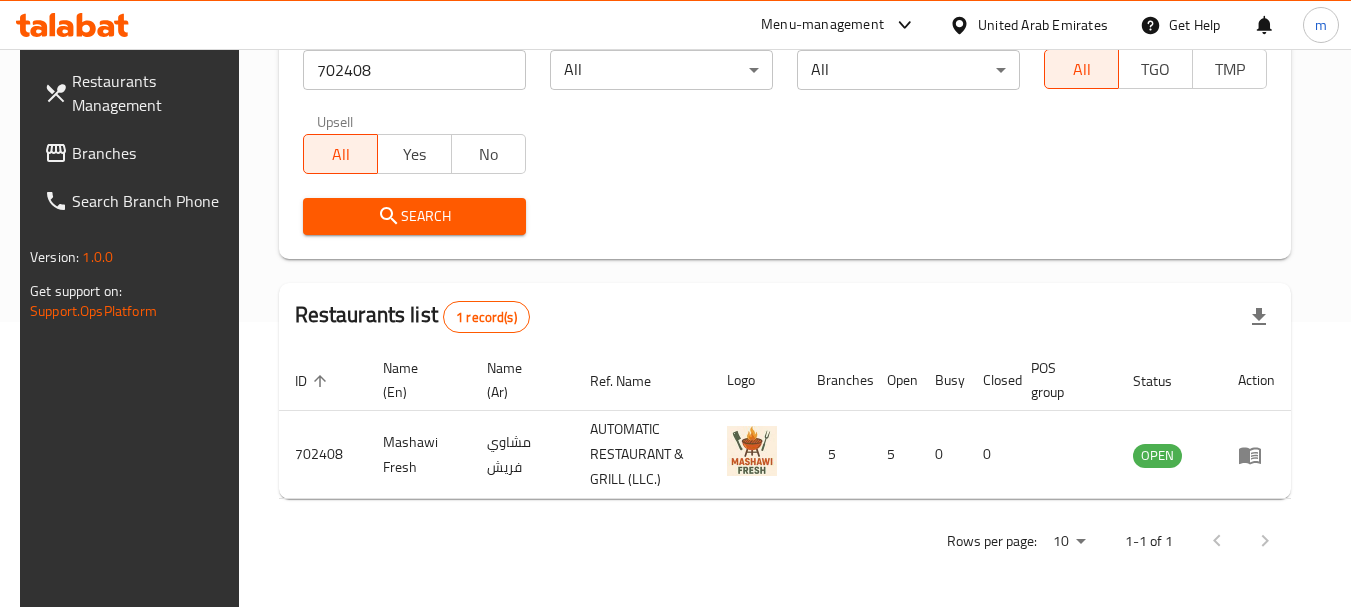 click on "Branches" at bounding box center (151, 153) 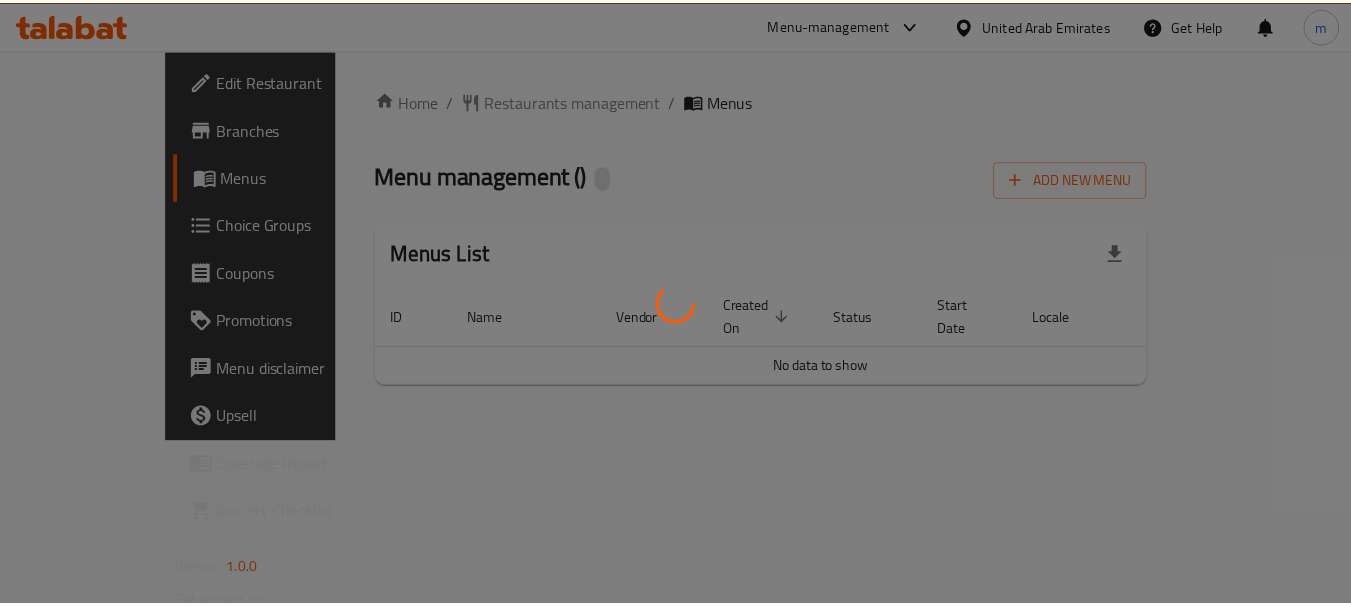 scroll, scrollTop: 0, scrollLeft: 0, axis: both 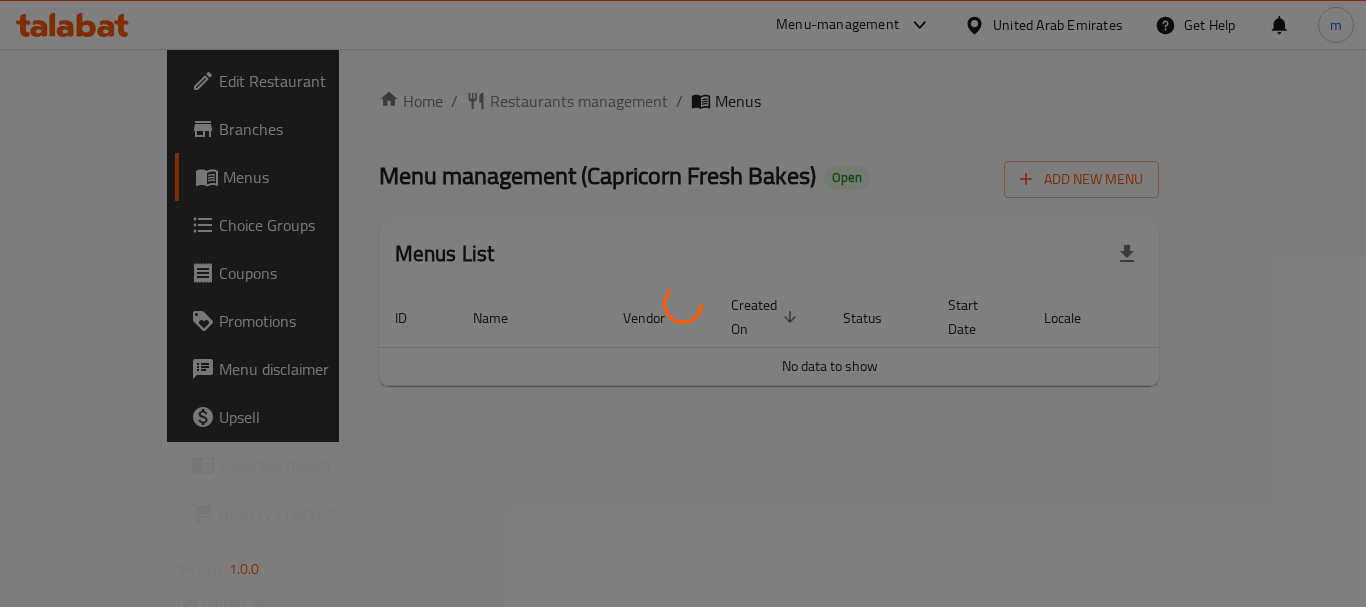 click at bounding box center (683, 303) 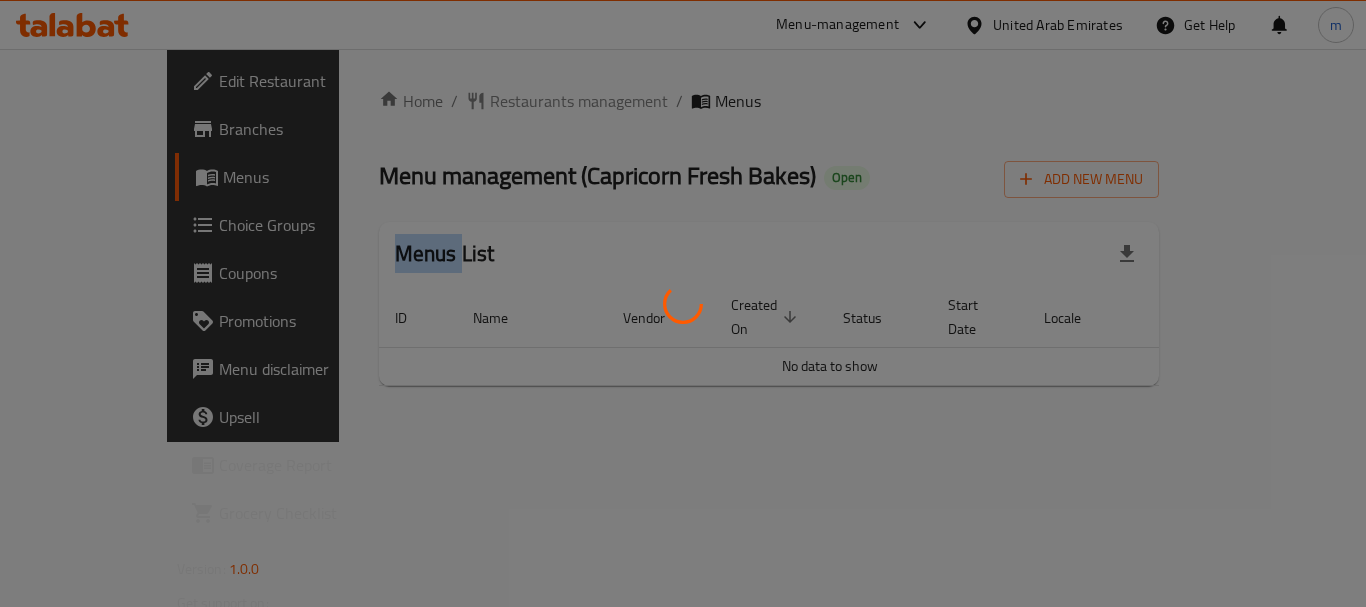 click at bounding box center (683, 303) 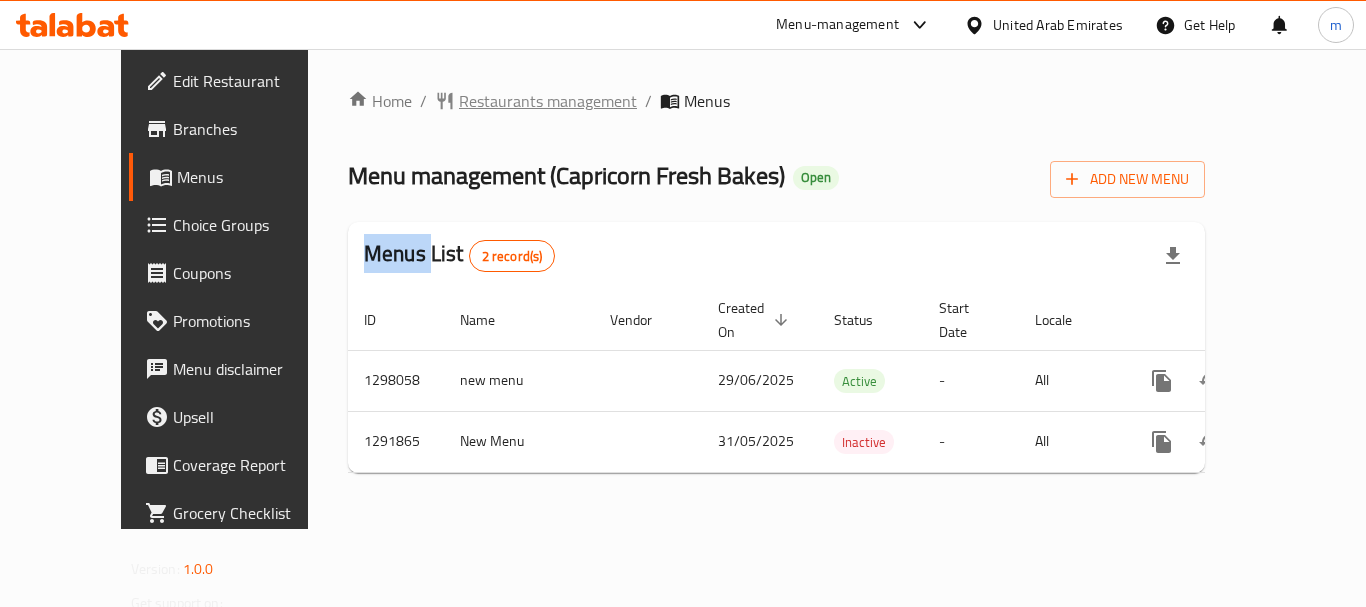 click on "Restaurants management" at bounding box center (548, 101) 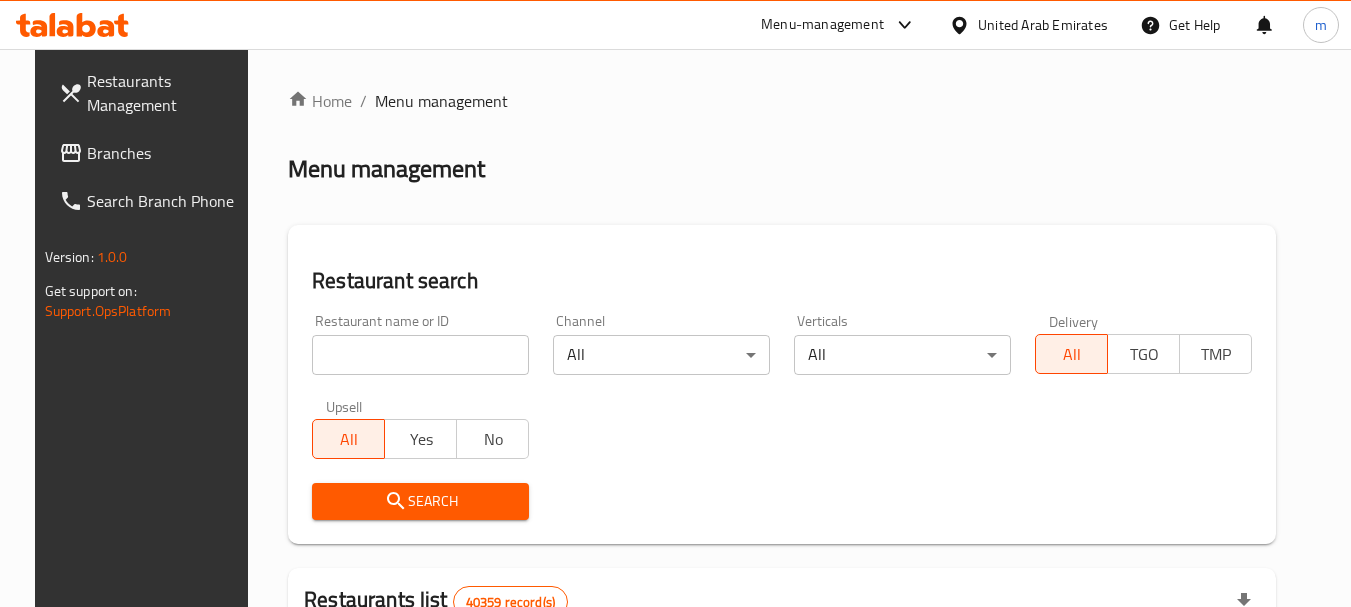 click at bounding box center [675, 303] 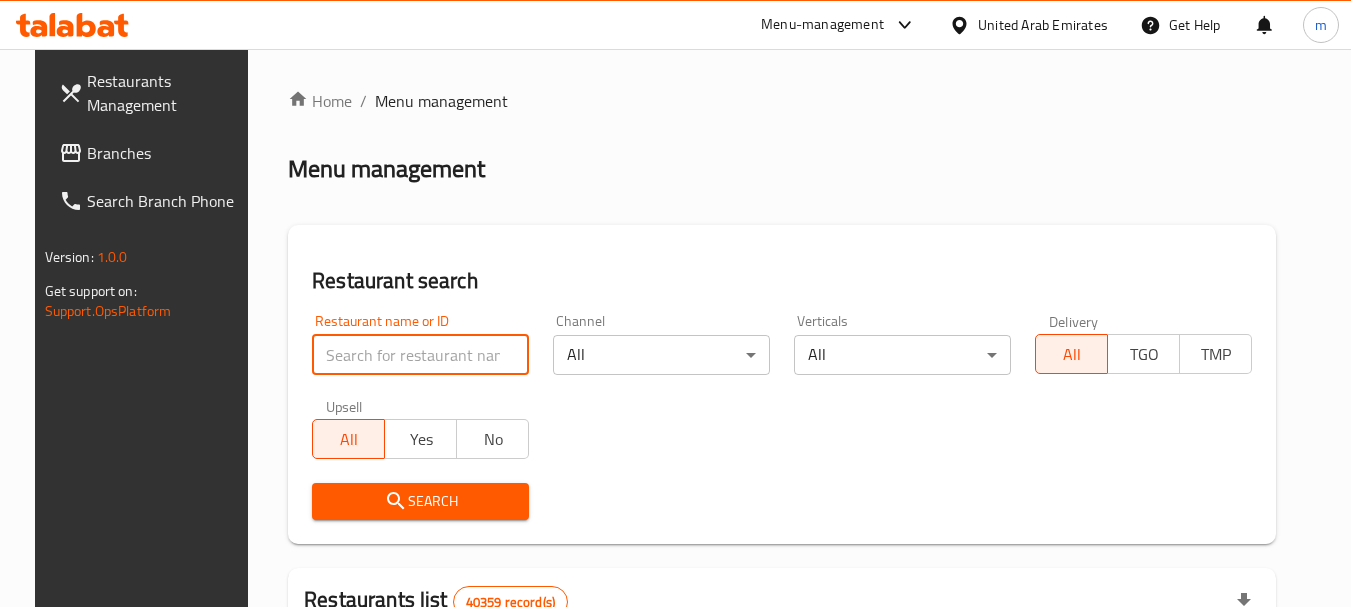 click at bounding box center [420, 355] 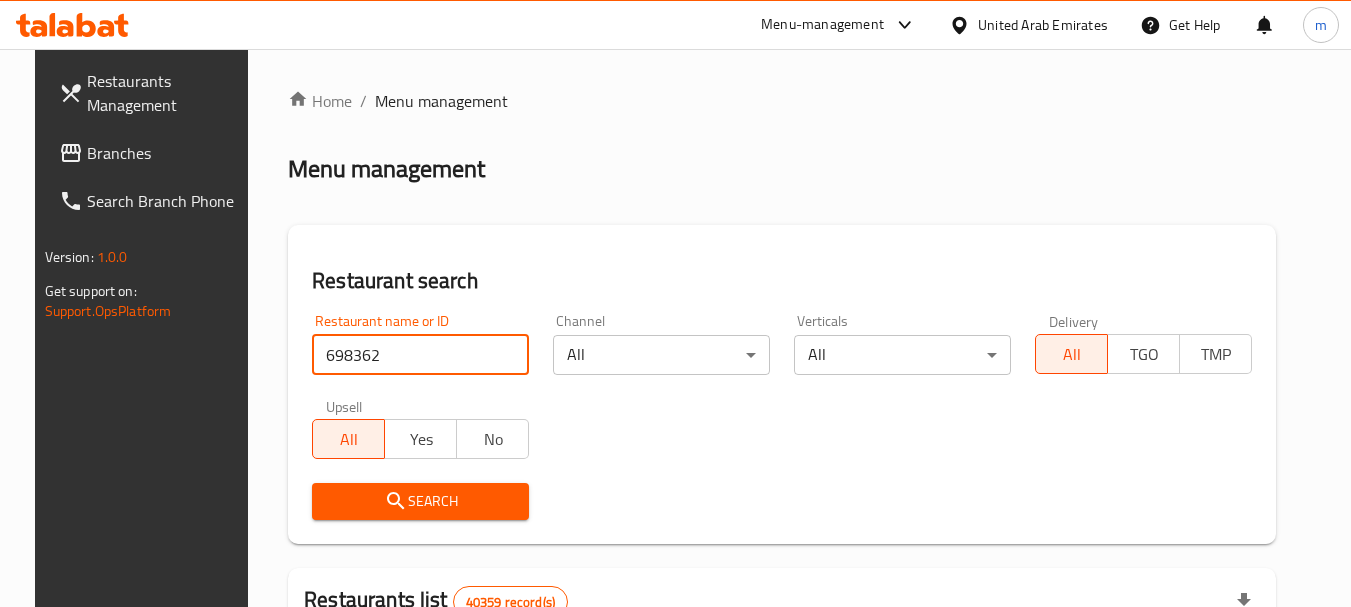 type on "698362" 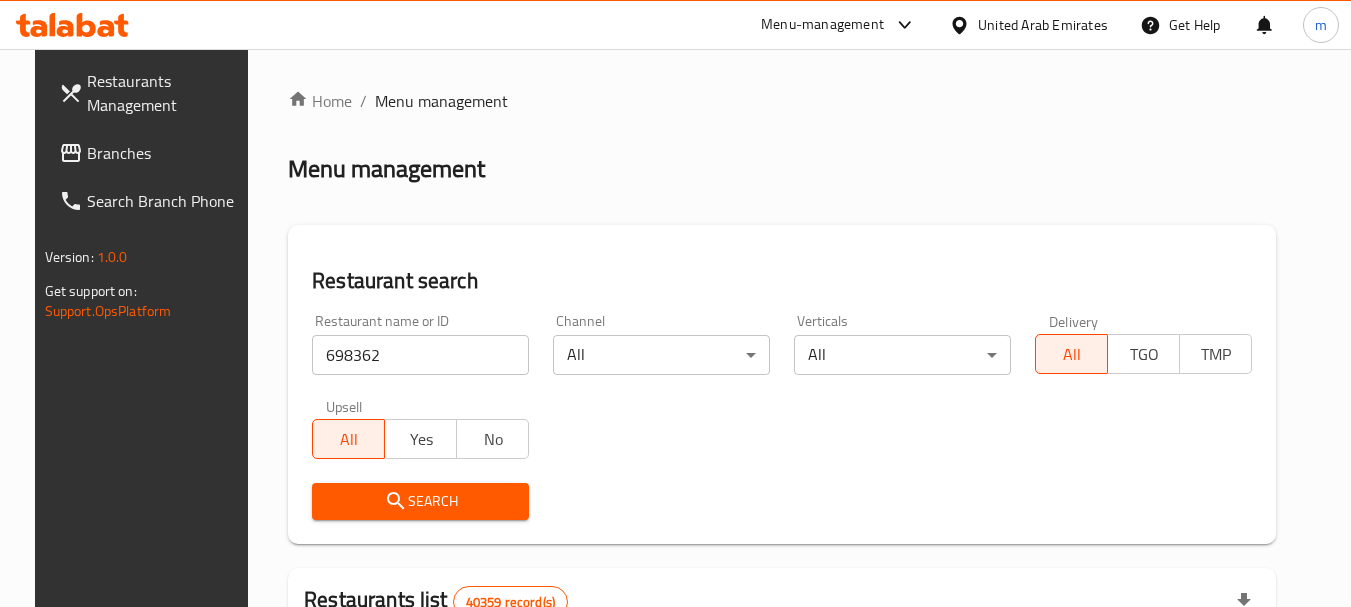 click on "Search" at bounding box center [420, 501] 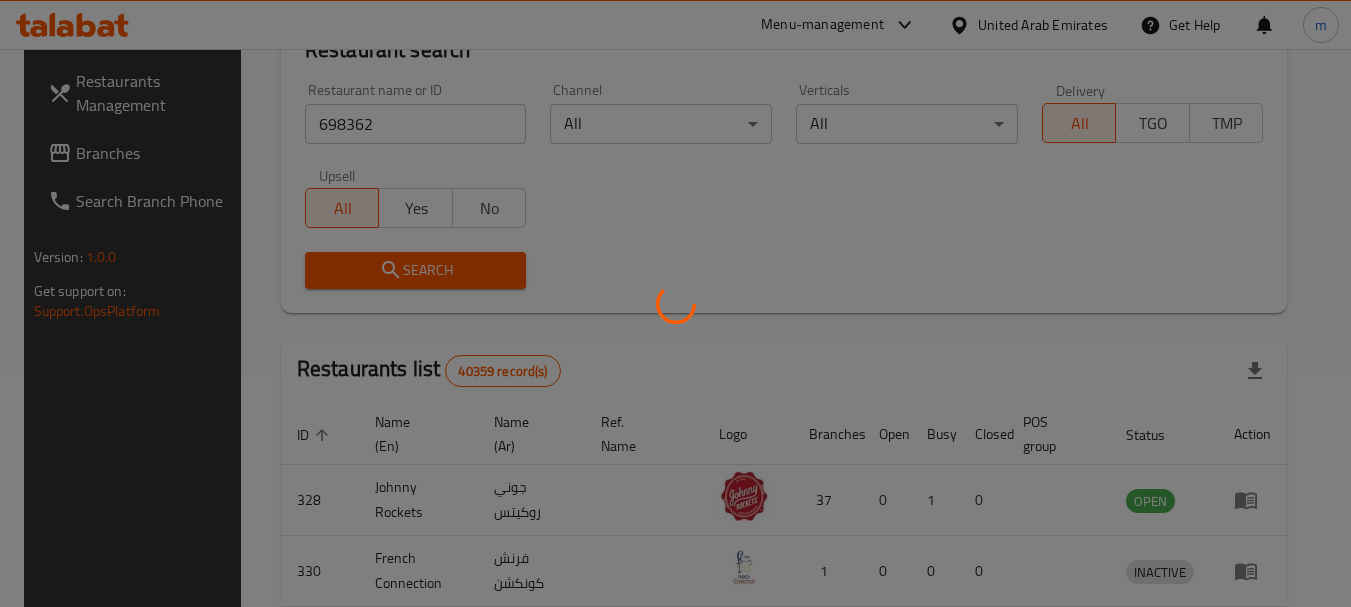 scroll, scrollTop: 285, scrollLeft: 0, axis: vertical 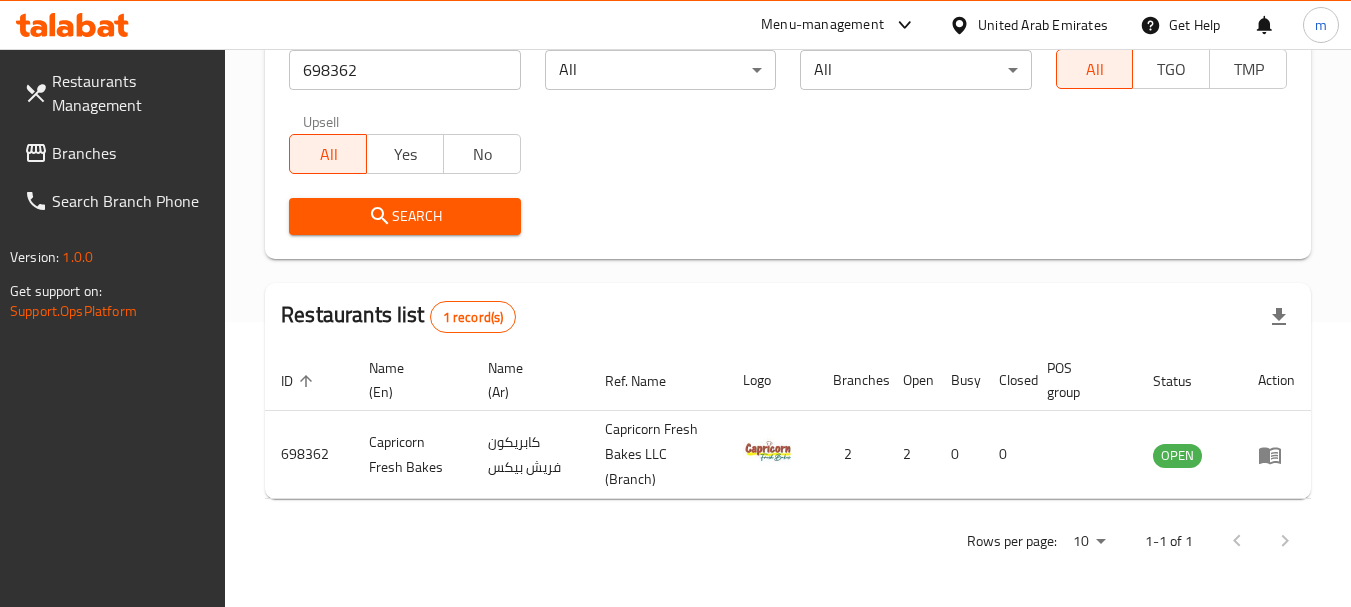 click on "United Arab Emirates" at bounding box center (1043, 25) 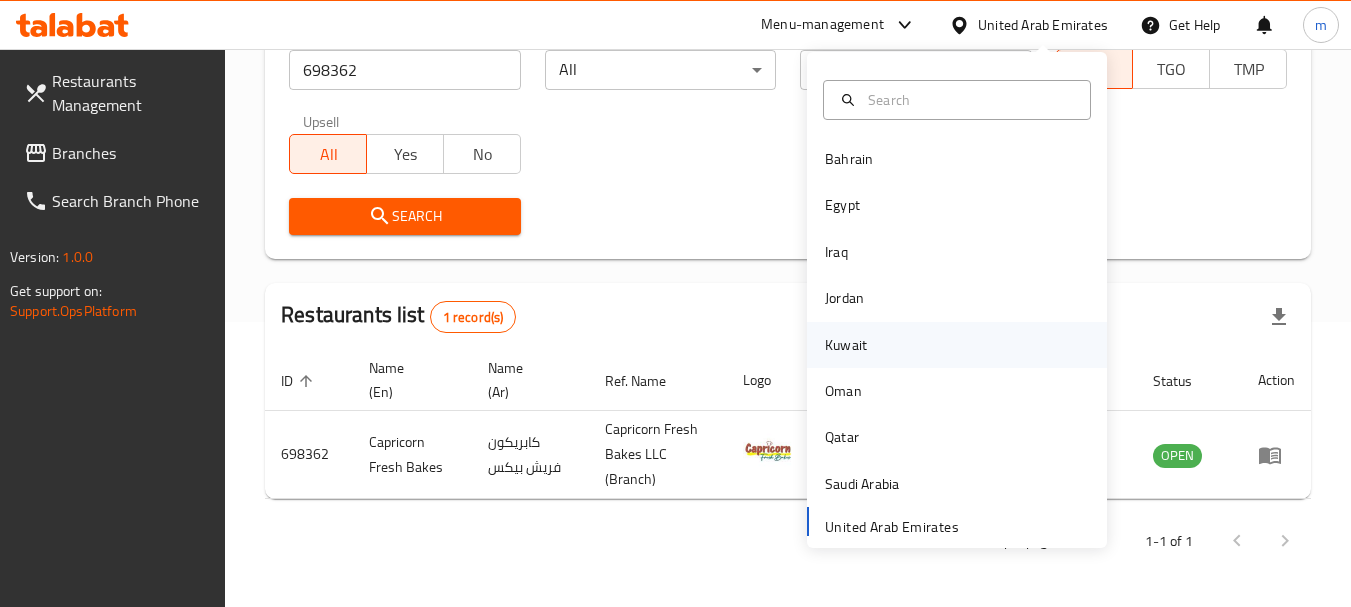 click on "Kuwait" at bounding box center (846, 345) 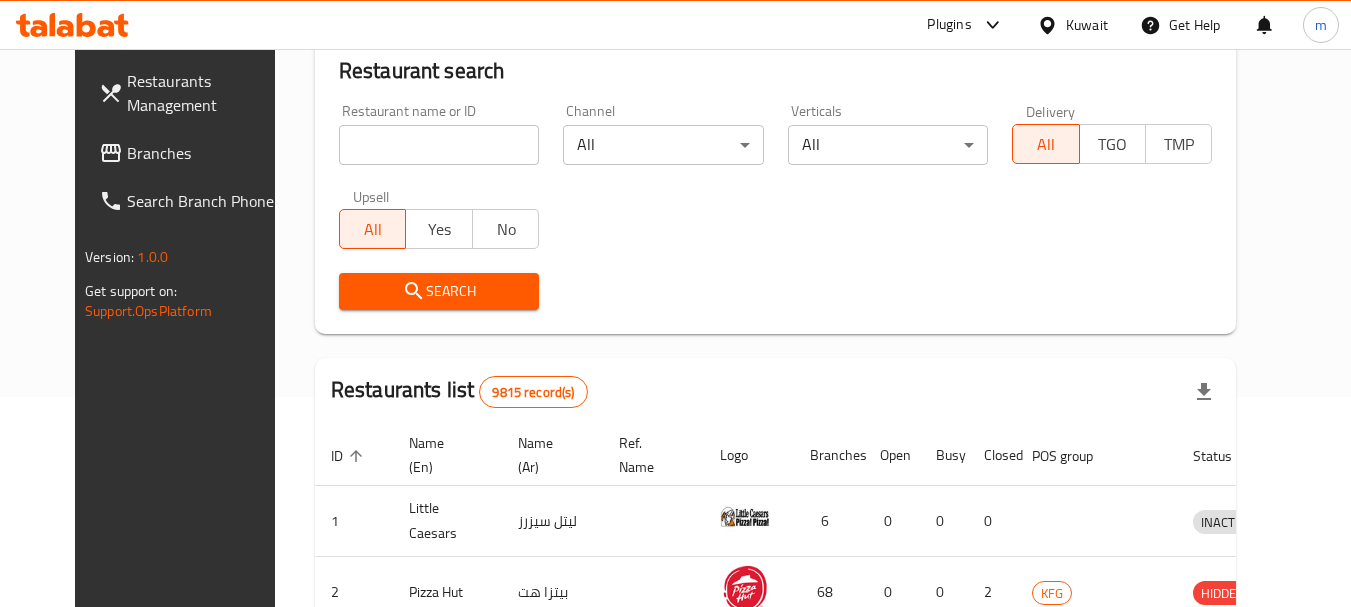 scroll, scrollTop: 285, scrollLeft: 0, axis: vertical 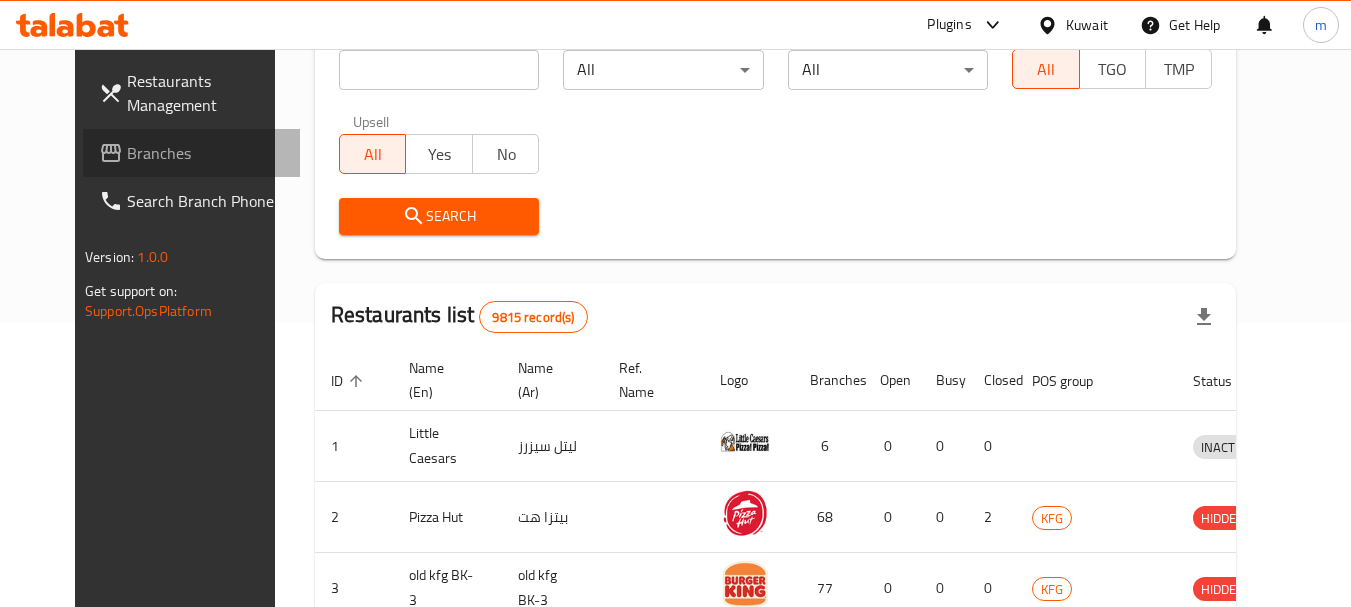 click on "Branches" at bounding box center (206, 153) 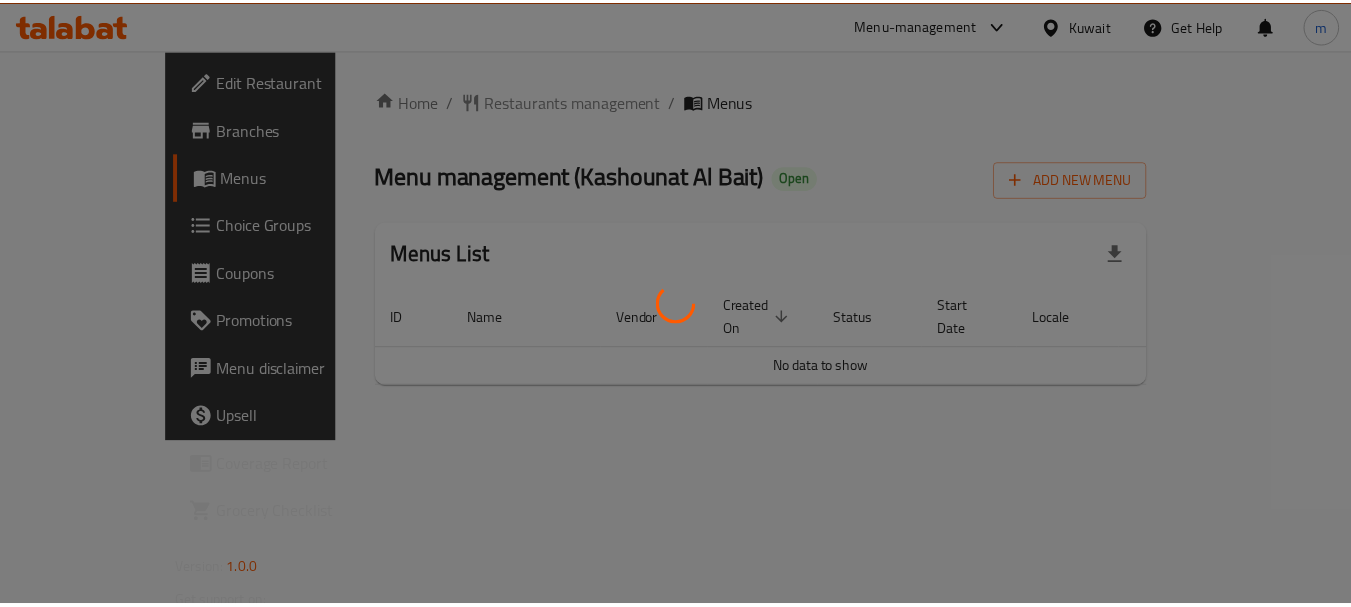 scroll, scrollTop: 0, scrollLeft: 0, axis: both 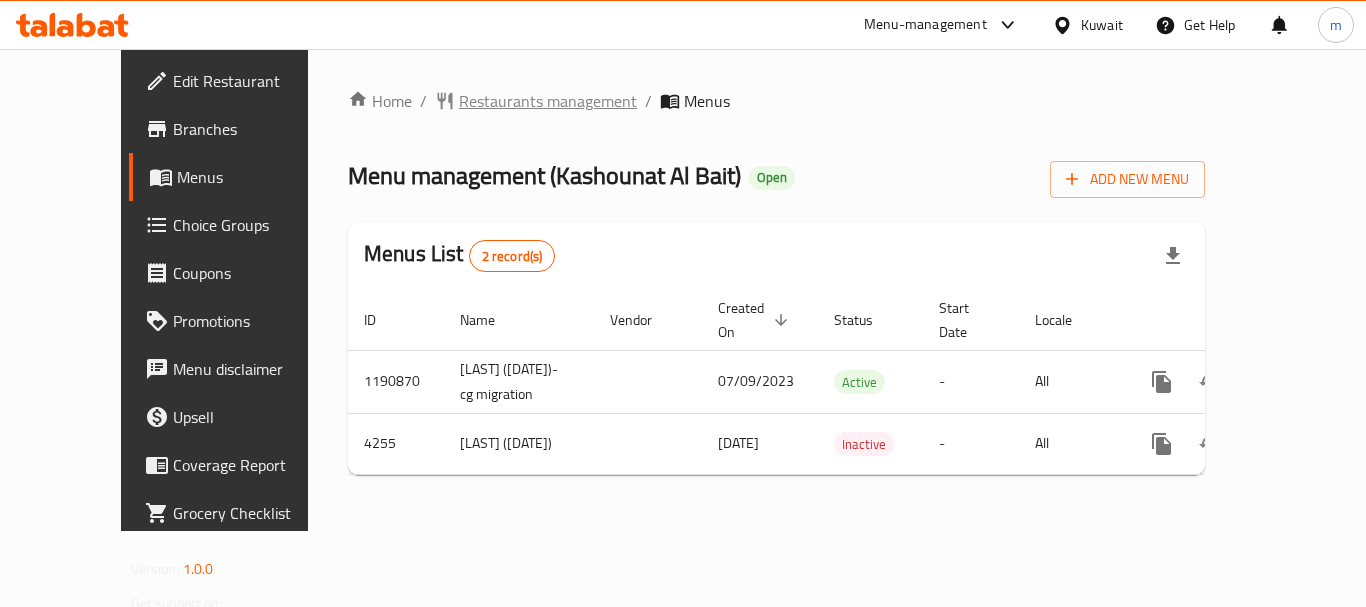 click on "Restaurants management" at bounding box center (548, 101) 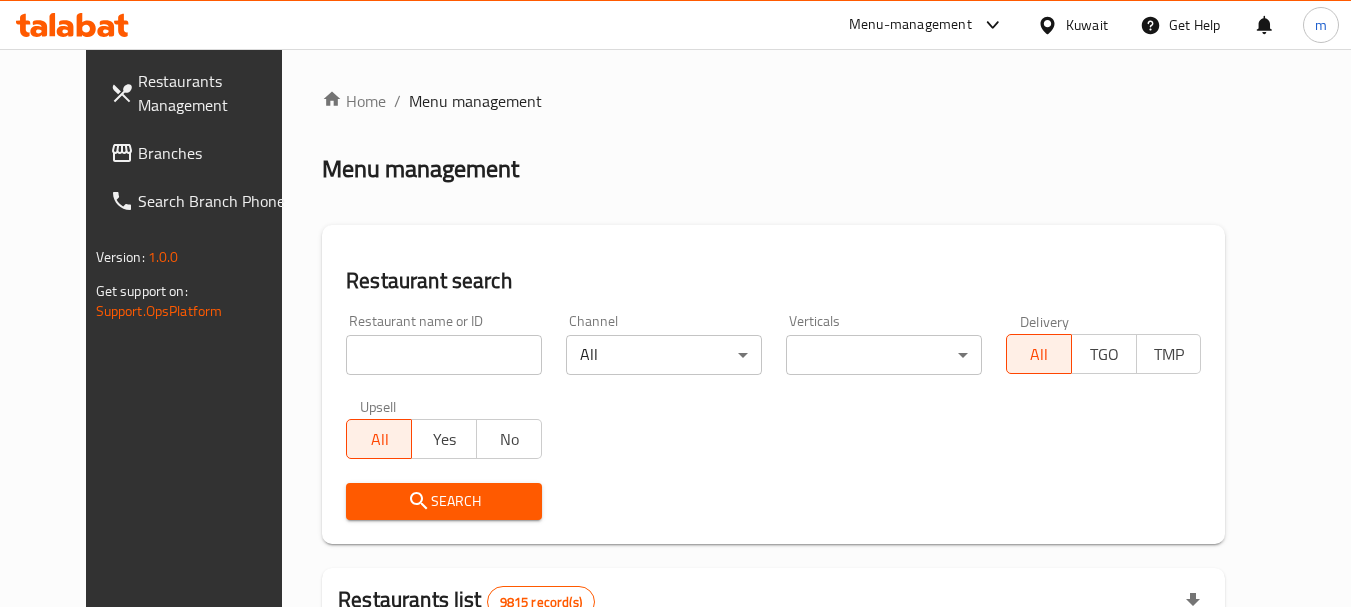 click on "Home / Menu management Menu management Restaurant search Restaurant name or ID Restaurant name or ID Channel All ​ Verticals ​ ​ Delivery All TGO TMP Upsell All Yes No   Search Restaurants list   9815 record(s) ID sorted ascending Name (En) Name (Ar) Ref. Name Logo Branches Open Busy Closed POS group Status Action 1 Little Caesars  ليتل سيزرز 6 0 0 0 INACTIVE 2 Pizza Hut بيتزا هت 68 0 0 2 KFG HIDDEN 3 old kfg BK-3 old kfg BK-3 77 0 0 0 KFG HIDDEN 4 Hardee's هارديز 58 51 0 0 Americana-Digital OPEN 5 Chicken Tikka دجاج تكا 15 12 0 0 OPEN 6 KFC كنتاكى 69 61 0 0 Americana-Digital OPEN 7 Dairy Queen ديري كوين 0 0 0 0 OPEN 8 Mais Alghanim ميس الغانم 11 11 0 0 OCIMS OPEN 9 Maki ماكي 2 2 0 0 OPEN 10 Rose PATISSERIE روز للمعجنات 1 1 0 0 OPEN Rows per page: 10 1-10 of 9815" at bounding box center (773, 692) 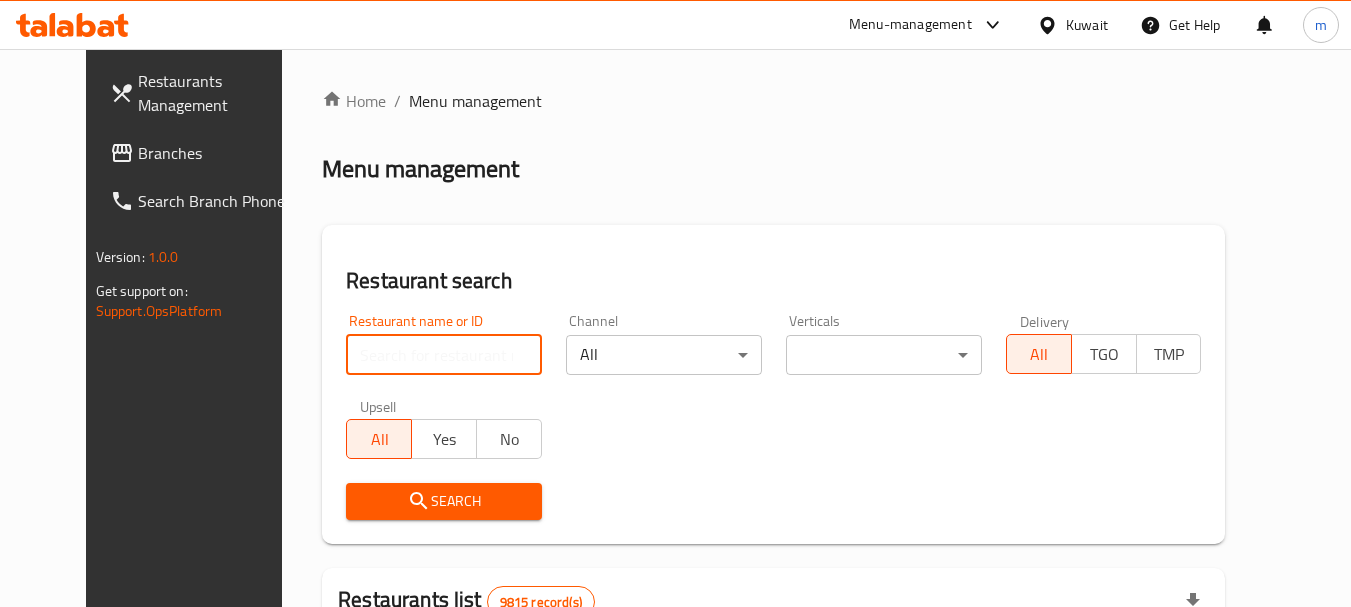 paste on "2703" 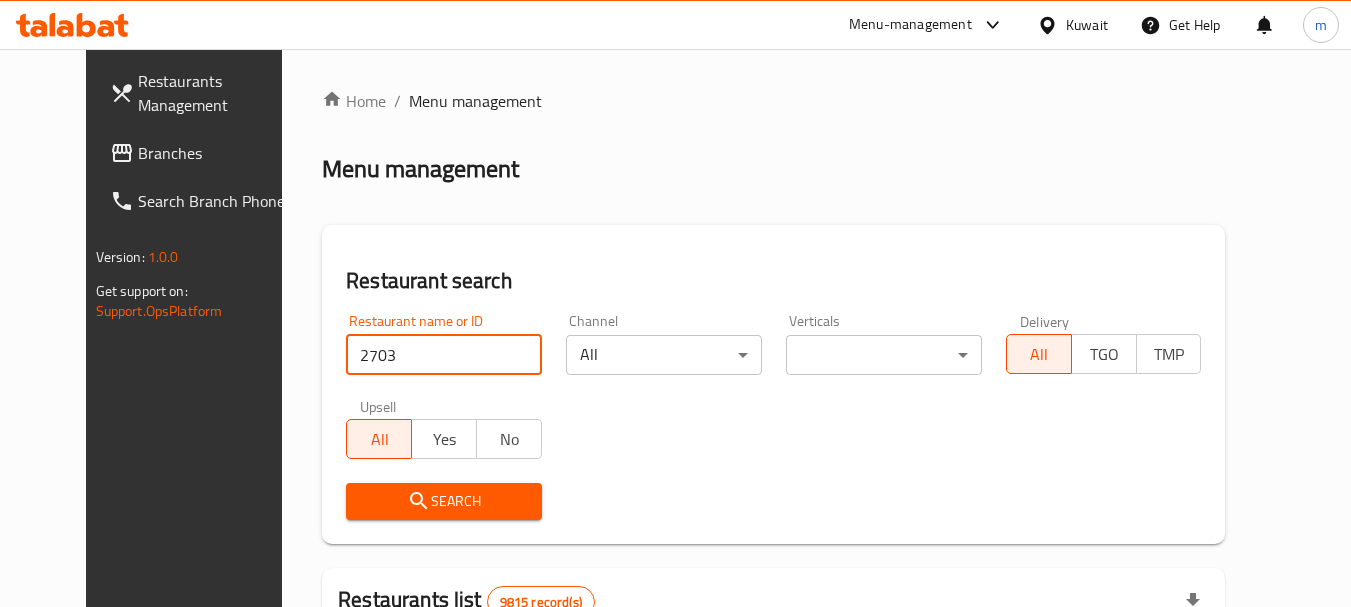type on "2703" 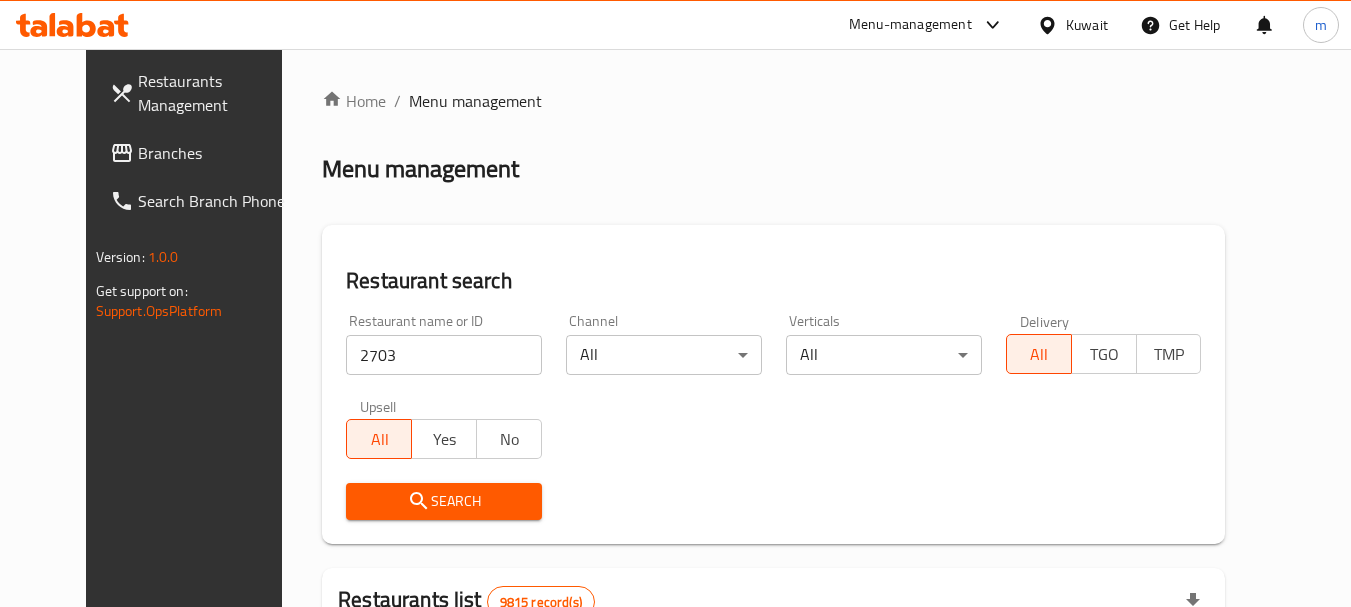 click 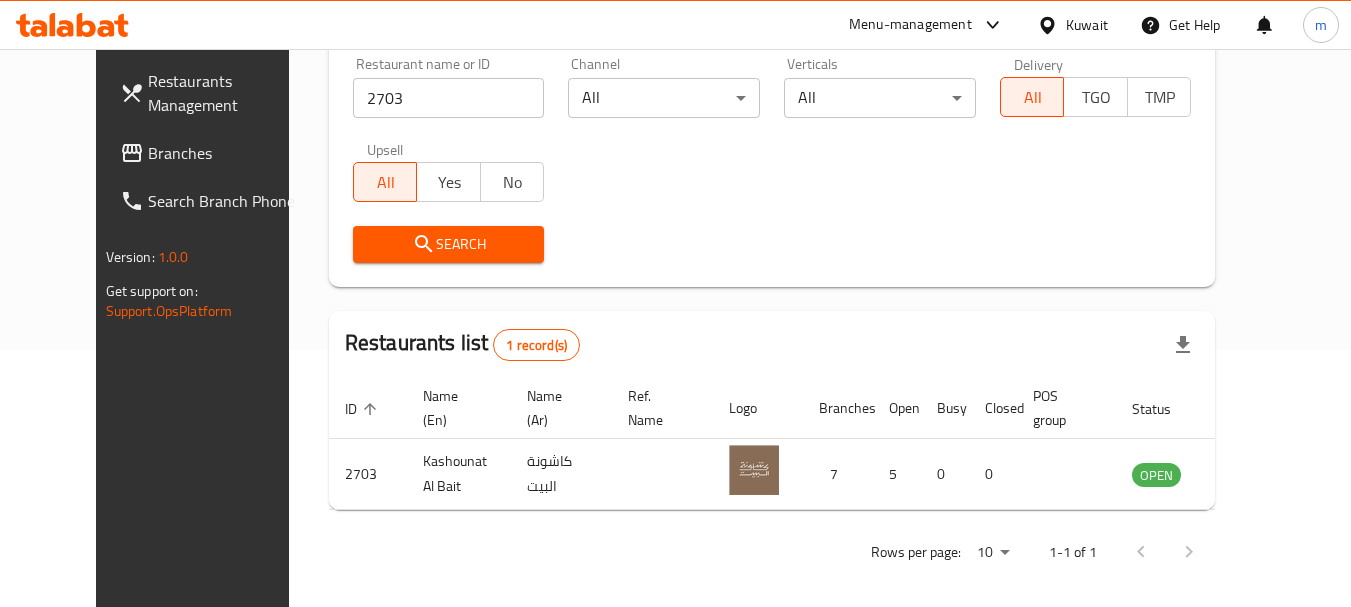 scroll, scrollTop: 268, scrollLeft: 0, axis: vertical 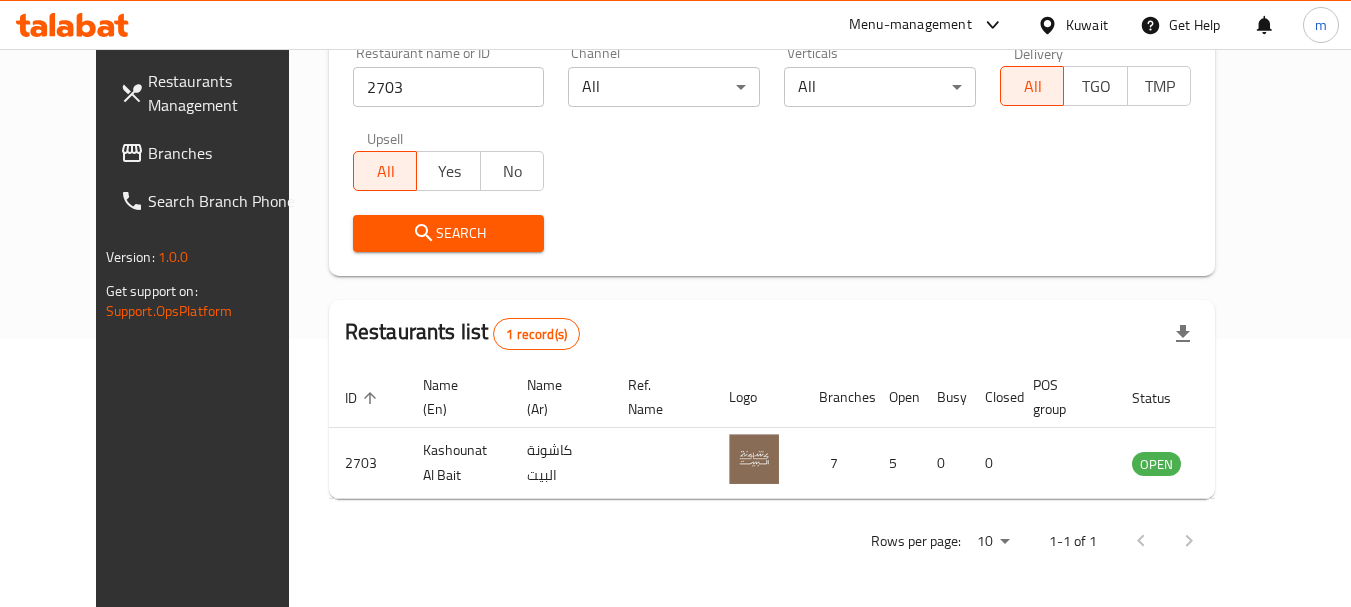 click on "Branches" at bounding box center [227, 153] 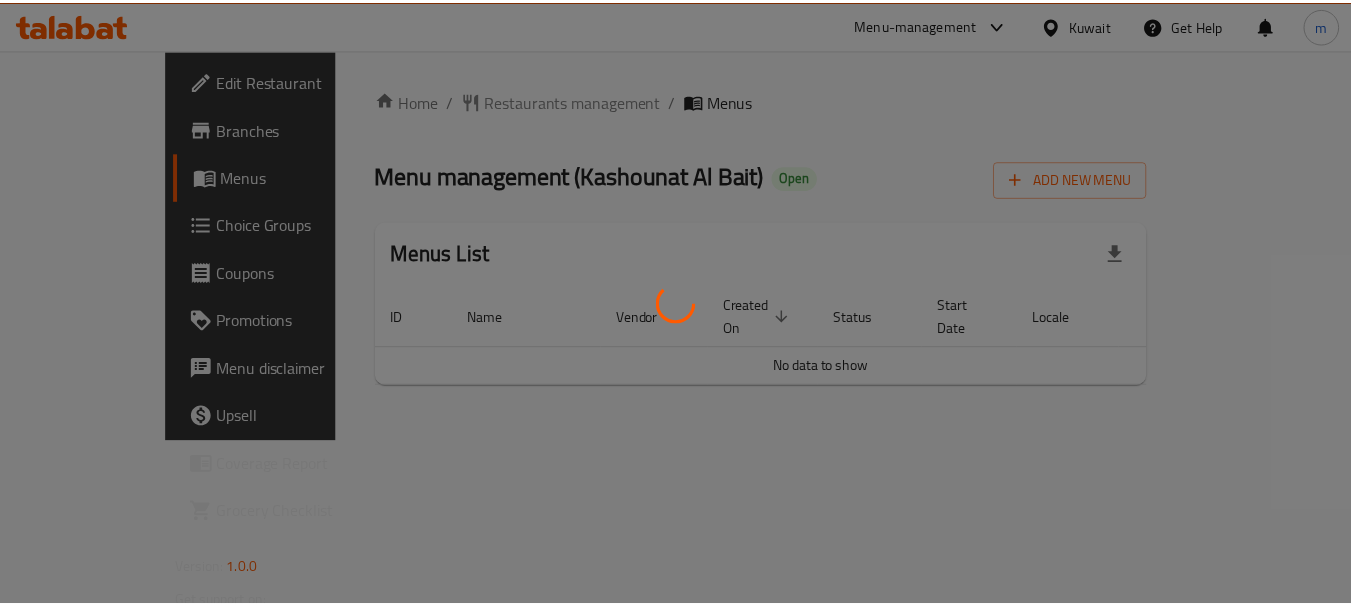 scroll, scrollTop: 0, scrollLeft: 0, axis: both 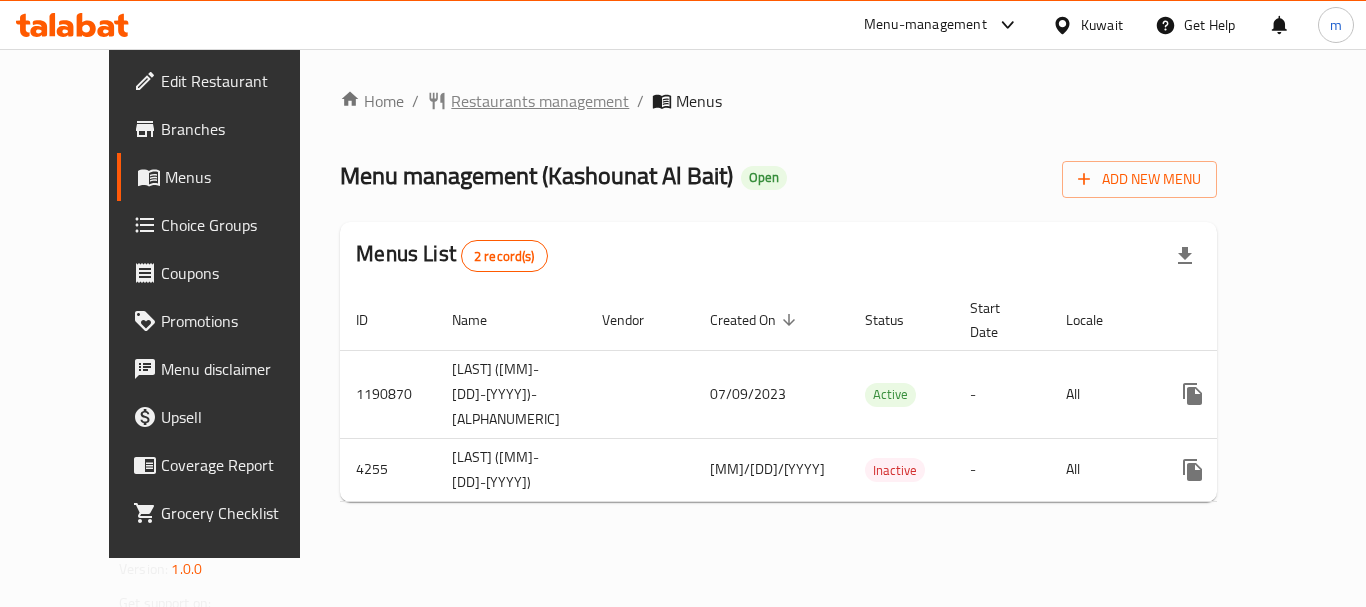 click on "Restaurants management" at bounding box center (540, 101) 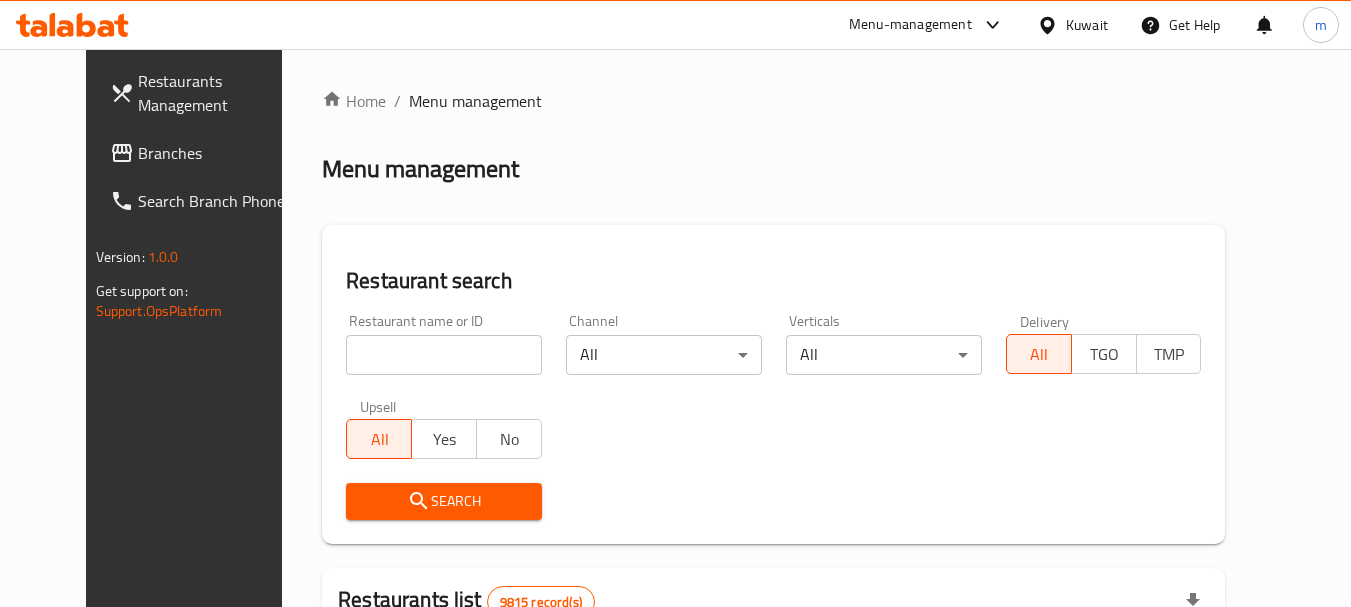 click at bounding box center [675, 303] 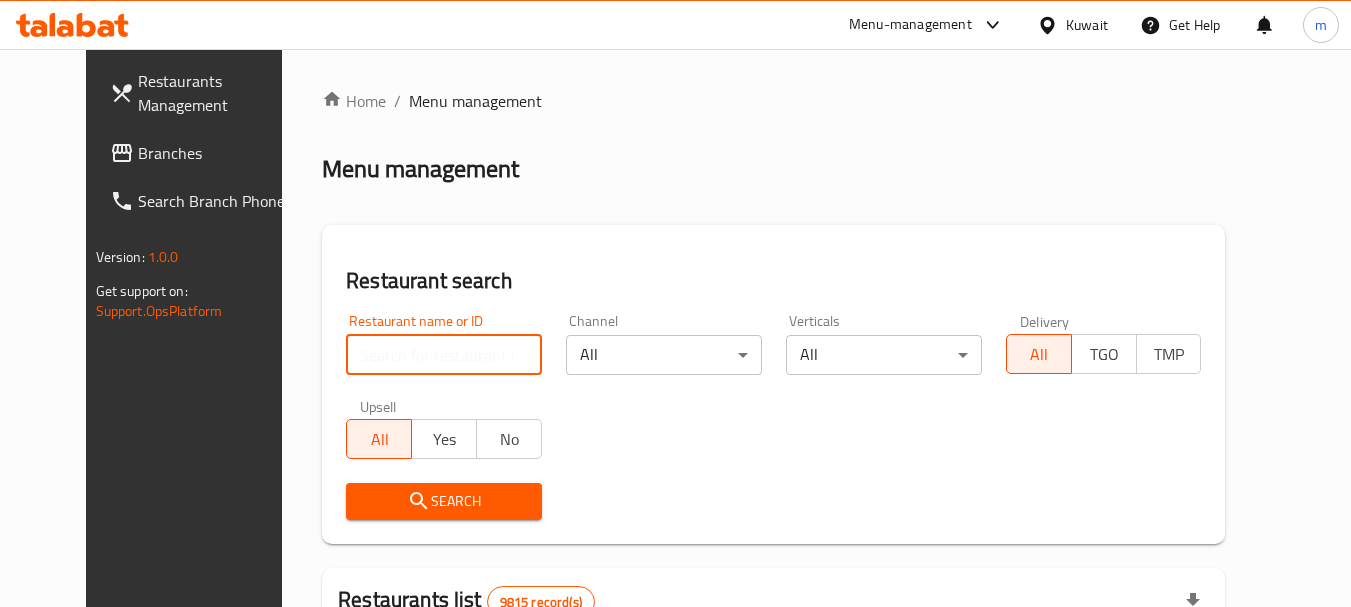 paste on "2703" 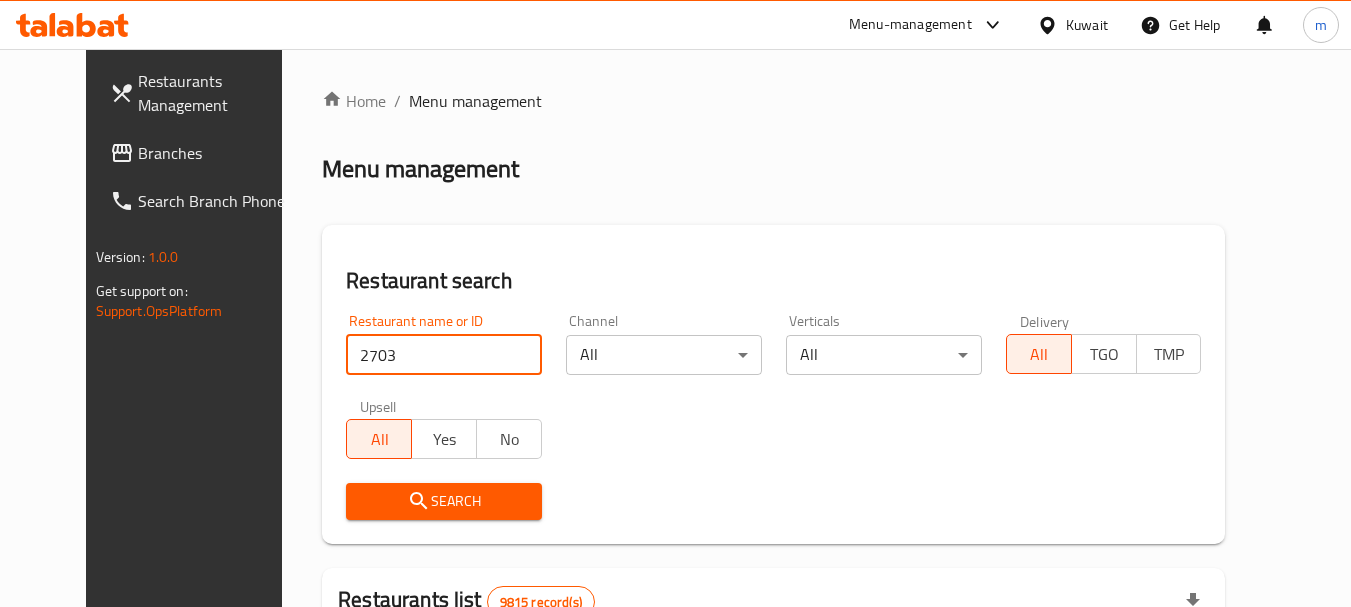 type on "2703" 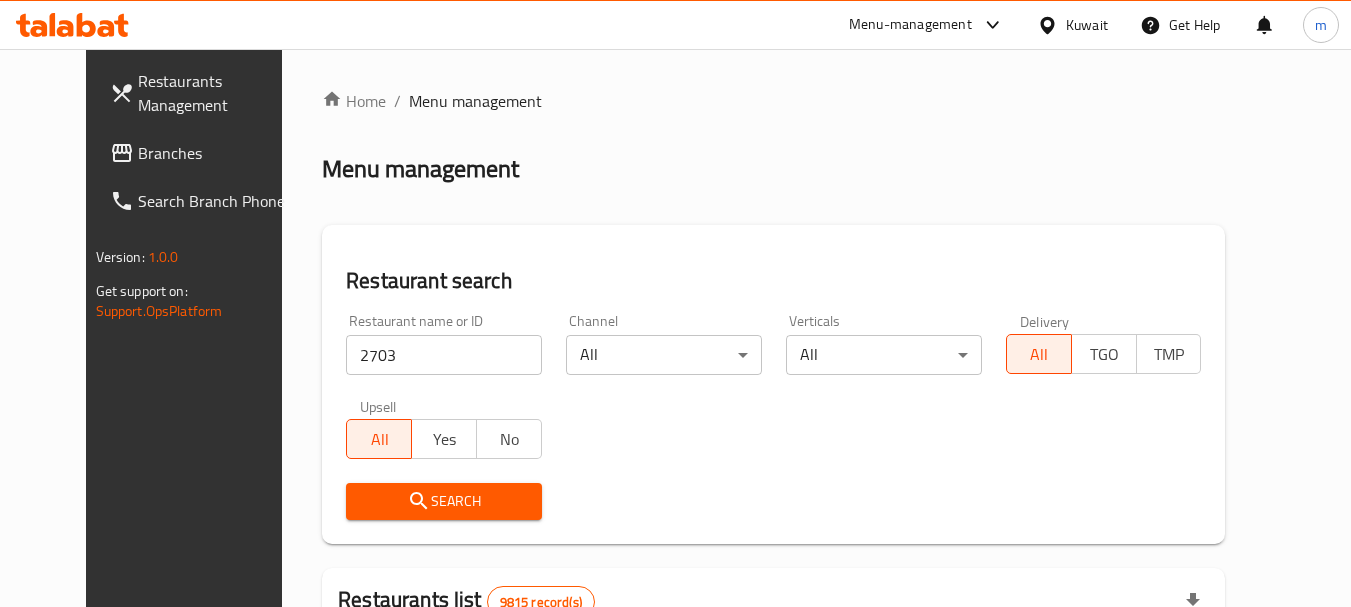 click on "Search" at bounding box center (444, 501) 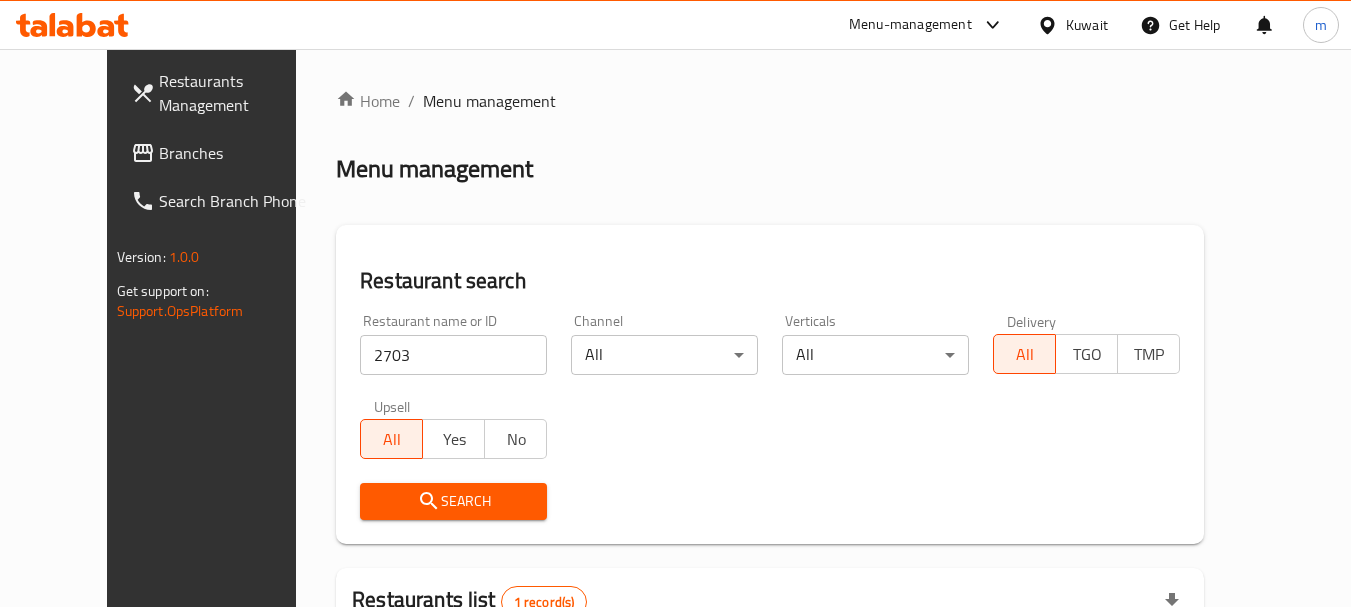 click on "Kuwait" at bounding box center [1087, 25] 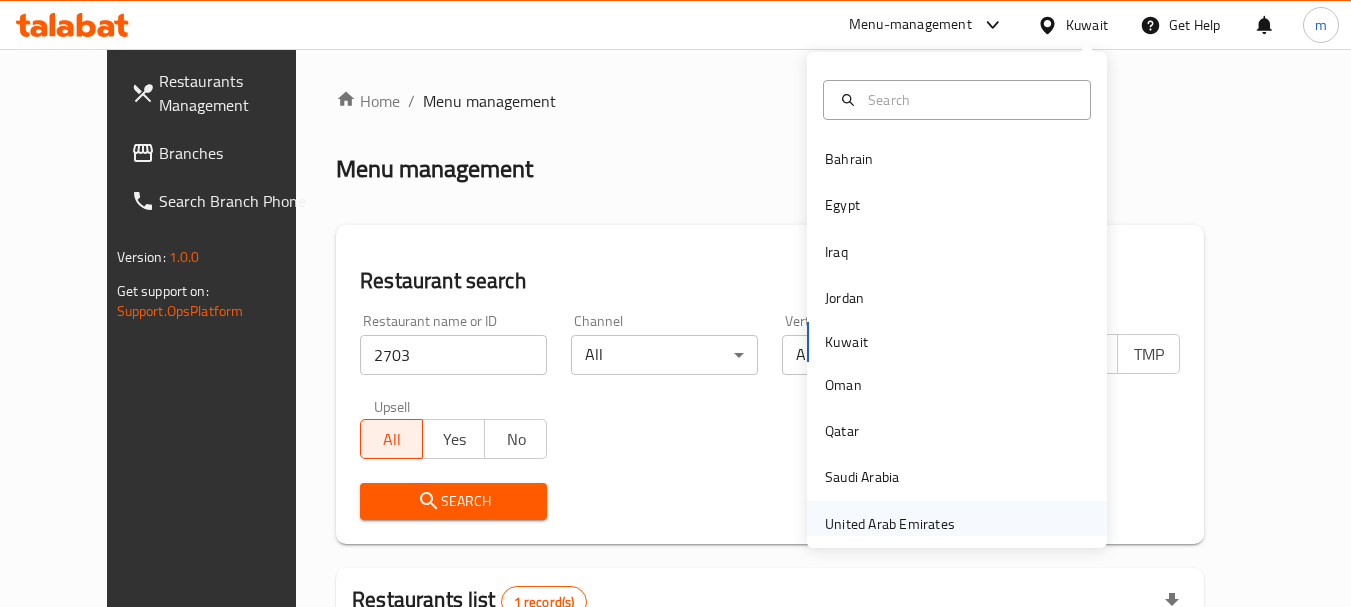 click on "United Arab Emirates" at bounding box center (890, 524) 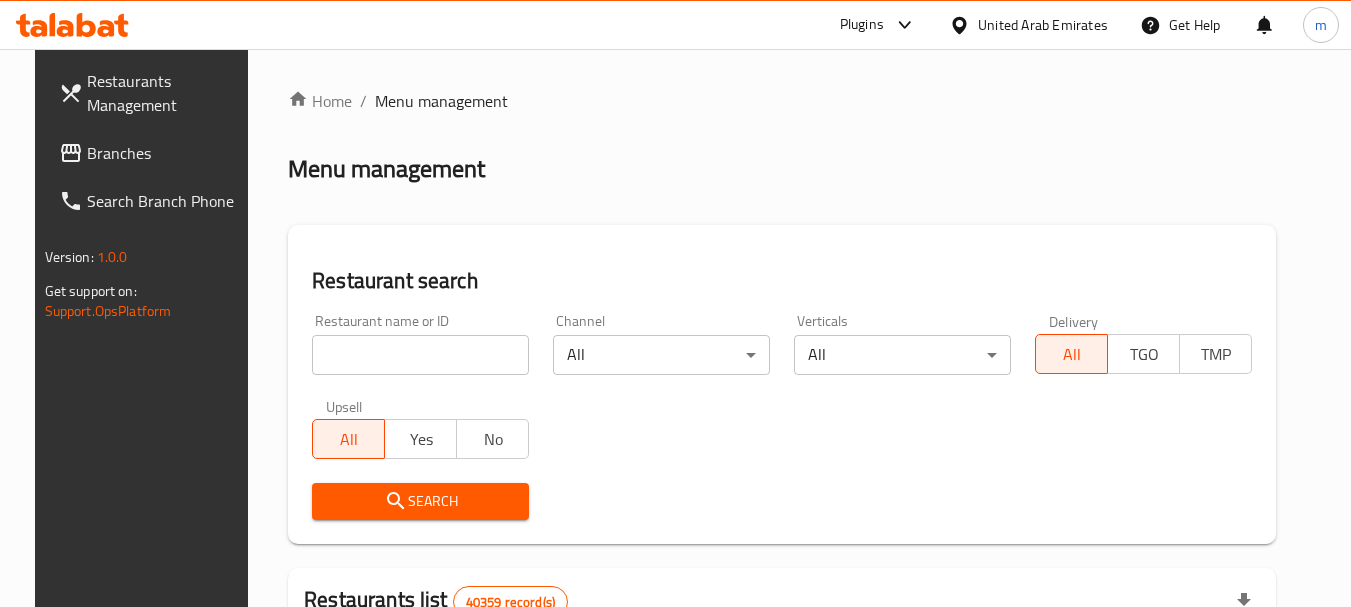 drag, startPoint x: 158, startPoint y: 146, endPoint x: 160, endPoint y: 136, distance: 10.198039 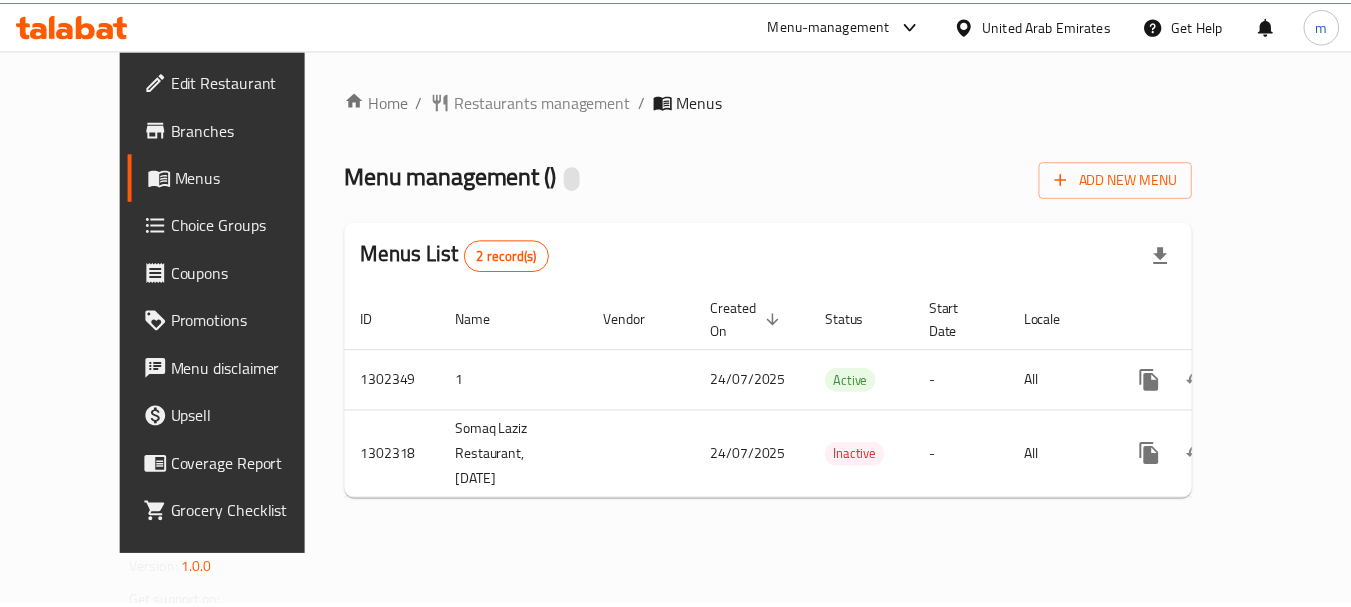 scroll, scrollTop: 0, scrollLeft: 0, axis: both 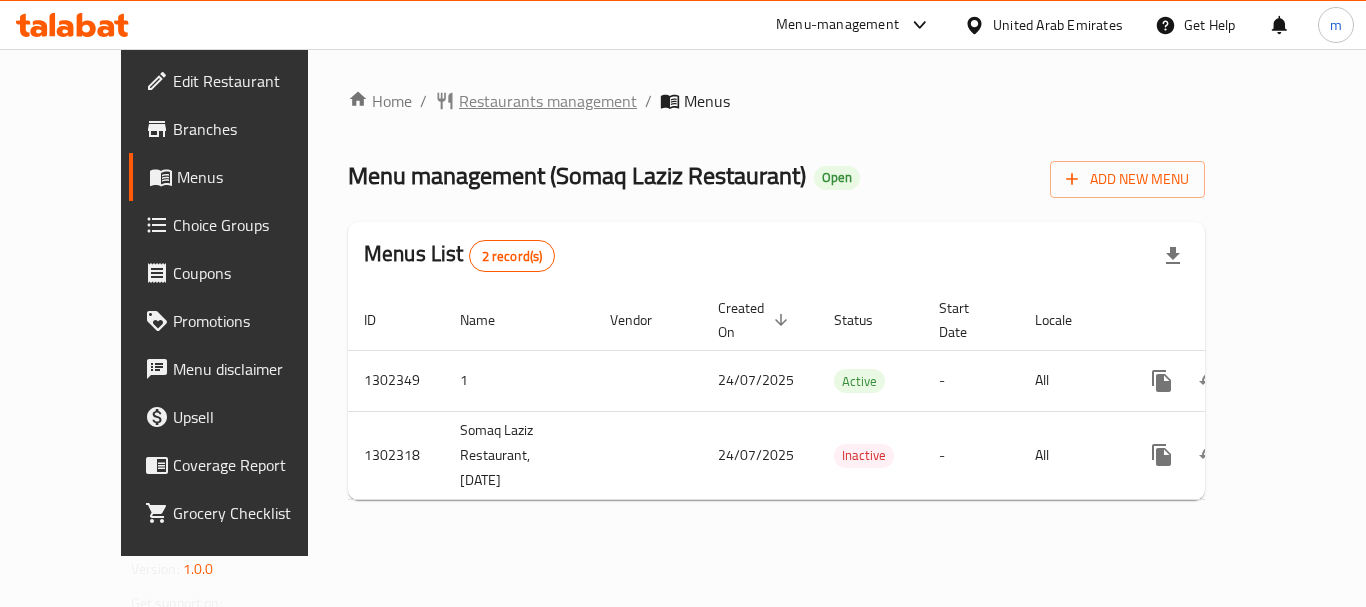 click on "Restaurants management" at bounding box center [548, 101] 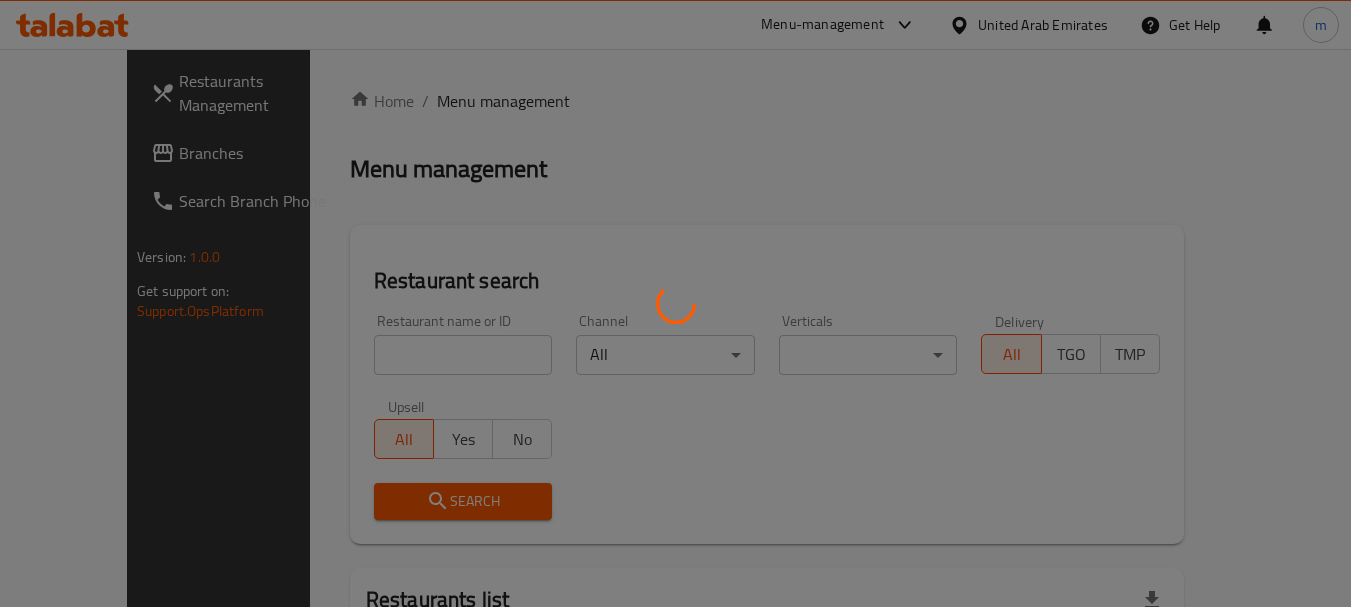 click at bounding box center [675, 303] 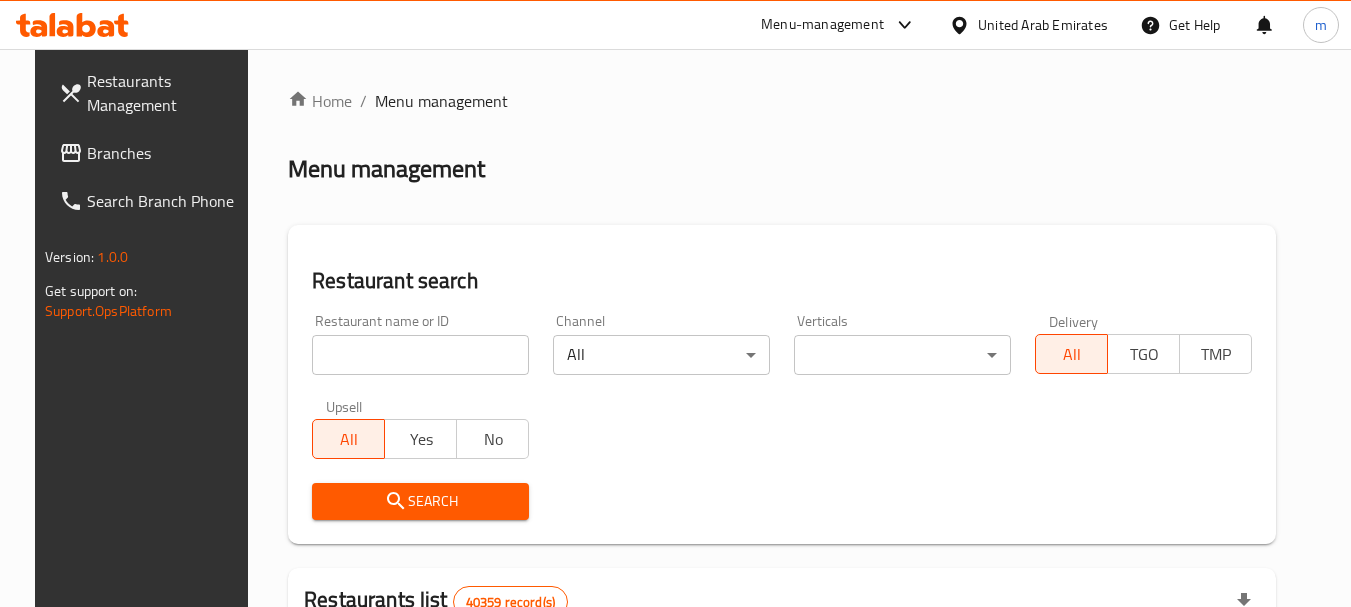 click on "Home / Menu management Menu management Restaurant search Restaurant name or ID Restaurant name or ID Channel All ​ Verticals ​ ​ Delivery All TGO TMP Upsell All Yes No   Search Restaurants list   40359 record(s) ID sorted ascending Name (En) Name (Ar) Ref. Name Logo Branches Open Busy Closed POS group Status Action 328 Johnny Rockets جوني روكيتس 37 0 1 0 OPEN 330 French Connection فرنش كونكشن 1 0 0 0 INACTIVE 339 Arz Lebanon أرز لبنان Al Karama,Al Barsha ​ 9 1 0 2 OPEN 340 Mega Wraps ميجا رابس 3 0 0 0 INACTIVE 342 Sandella's Flatbread Cafe سانديلاز فلات براد 7 0 0 0 INACTIVE 343 Dragon Hut كوخ التنين 1 0 0 0 INACTIVE 348 Thai Kitchen المطبخ التايلندى 1 0 0 0 INACTIVE 349 Mughal  موغل 1 0 0 0 HIDDEN 350 HOT N COOL (Old) هوت و كول 1 0 0 0 INACTIVE 355 Al Habasha  الحبشة 11 1 0 0 HIDDEN Rows per page: 10 1-10 of 40359" at bounding box center (782, 717) 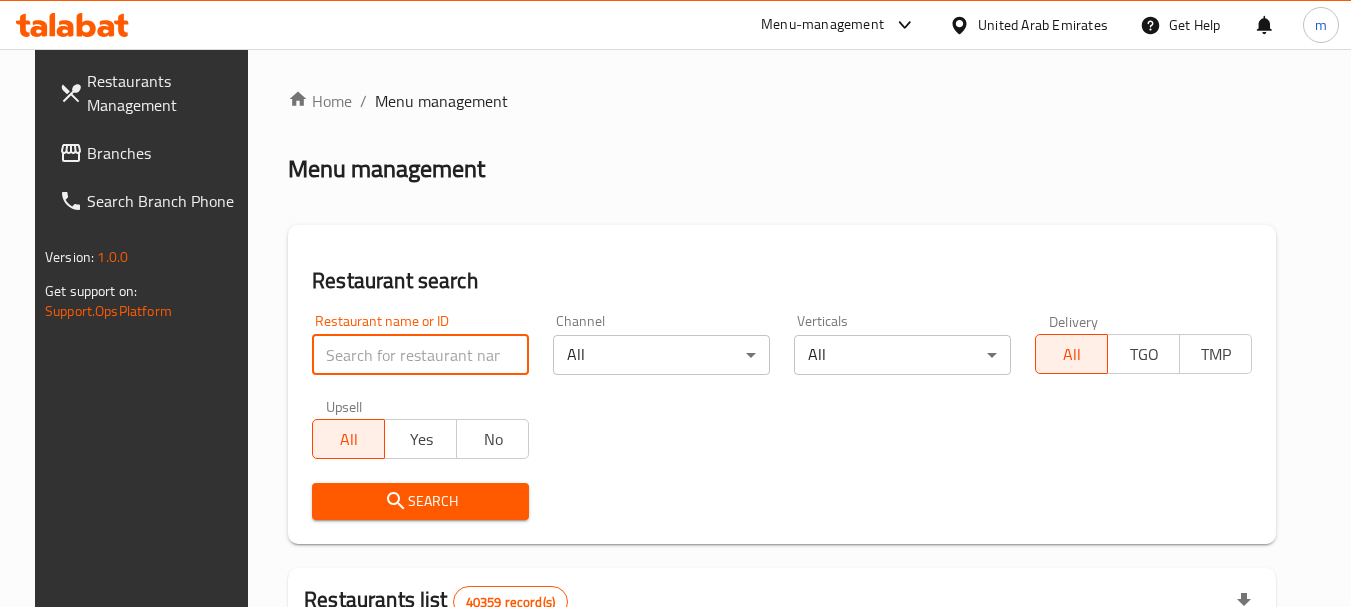 click at bounding box center (420, 355) 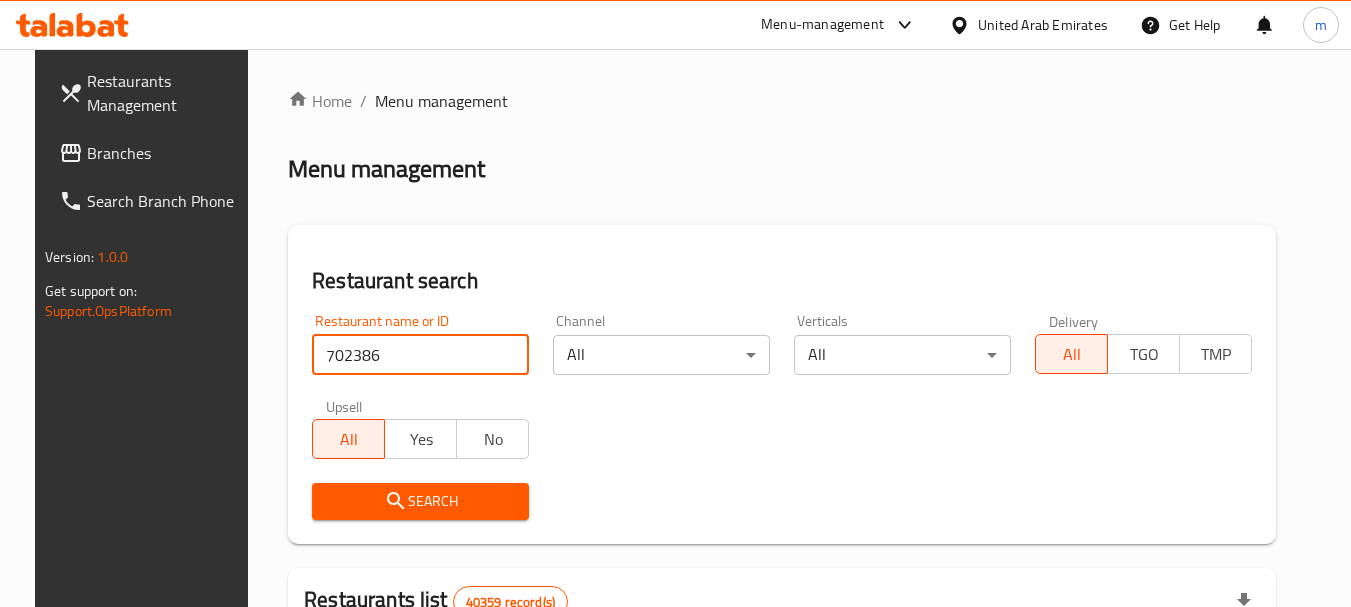 type on "702386" 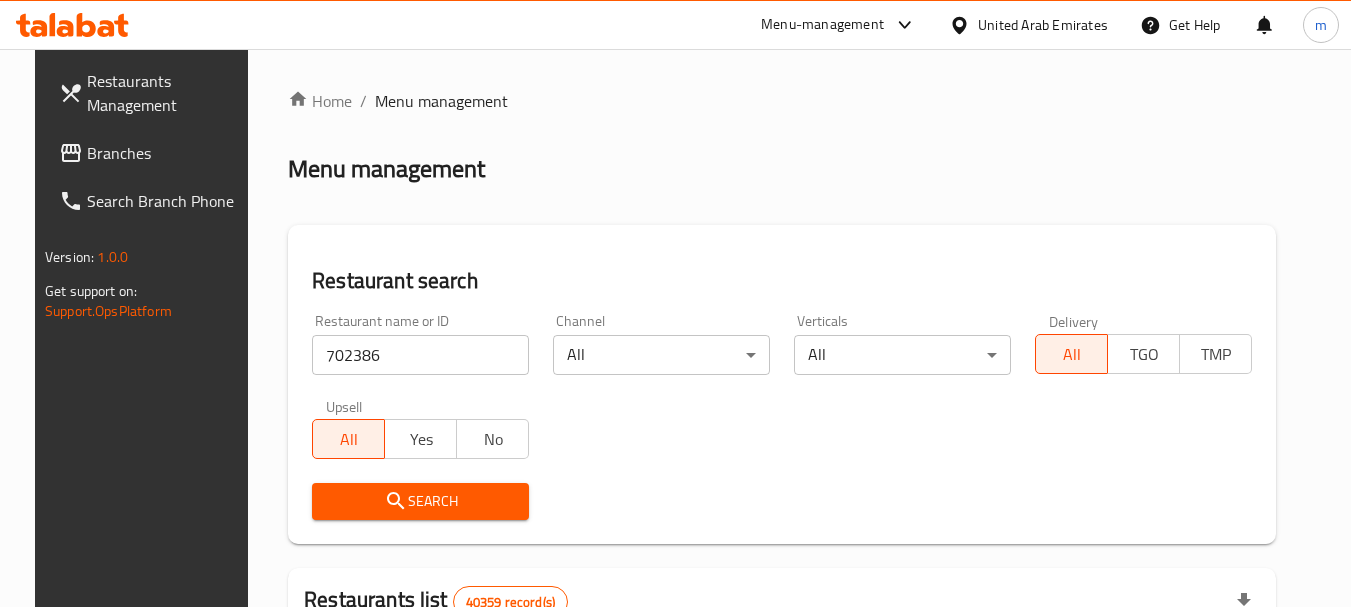 click on "Search" at bounding box center [420, 501] 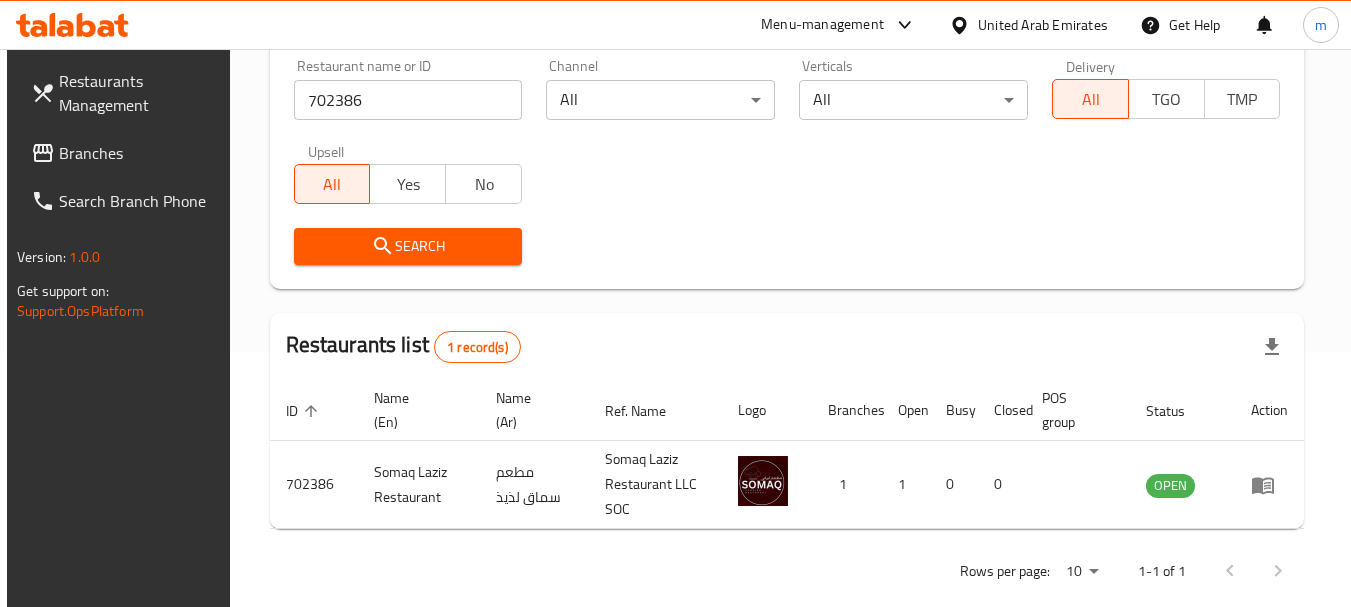 scroll, scrollTop: 285, scrollLeft: 0, axis: vertical 